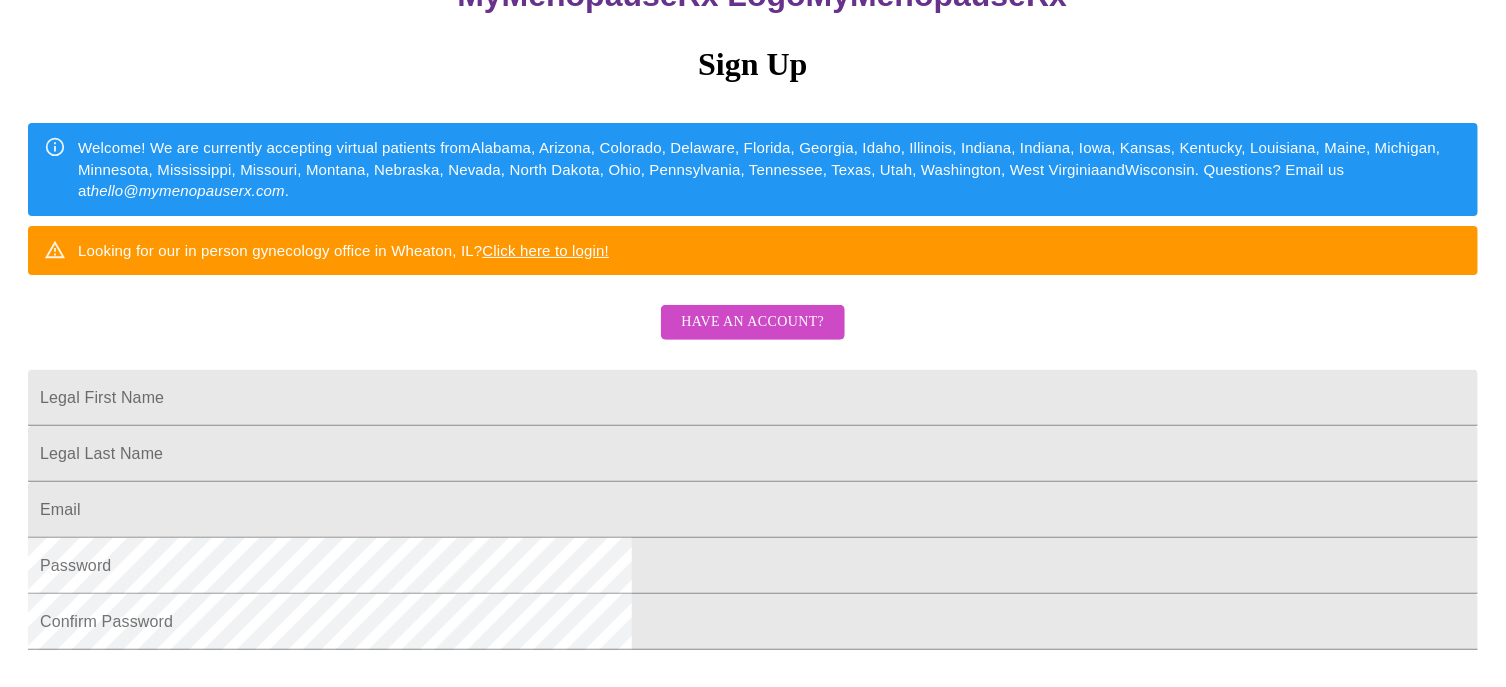 scroll, scrollTop: 300, scrollLeft: 0, axis: vertical 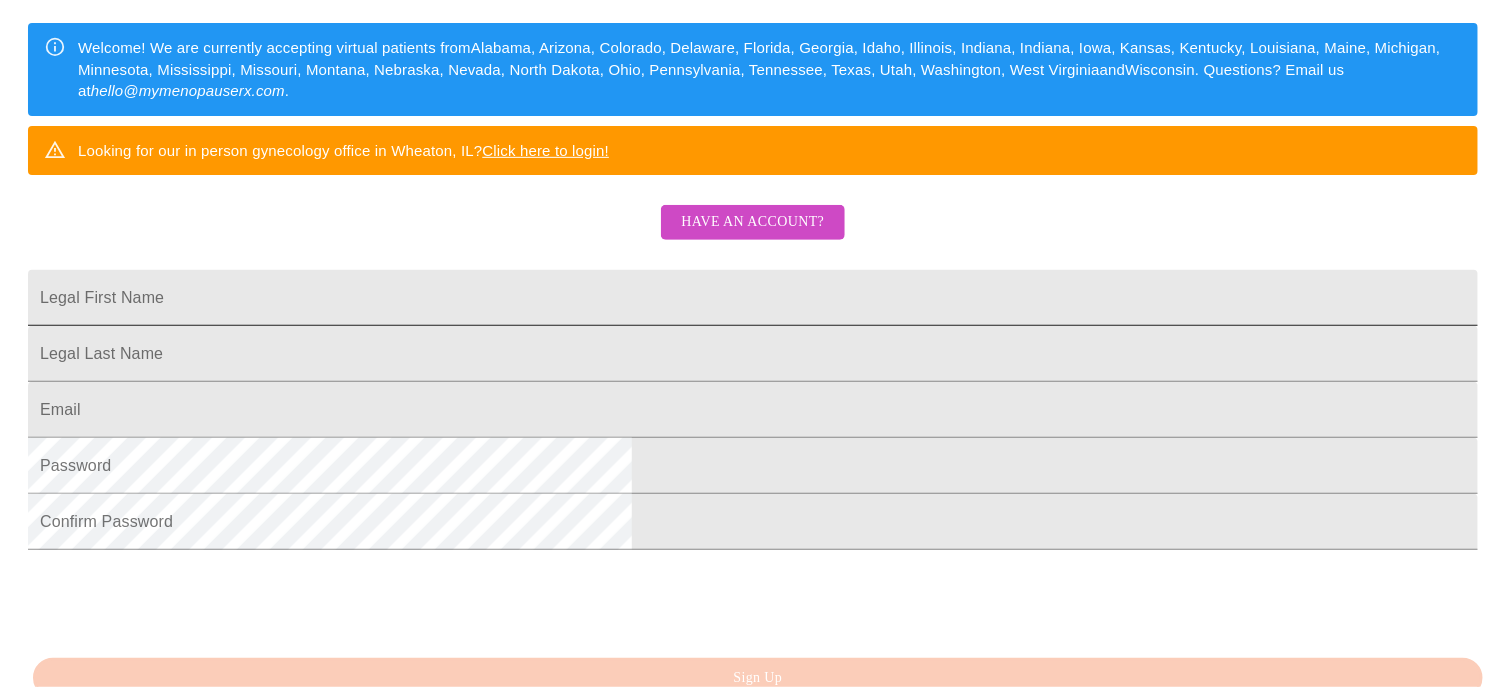 click on "Legal First Name" at bounding box center (753, 298) 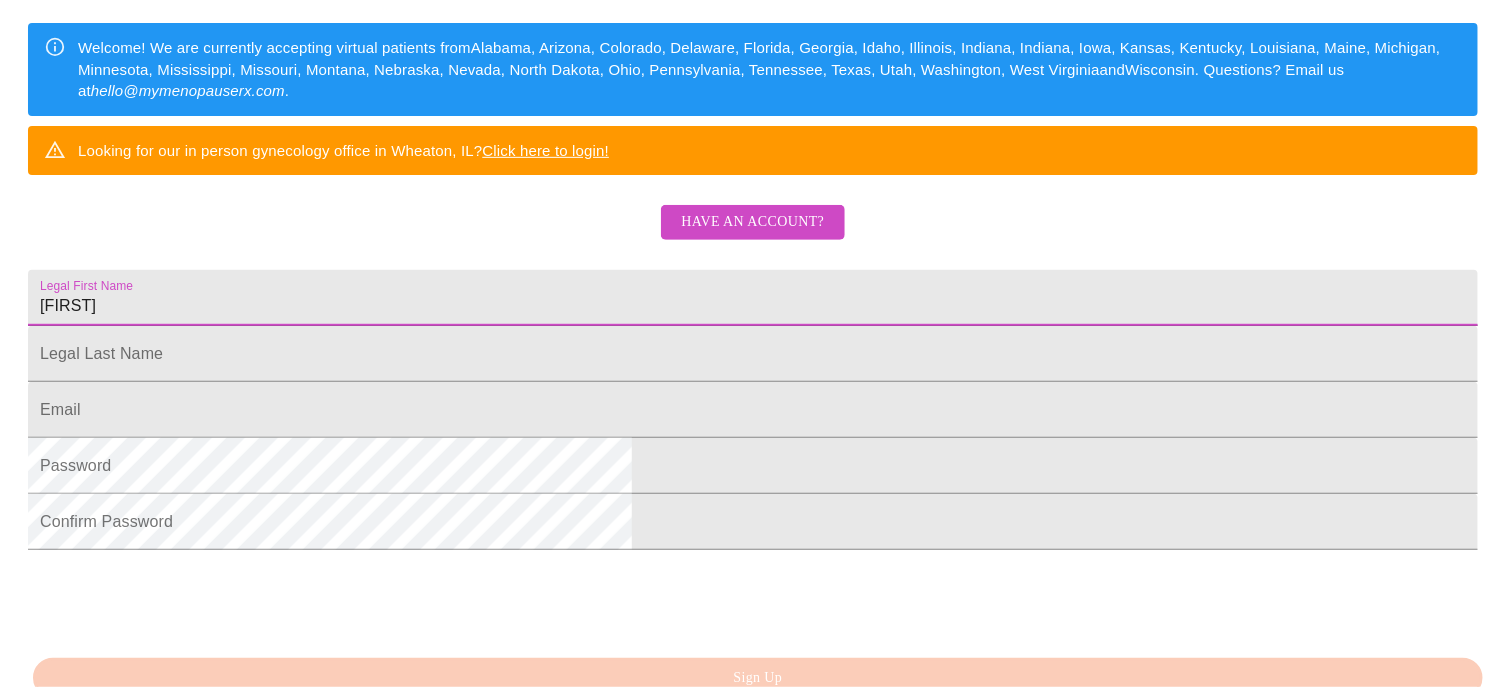 type on "[FIRST]" 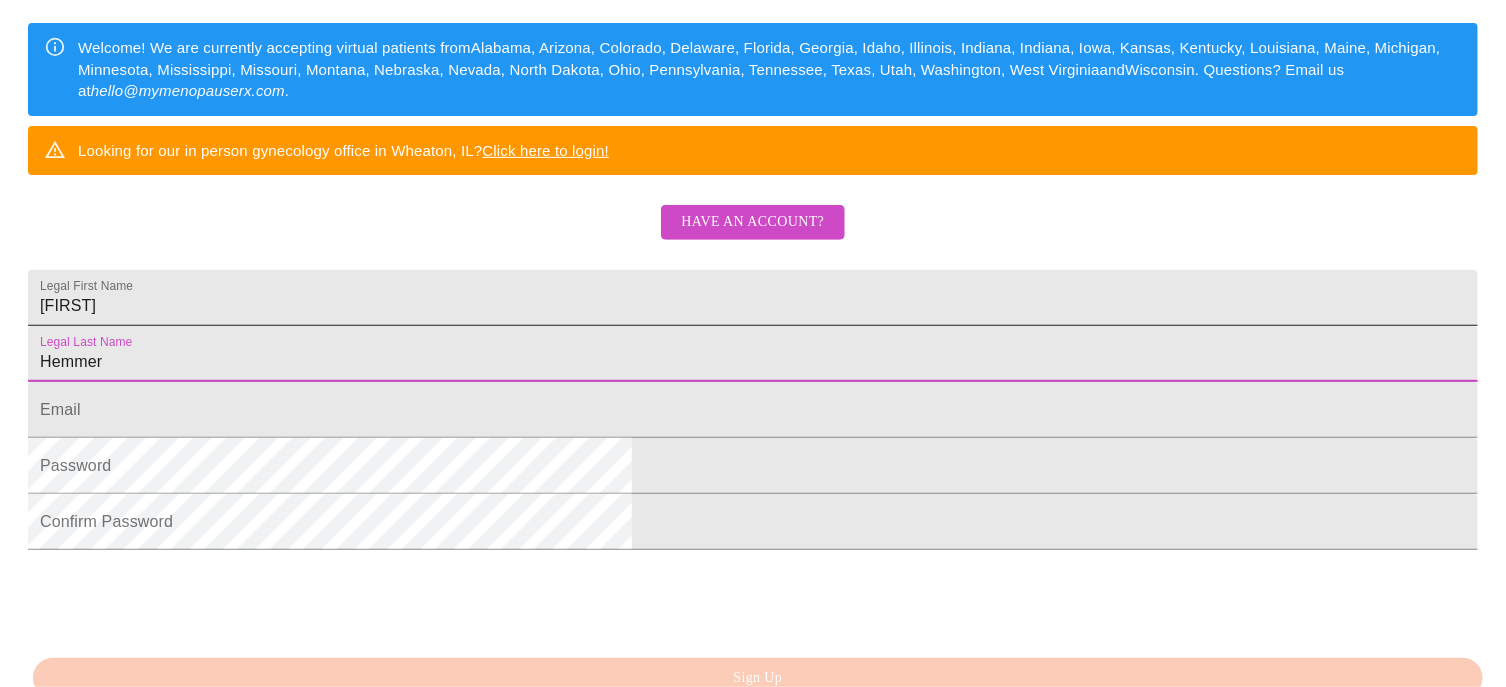 type on "Hemmer" 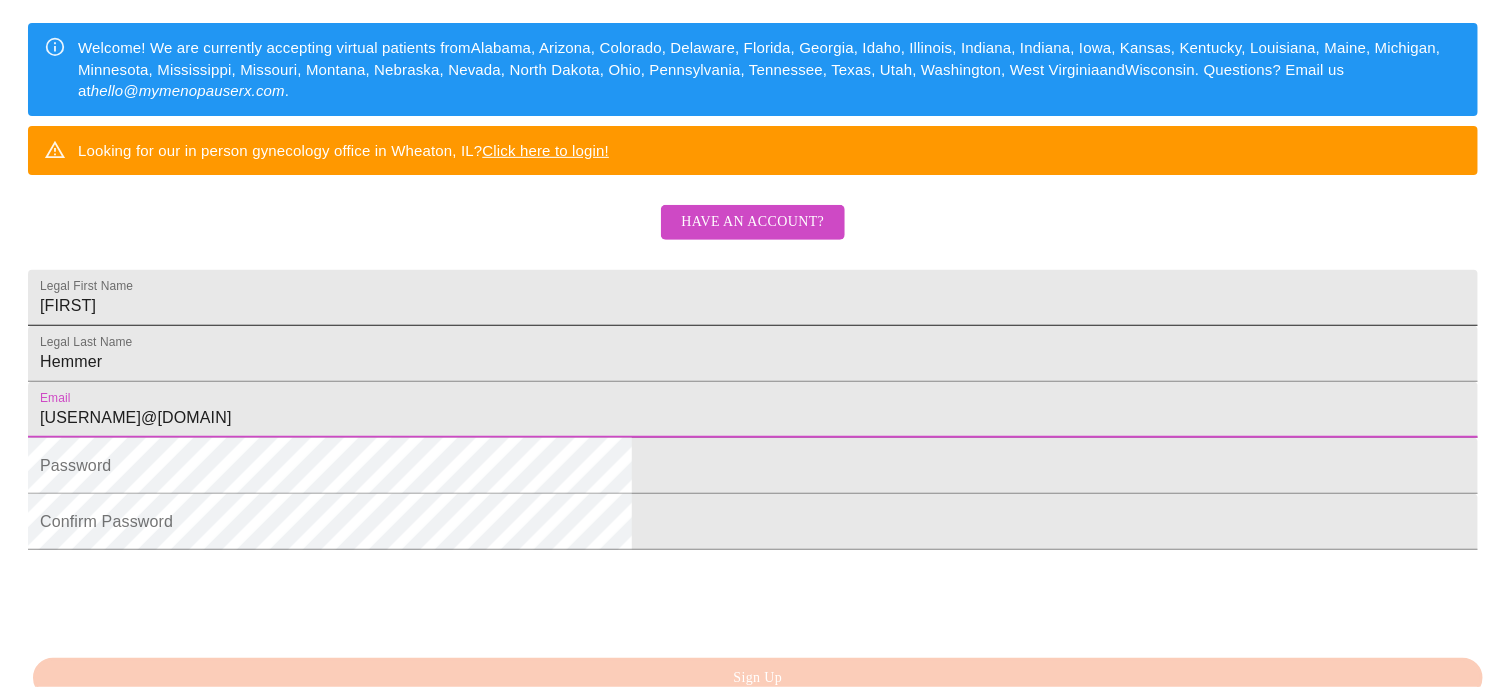 type on "[USERNAME]@[DOMAIN]" 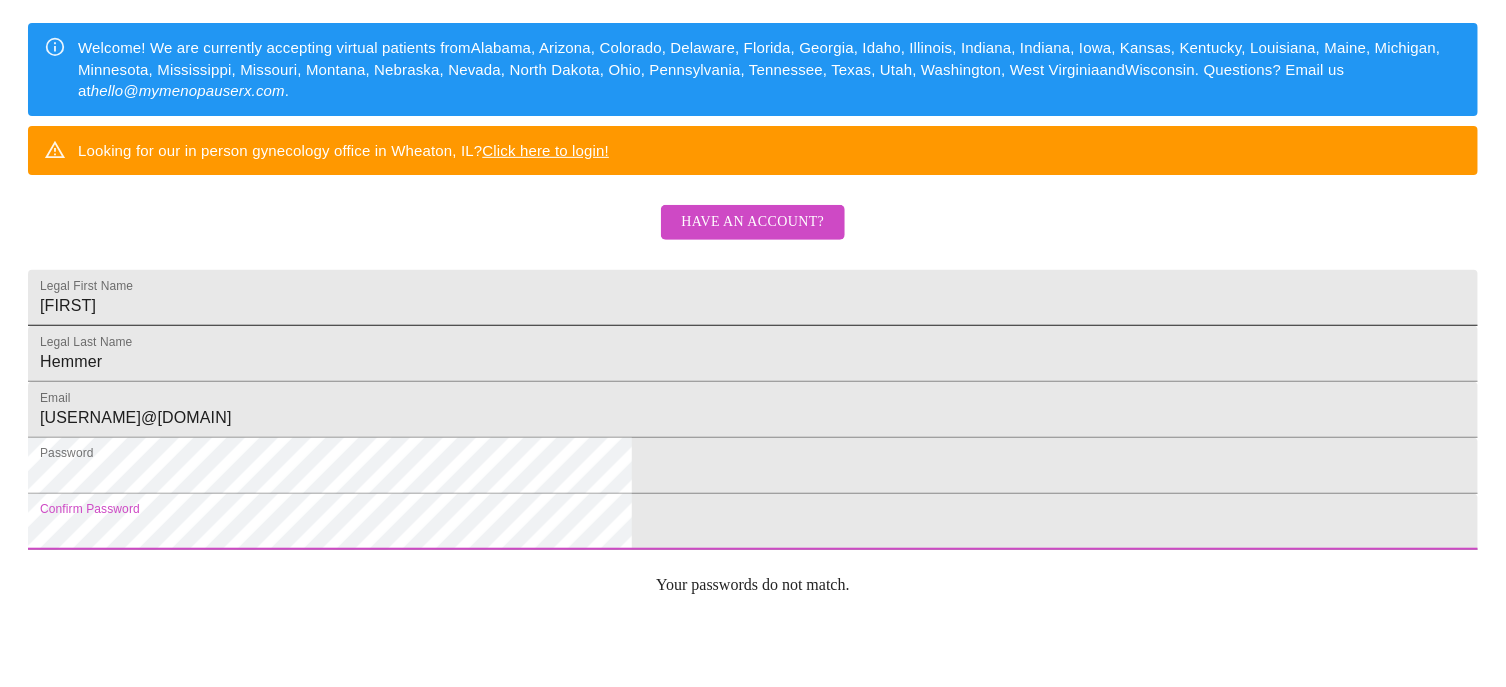 scroll, scrollTop: 572, scrollLeft: 0, axis: vertical 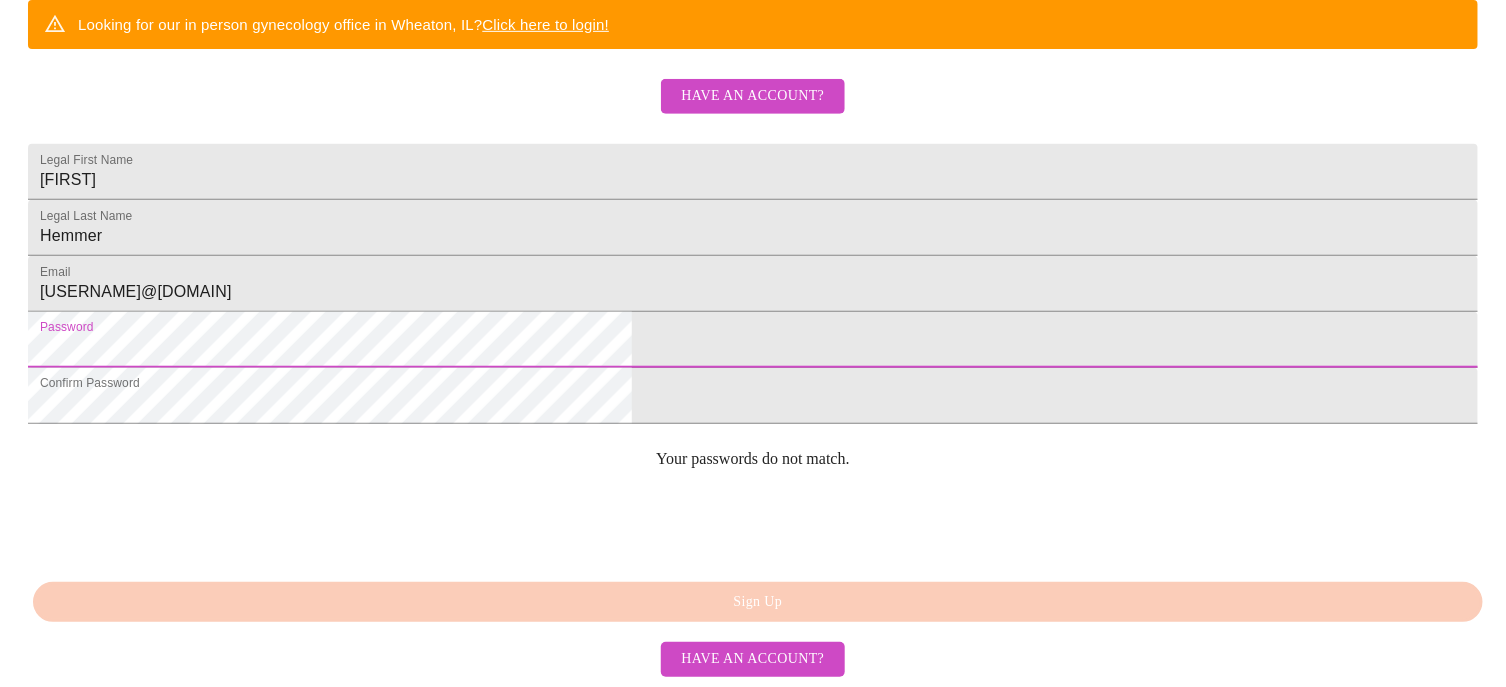 click on "MyMenopauseRx Sign Up Welcome! We are currently accepting virtual patients from Alabama, Arizona, Colorado, Delaware, Florida, Georgia, Idaho, Illinois, Indiana, Indiana, Iowa, Kansas, Kentucky, Louisiana, Maine, Michigan, Minnesota, Mississippi, Missouri, Montana, Nebraska, Nevada, North Dakota, Ohio, Pennsylvania, Tennessee, Texas, Utah, Washington, West Virginia and Wisconsin. Questions? Email us at hello@[DOMAIN]. Looking for our in person gynecology office in Wheaton, IL? Click here to login! Have an account? Legal First Name [FIRST] Legal Last Name [LAST] Email [USERNAME]@[DOMAIN] Password Confirm Password Your passwords do not match. Sign Up Have an account?" at bounding box center [753, -6] 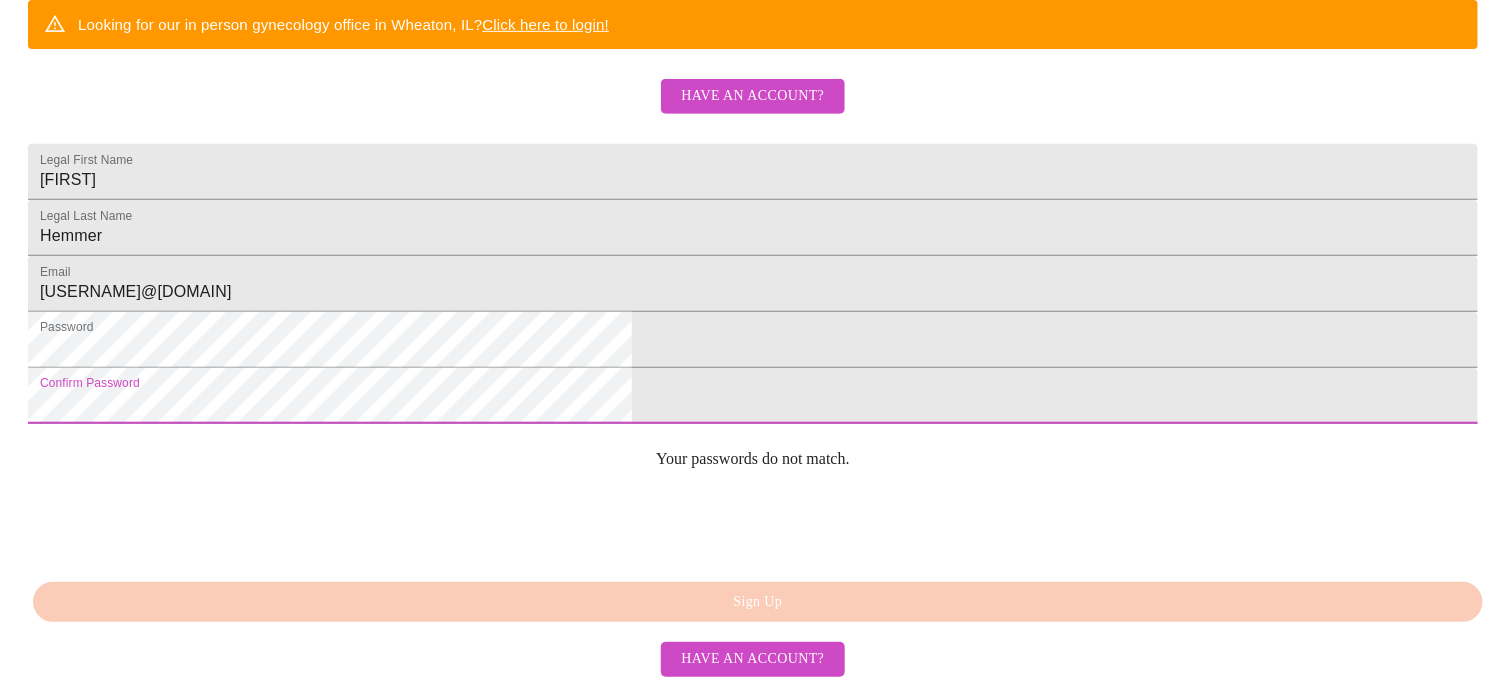 scroll, scrollTop: 528, scrollLeft: 0, axis: vertical 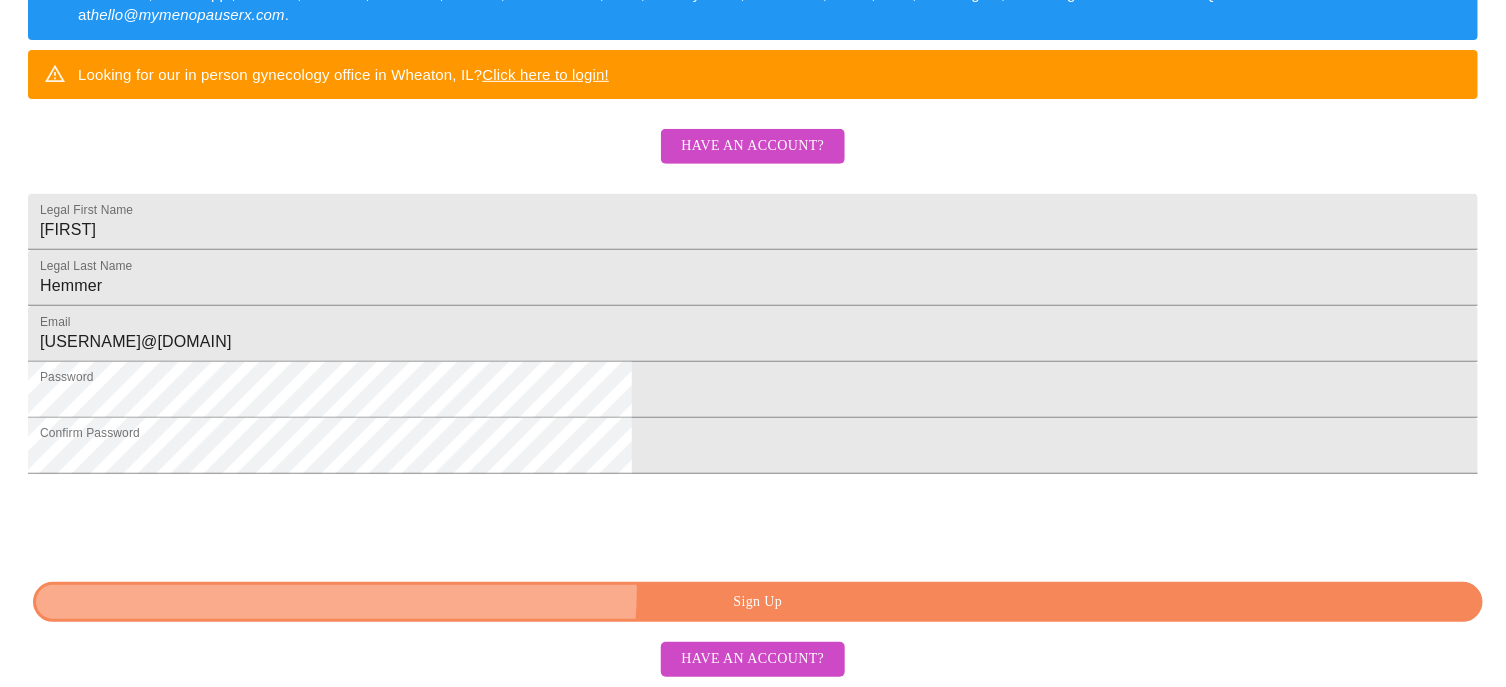 click on "Sign Up" at bounding box center (758, 602) 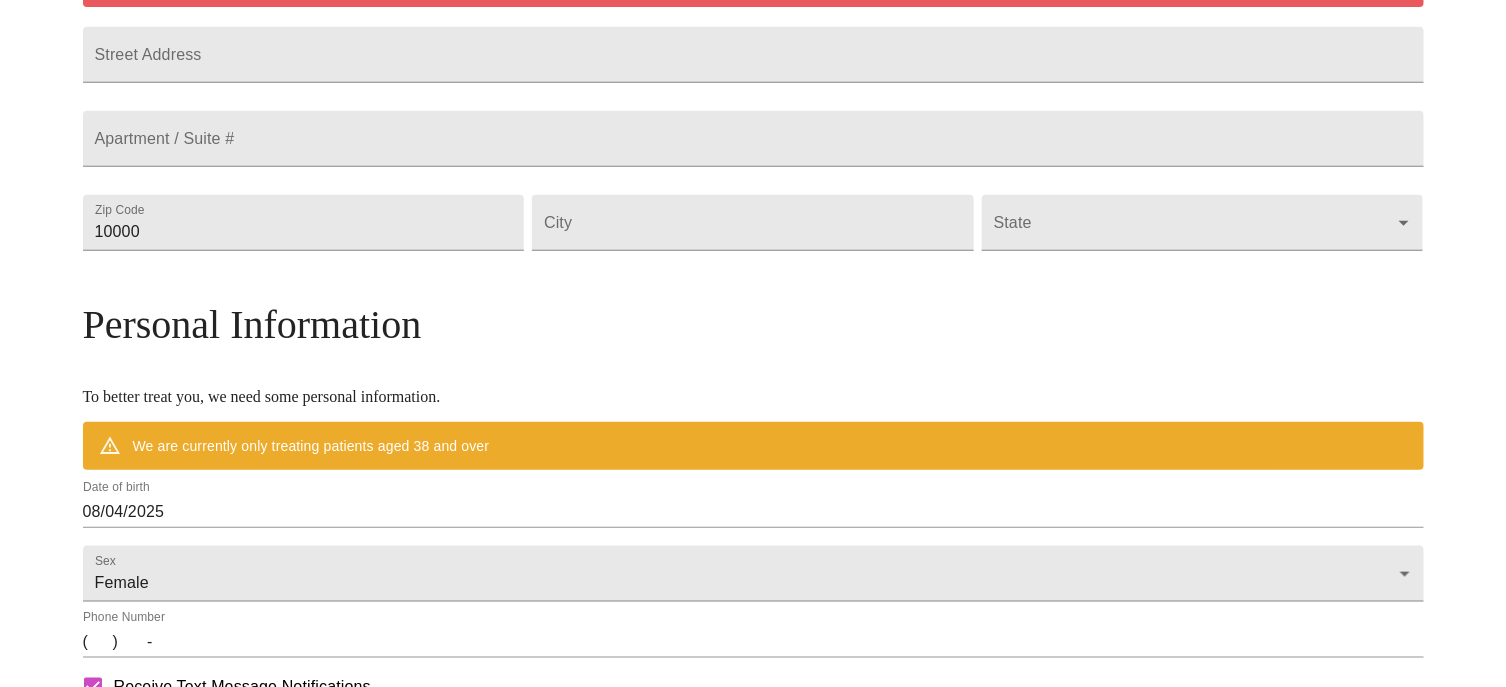 scroll, scrollTop: 449, scrollLeft: 0, axis: vertical 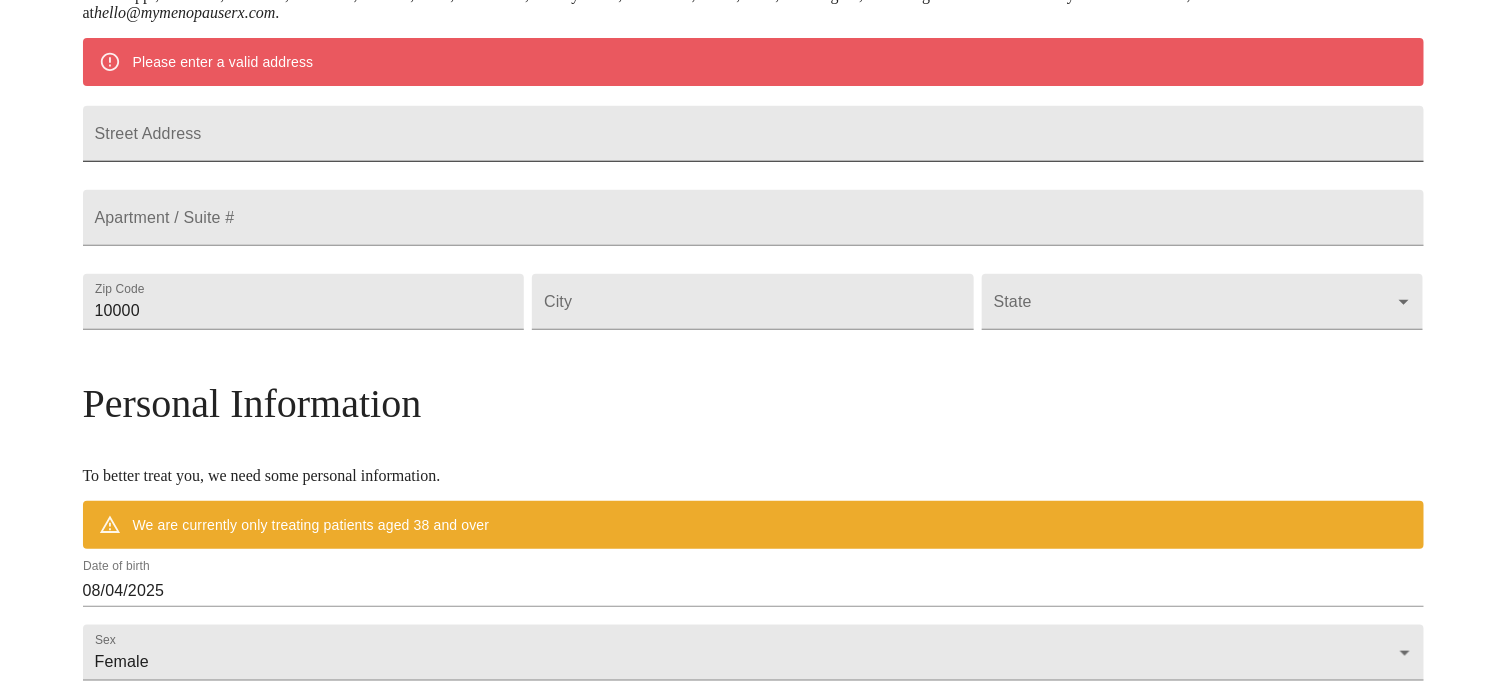 click on "Street Address" at bounding box center [753, 134] 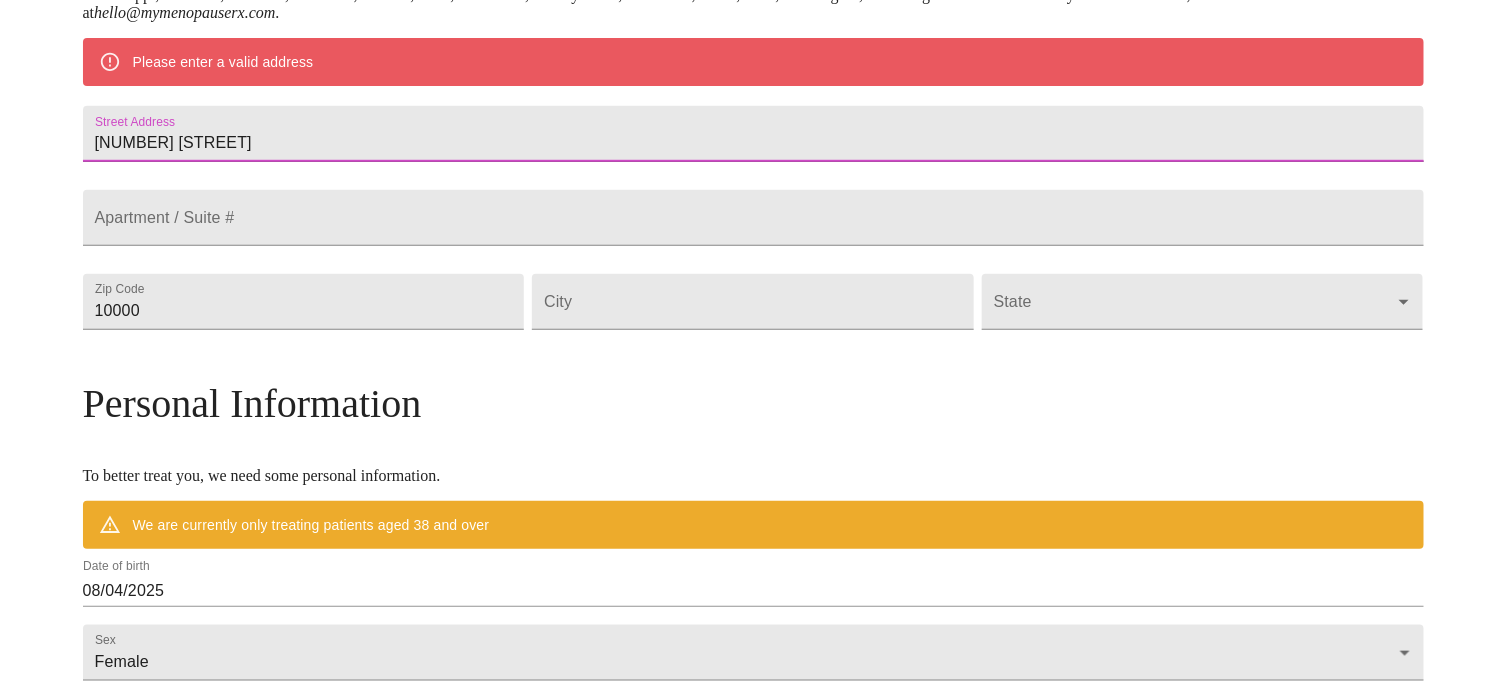 type on "[NUMBER] [STREET]" 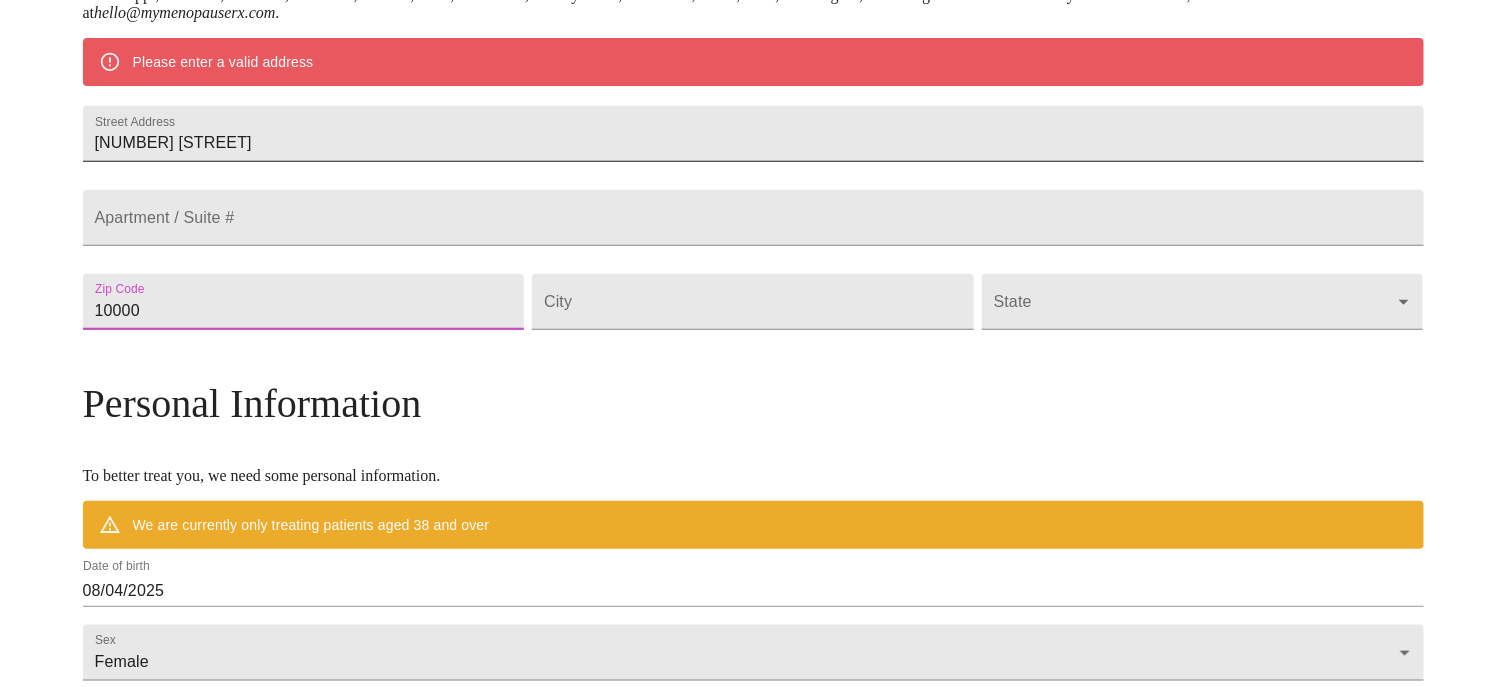 type on "[POSTAL_CODE]" 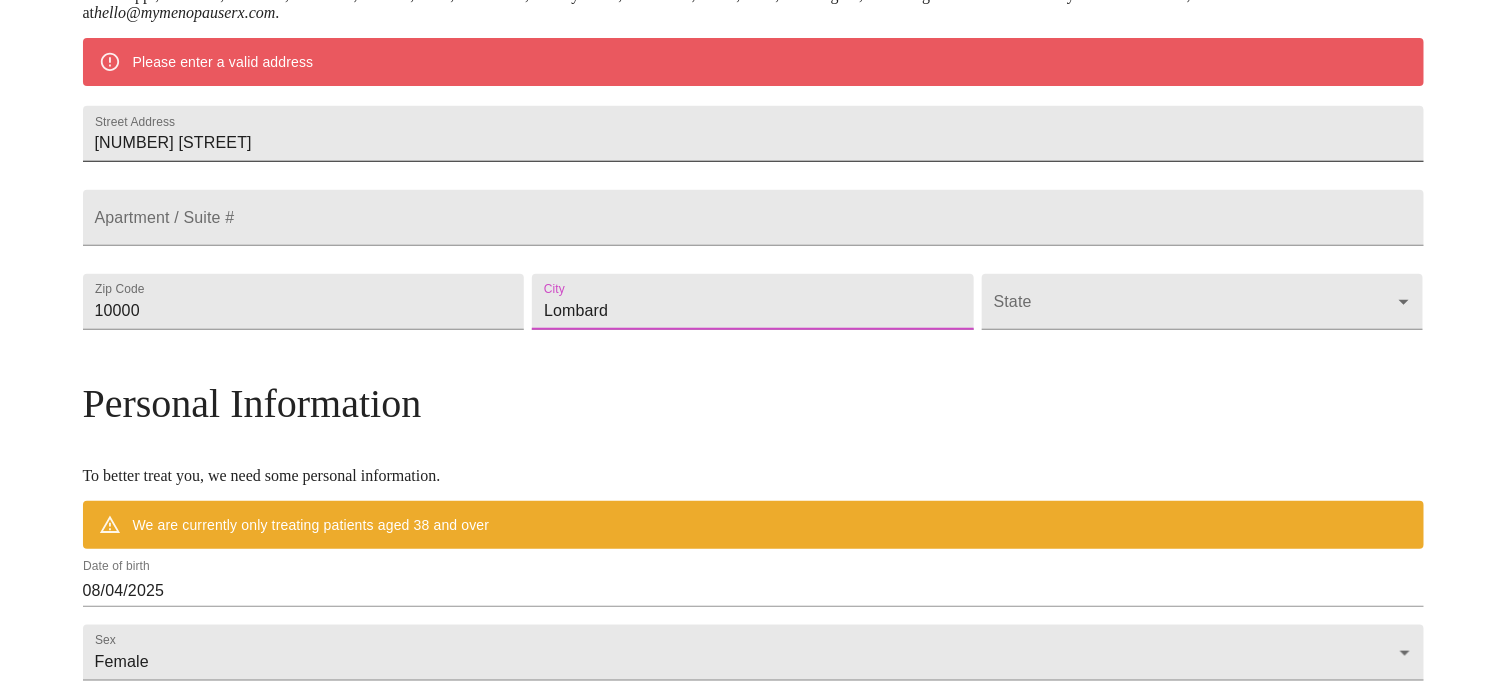 type on "Lombard" 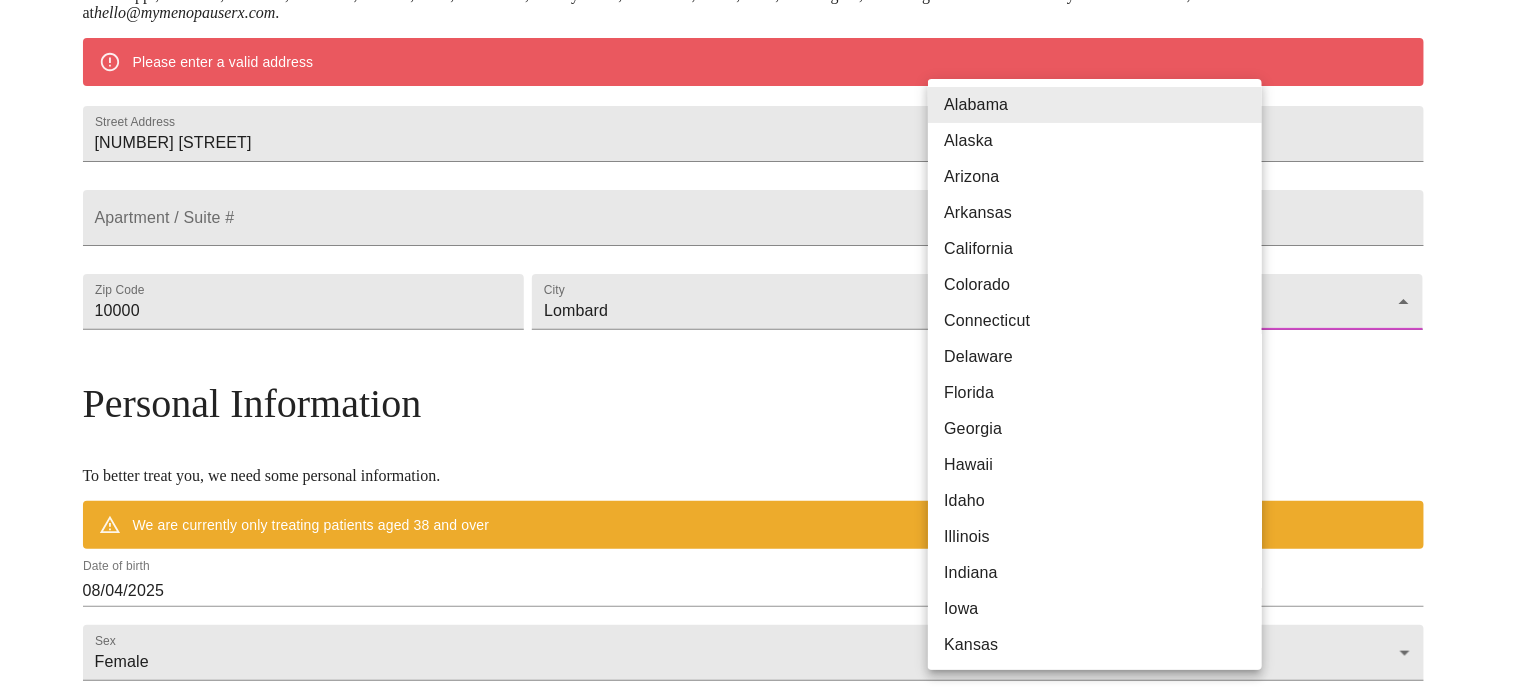 click on "MyMenopauseRx Welcome to MyMenopauseRx Since it's your first time here, you'll need to enter some medical and social information. We'll guide you through it! Mailing Address We currently are only supporting patients from Alabama, Arizona, Colorado, Delaware, Florida, Georgia, Idaho, Illinois, Indiana, Indiana, Iowa, Kansas, Kentucky, Louisiana, Maine, Michigan, Minnesota, Mississippi, Missouri, Montana, Nebraska, Nevada, Ohio, Oklahoma, Pennsylvania, Tennessee, Texas, Utah, Washington, West Virginia and Wisconsin. If you live elsewhere, reach out to us at hello@[DOMAIN]. Please enter a valid address Street Address [NUMBER] [STREET] Apartment / Suite # Zip Code [POSTAL_CODE] City [CITY] State Personal Information To better treat you, we need some personal information. We are currently only treating patients aged 38 and over Date of birth [DATE] Sex Female Female Phone Number ([PHONE]) Receive Text Message Notifications Terms of Service Privacy Policy By Continuing and our ." at bounding box center (760, 338) 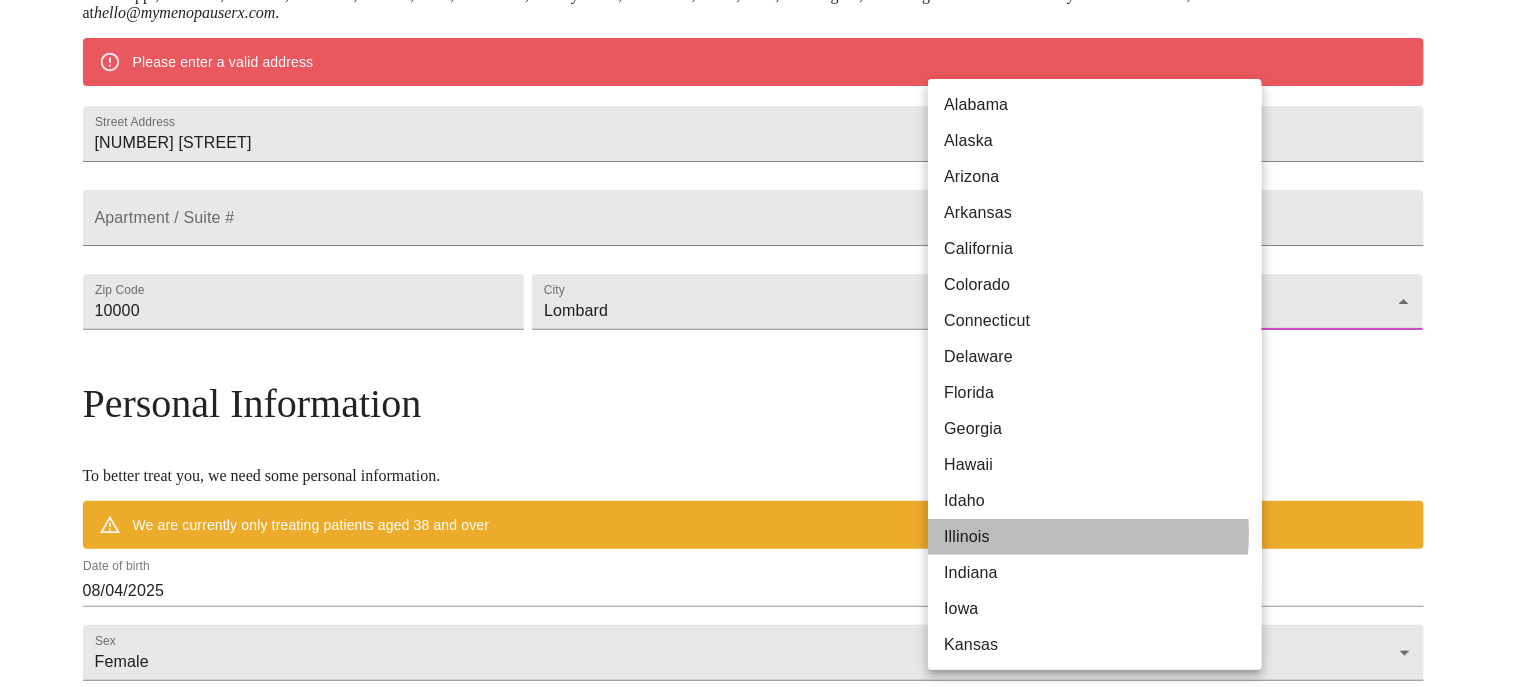 click on "Illinois" at bounding box center (1102, 537) 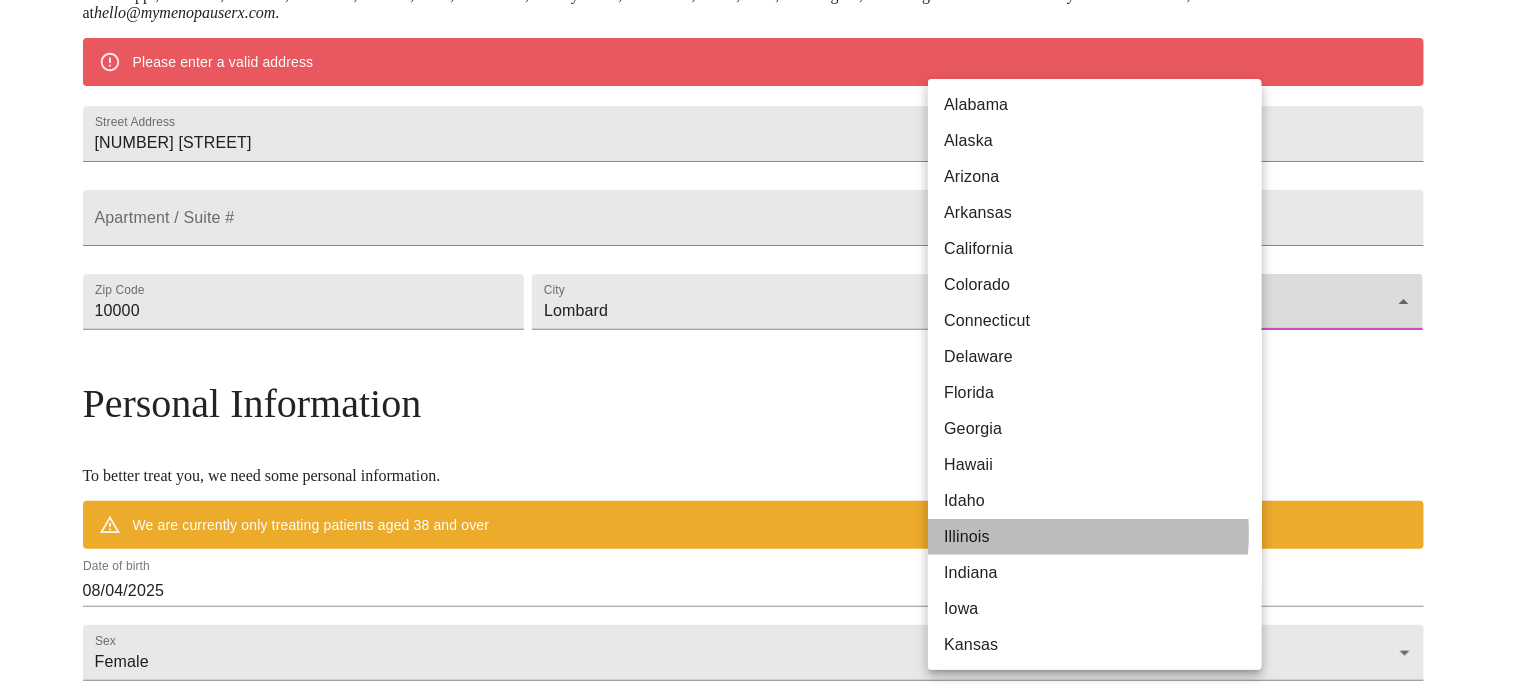 type on "Illinois" 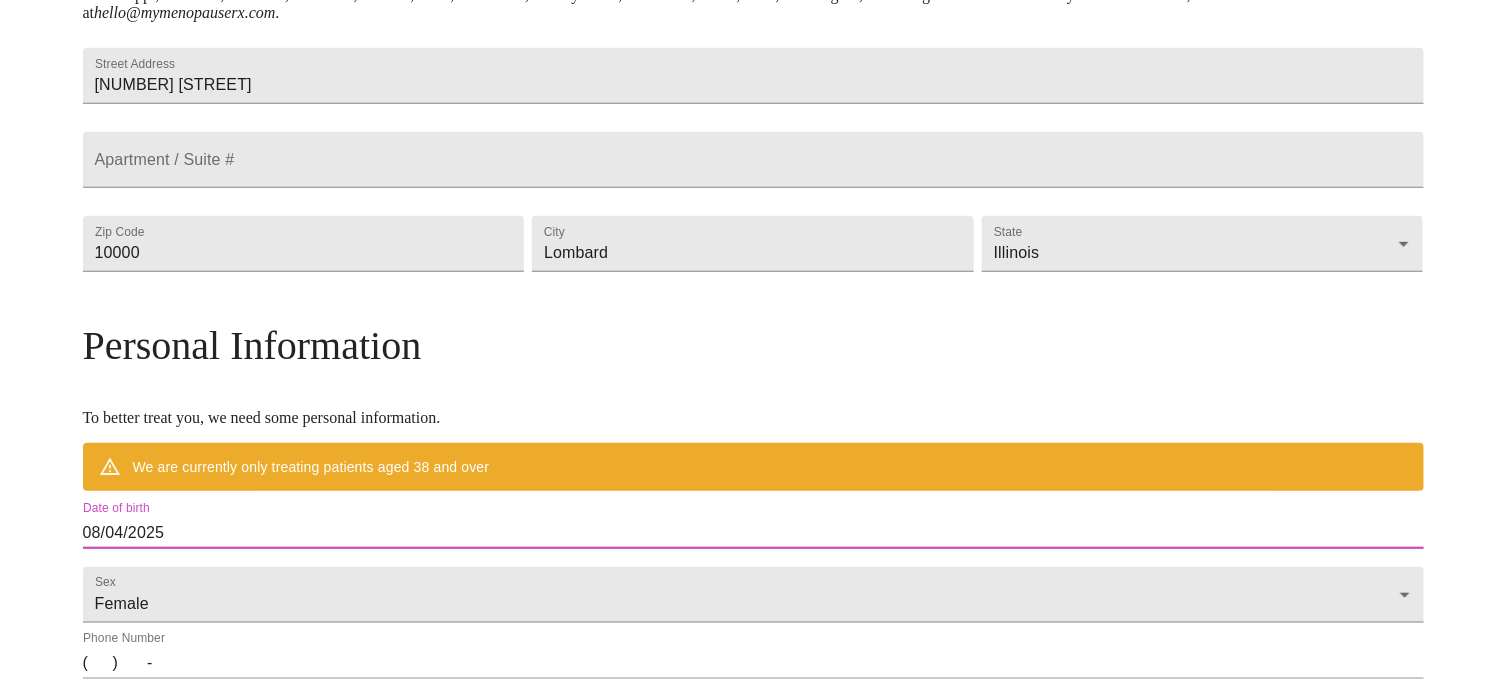 click on "08/04/2025" at bounding box center [753, 533] 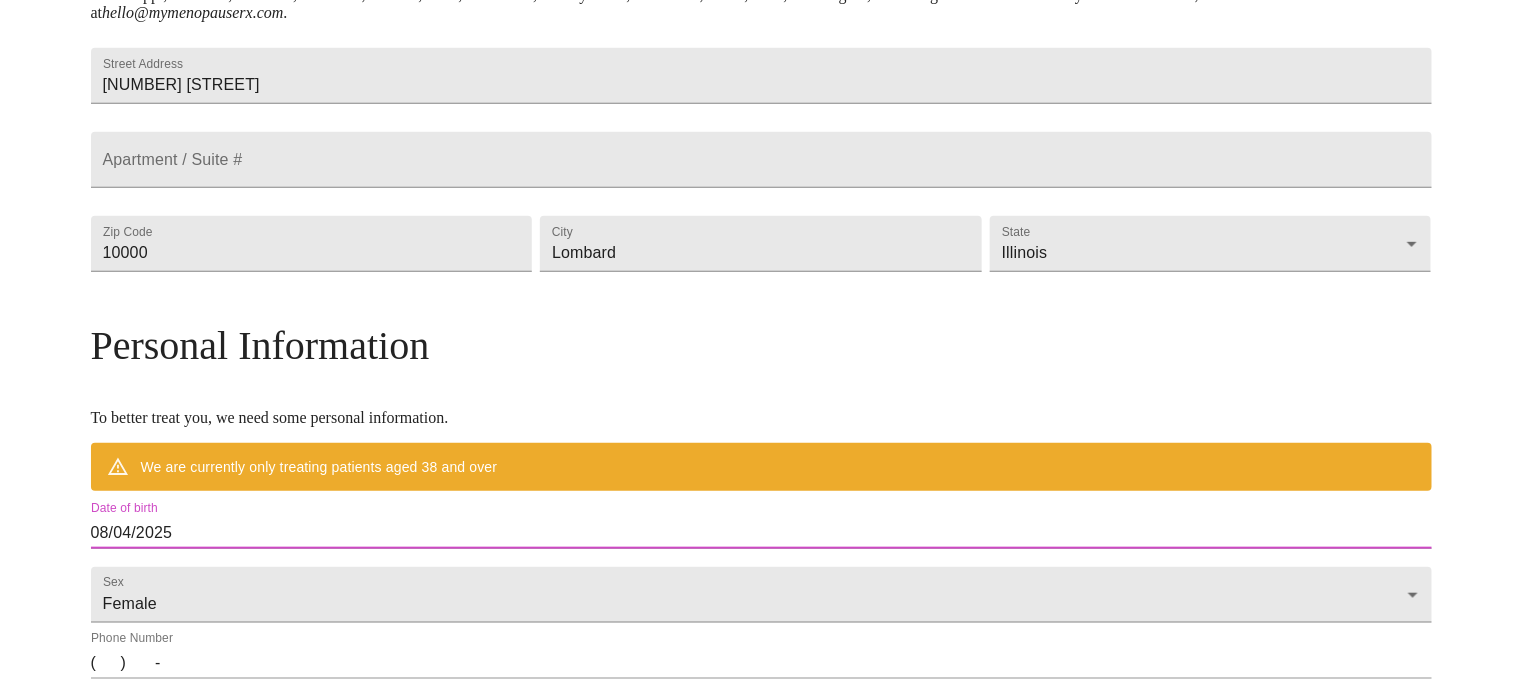scroll, scrollTop: 468, scrollLeft: 0, axis: vertical 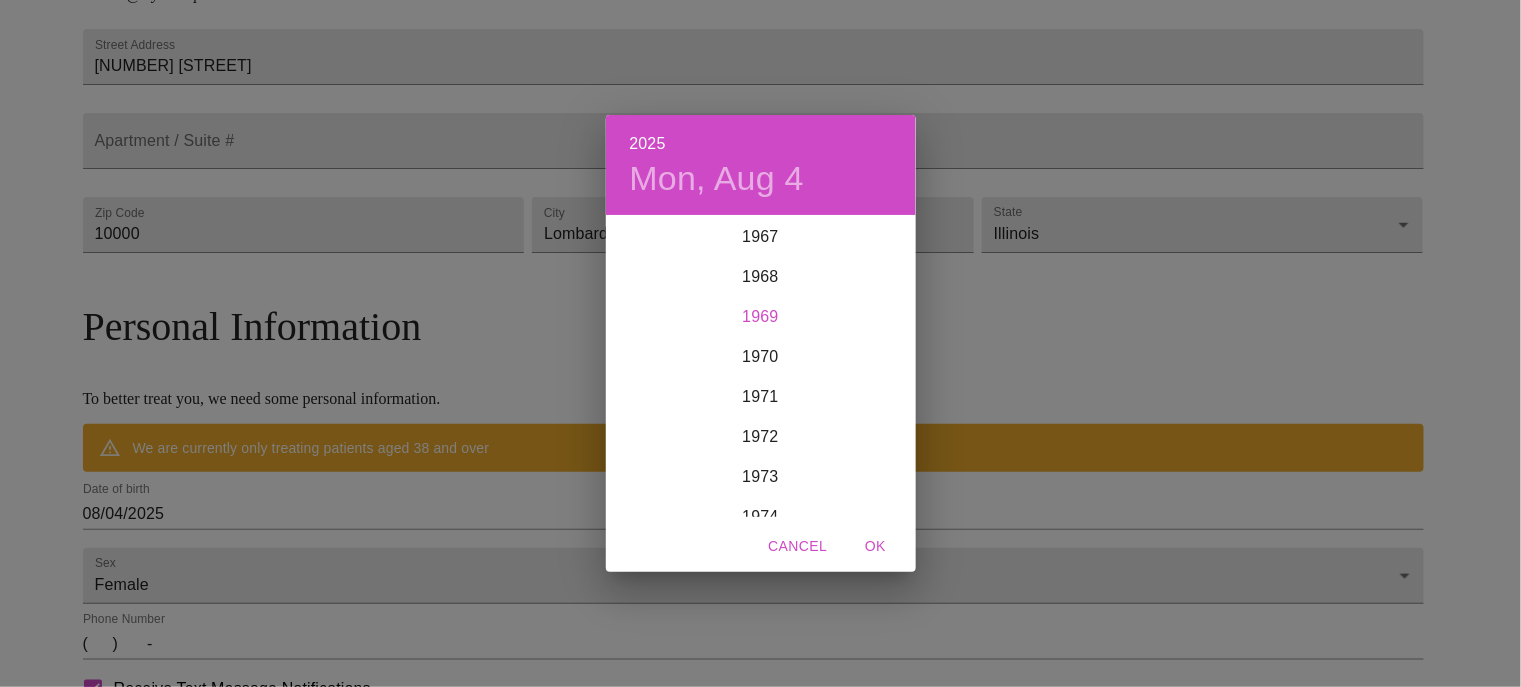 click on "1969" at bounding box center [761, 317] 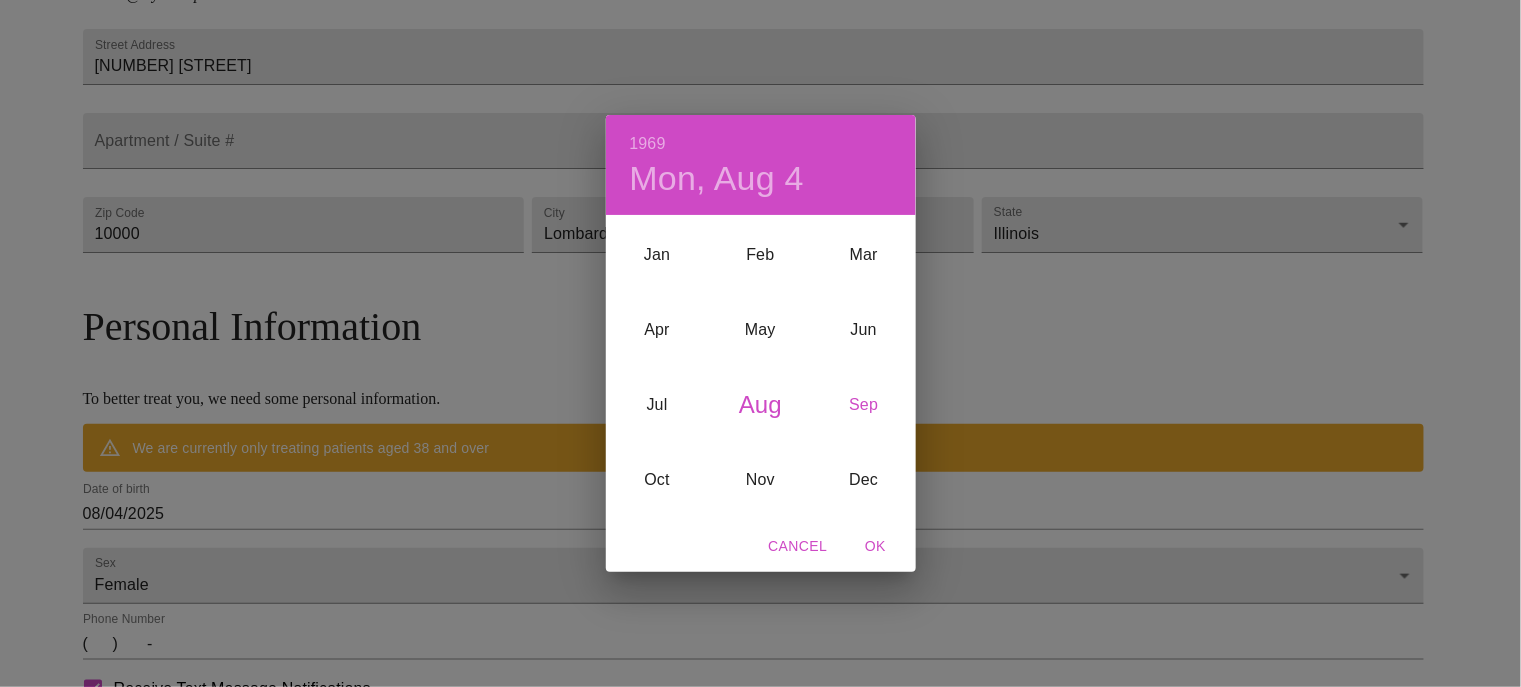 click on "Sep" at bounding box center (863, 404) 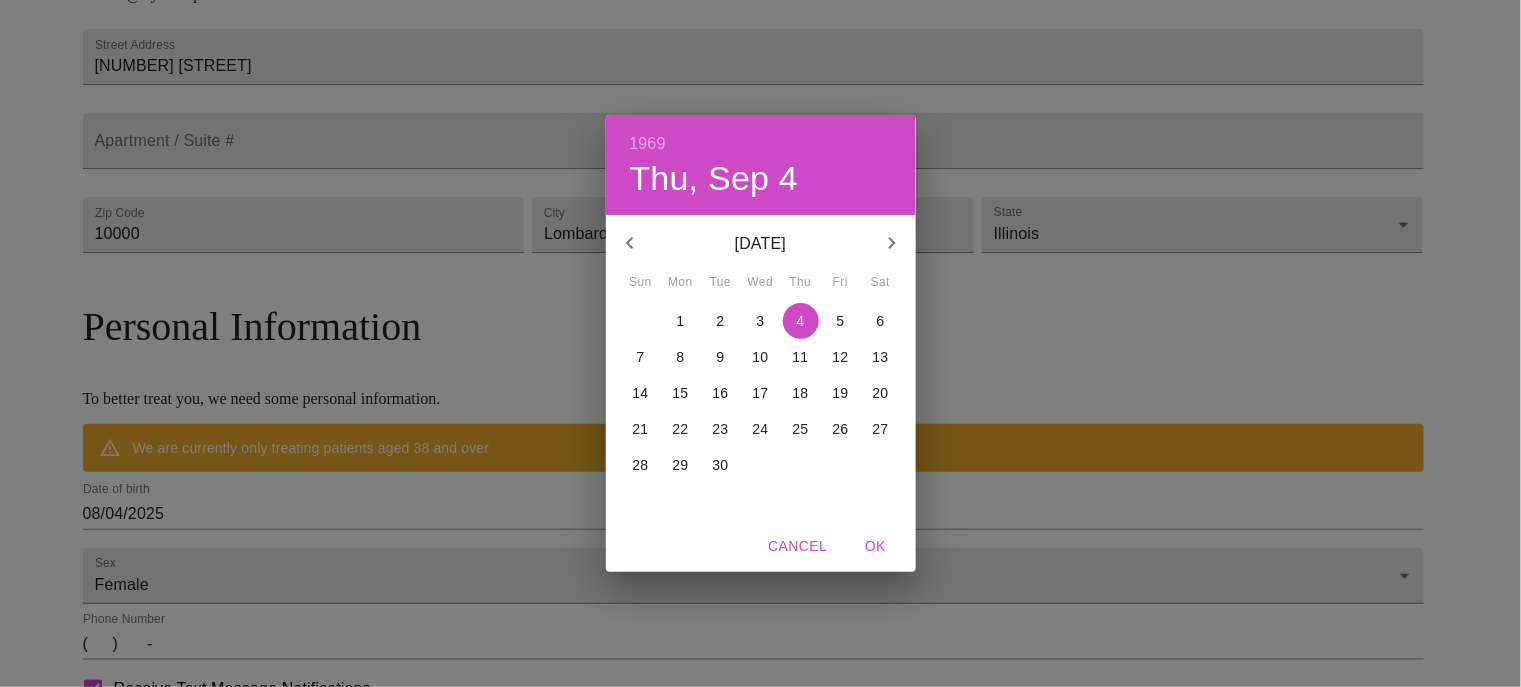 click on "10" at bounding box center [761, 357] 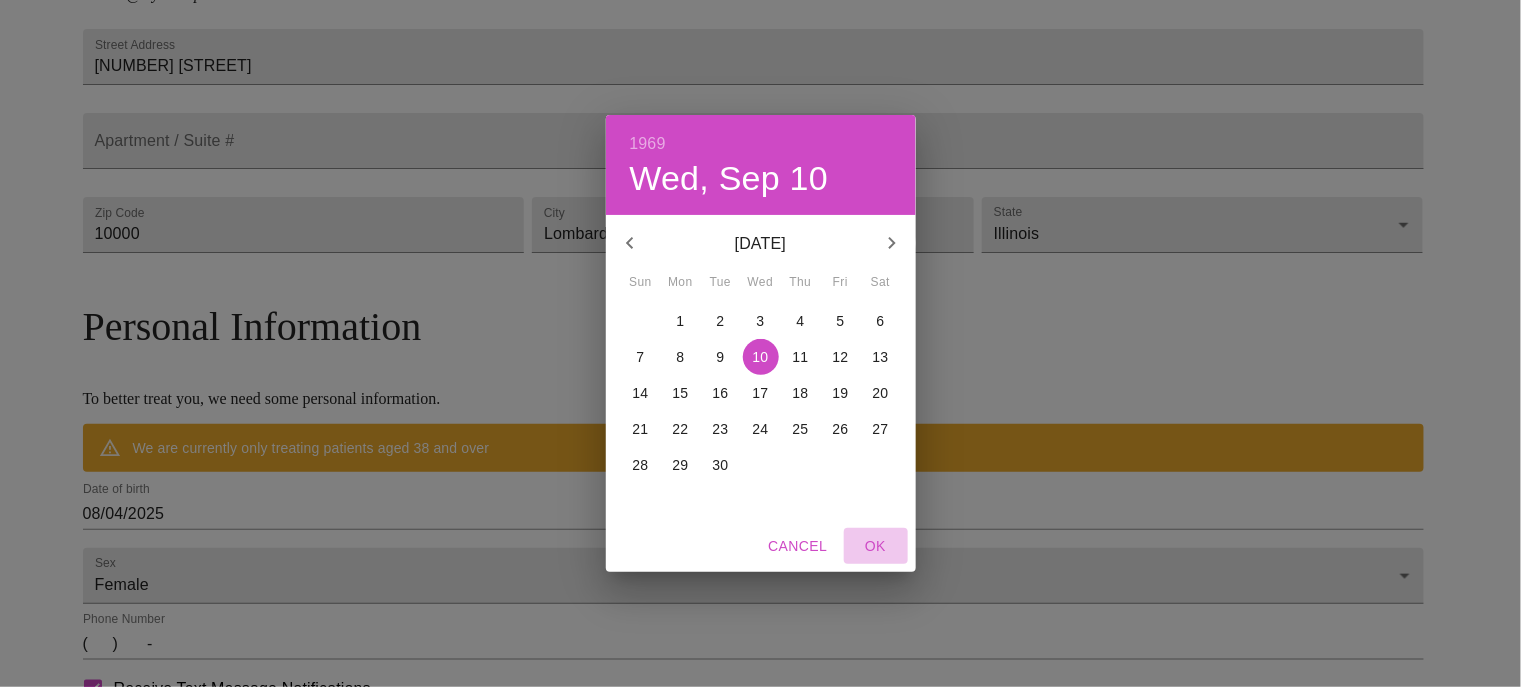 click on "OK" at bounding box center [876, 546] 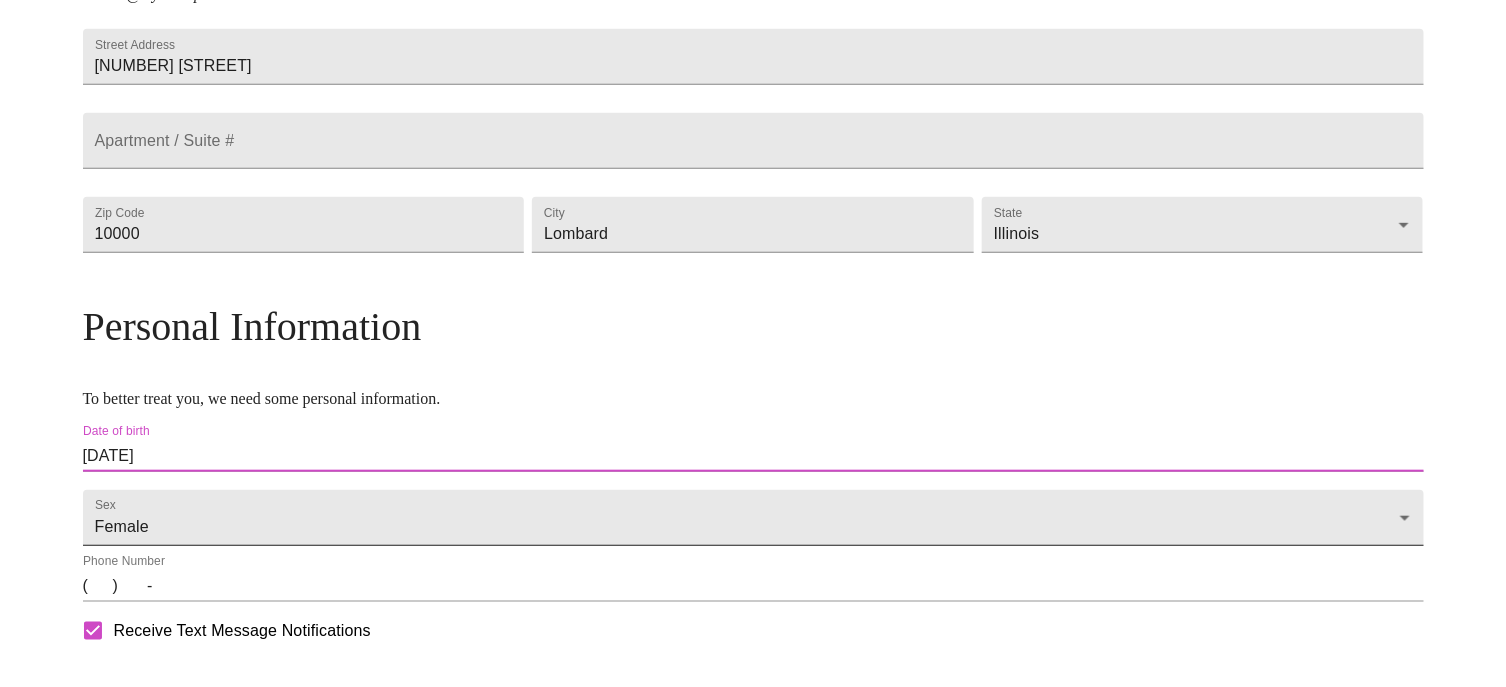 scroll, scrollTop: 567, scrollLeft: 0, axis: vertical 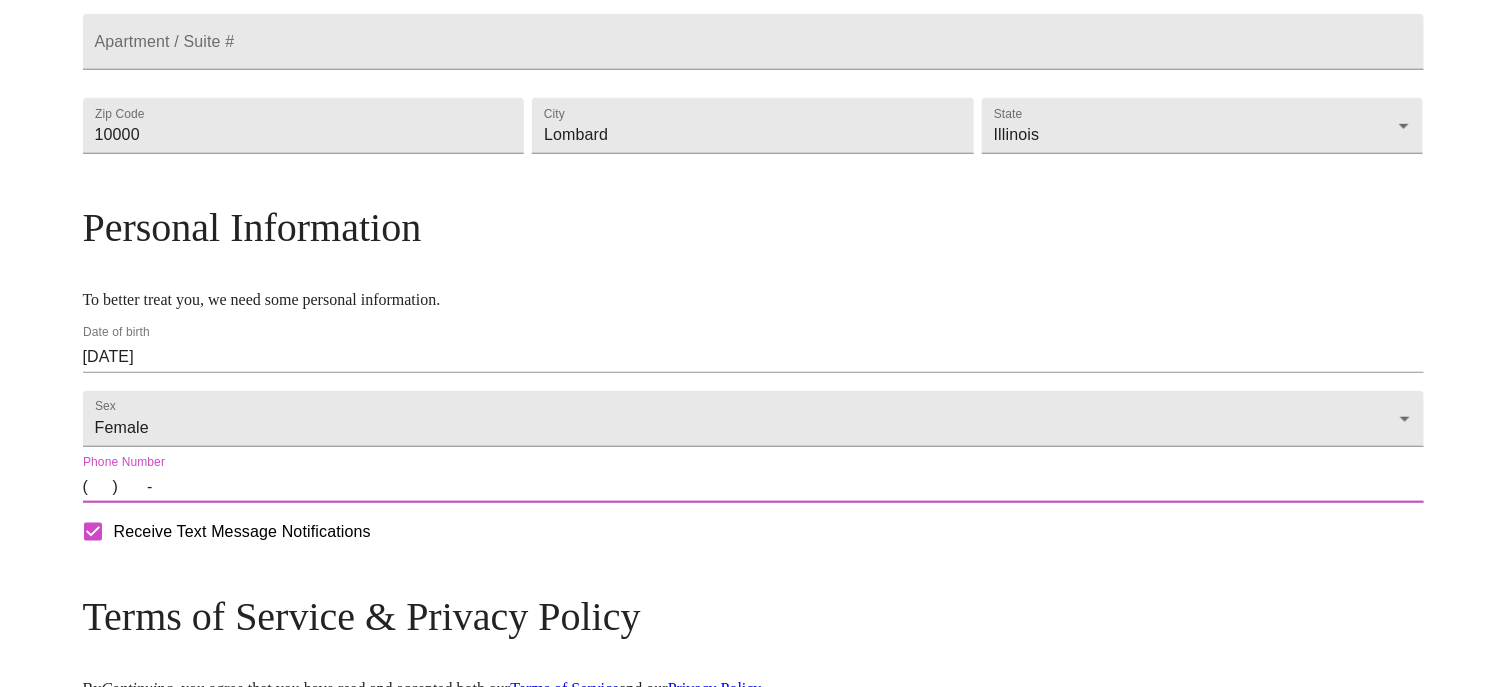 click on "(   )    -" at bounding box center [753, 487] 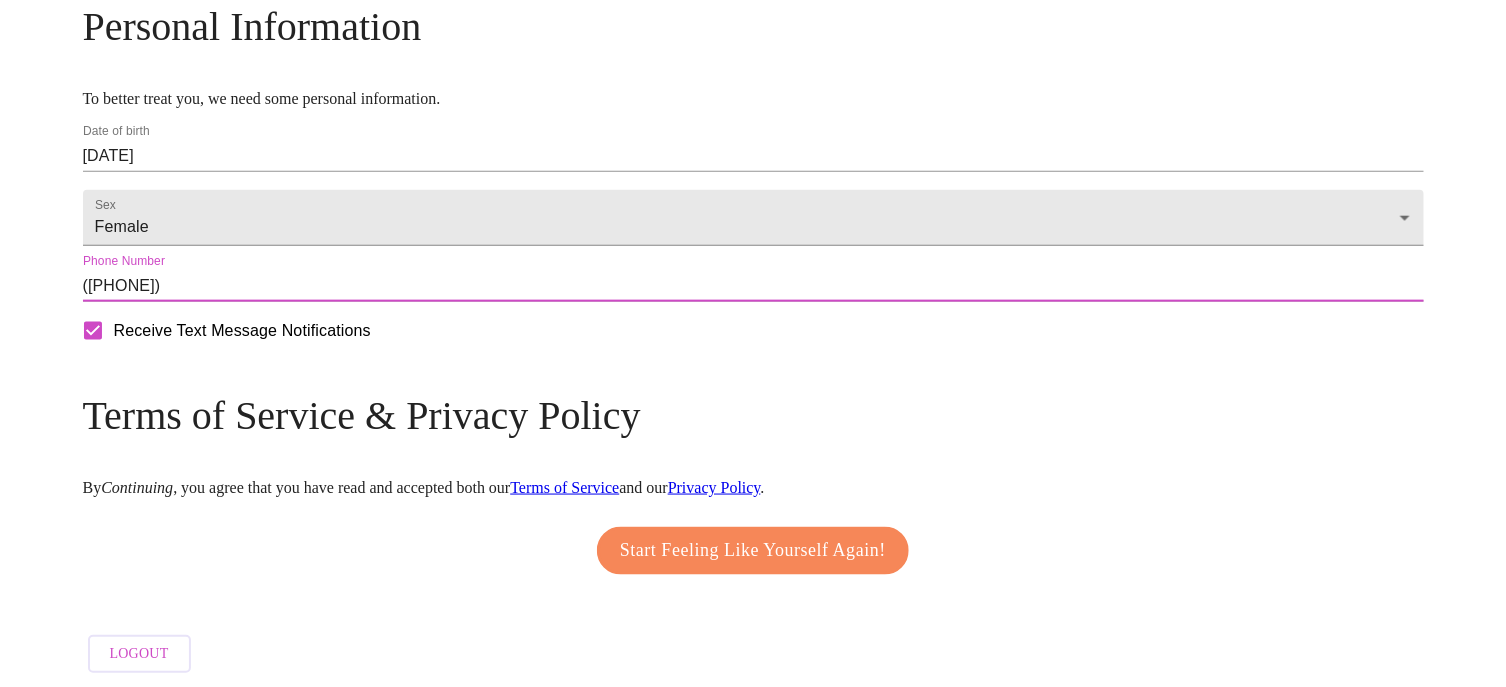 scroll, scrollTop: 826, scrollLeft: 0, axis: vertical 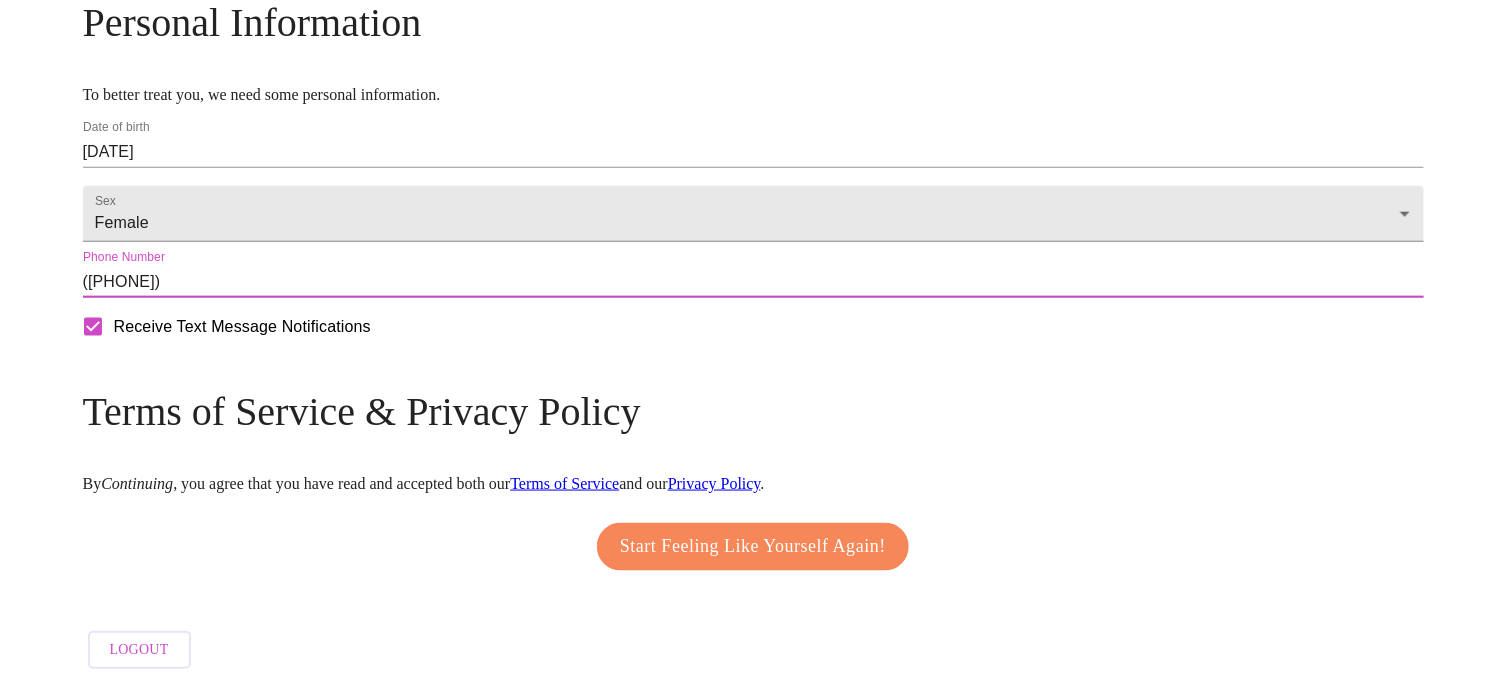 type on "([PHONE])" 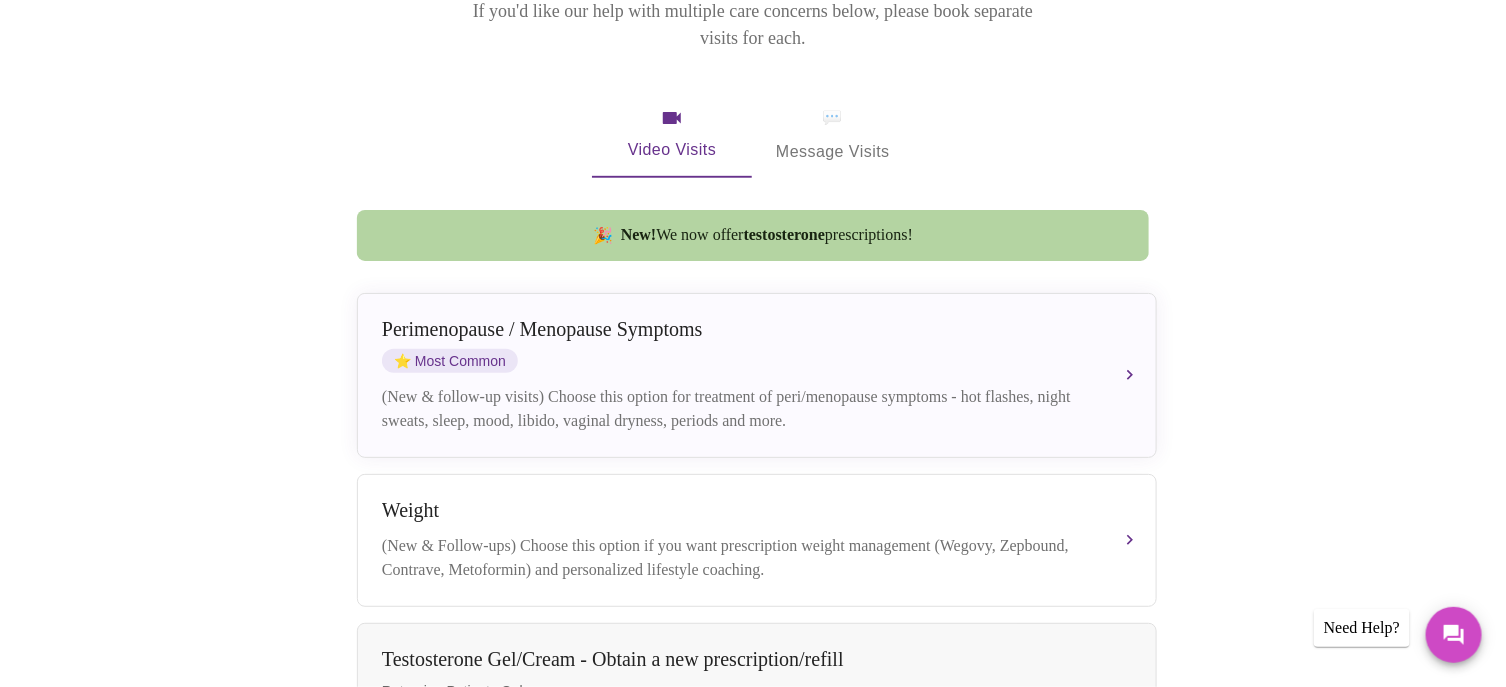 scroll, scrollTop: 219, scrollLeft: 0, axis: vertical 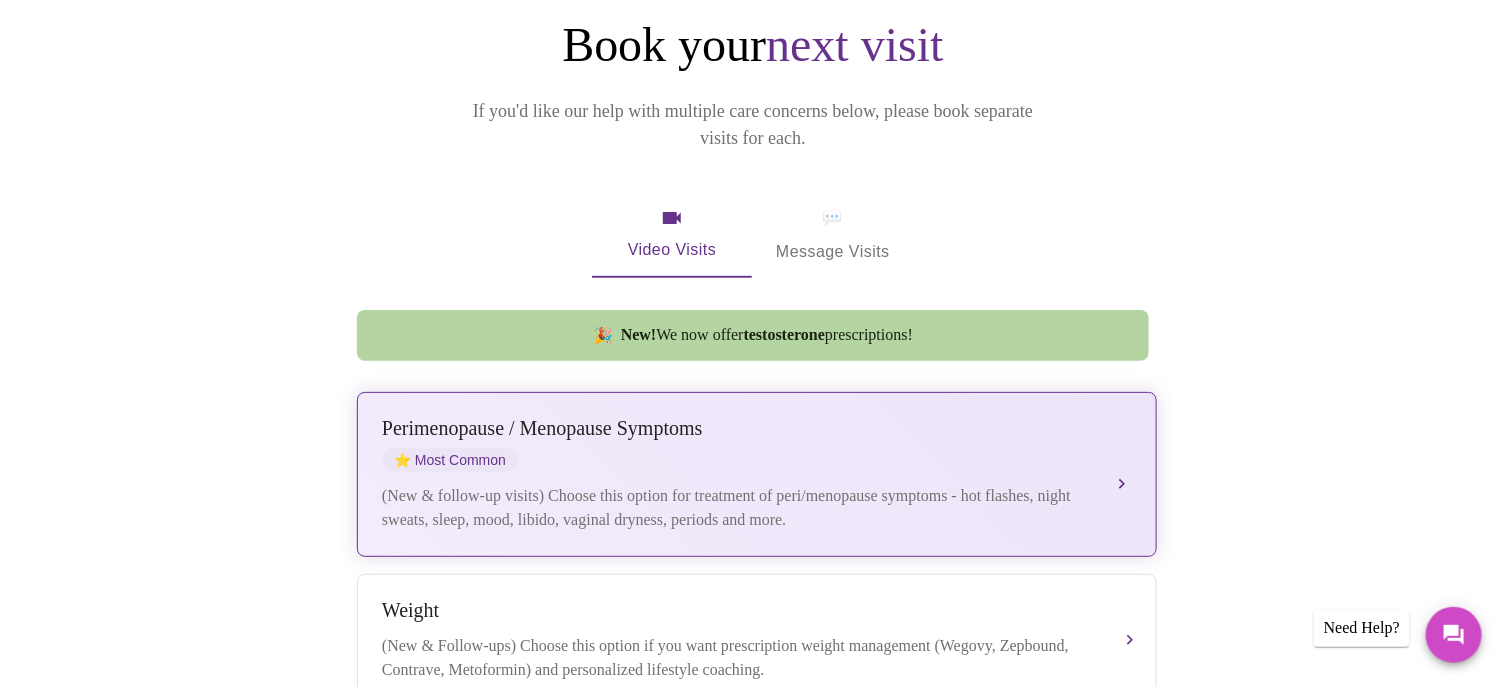 click on "(New & follow-up visits) Choose this option for treatment of peri/menopause symptoms - hot flashes, night sweats, sleep, mood, libido, vaginal dryness, periods and more." at bounding box center (737, 508) 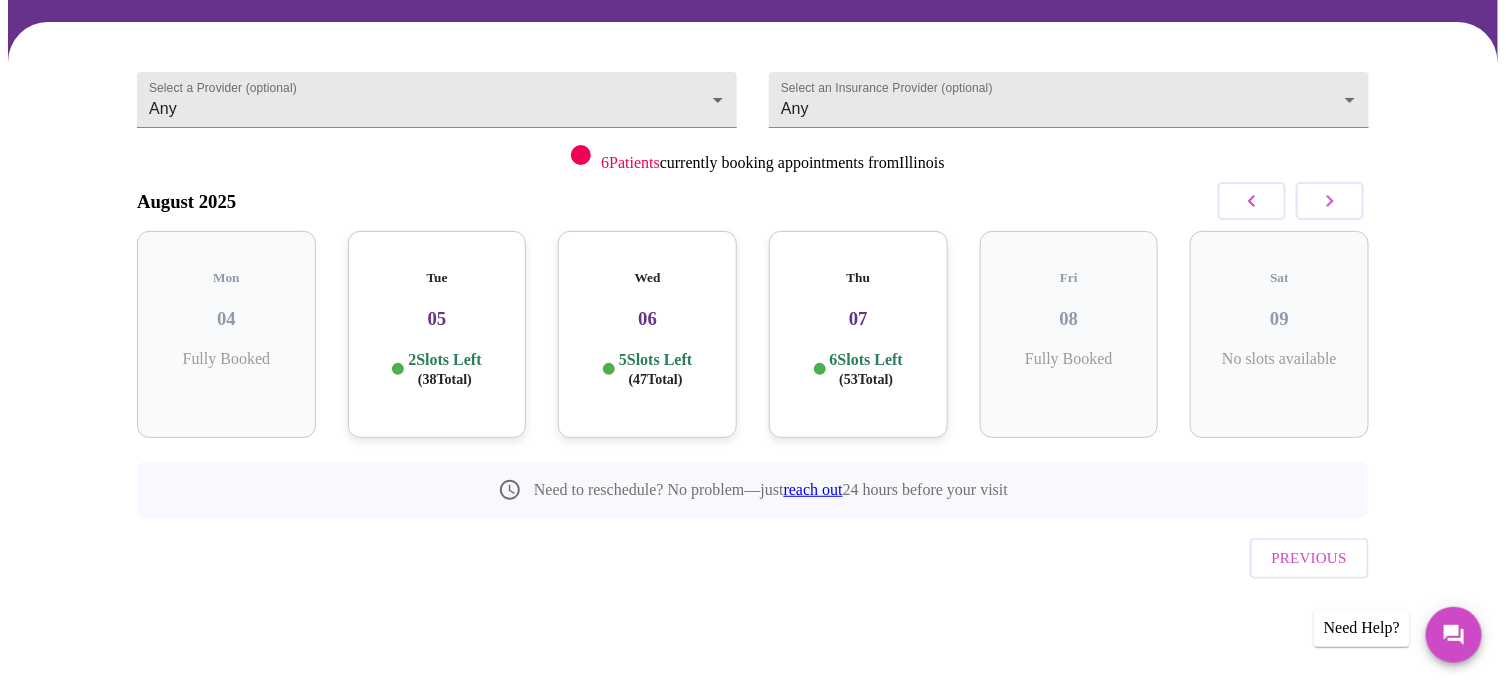 scroll, scrollTop: 96, scrollLeft: 0, axis: vertical 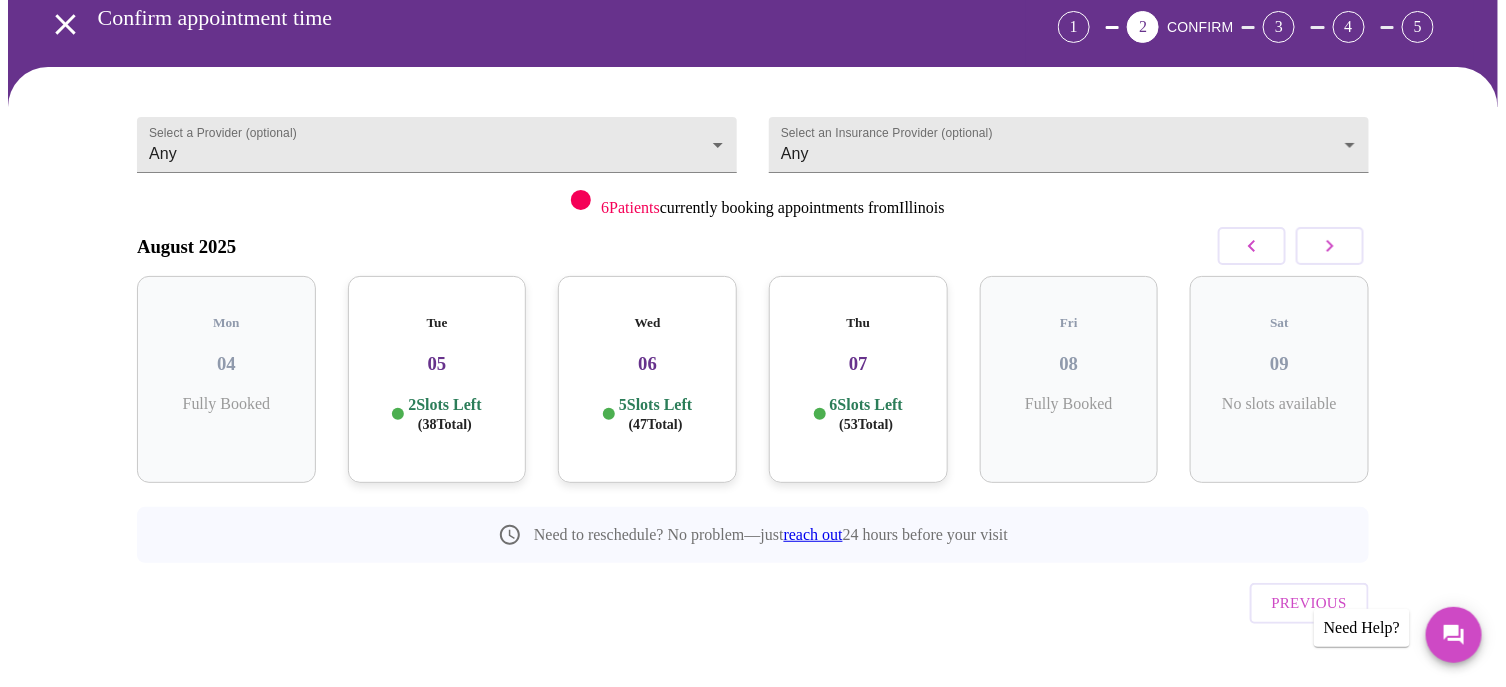 click on "Wed 06 5  Slots Left ( 47  Total)" at bounding box center [647, 379] 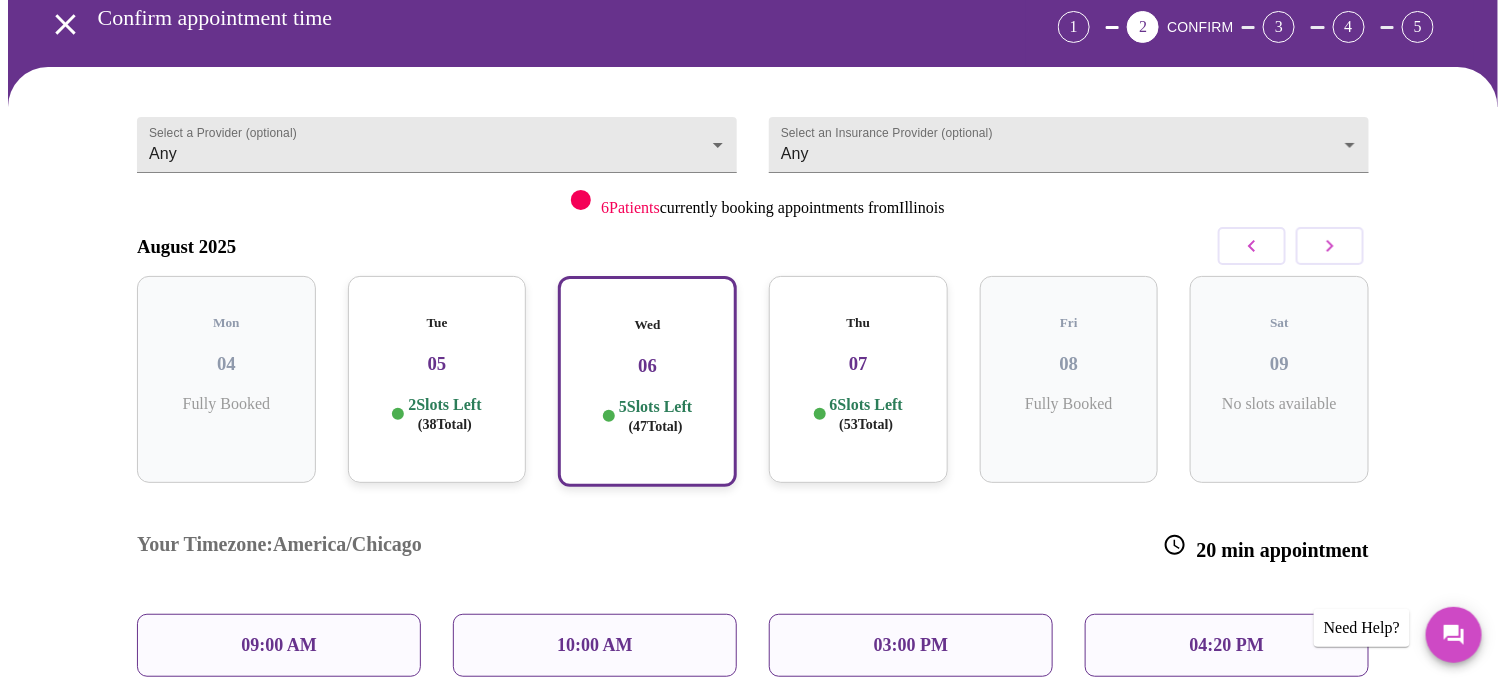 scroll, scrollTop: 219, scrollLeft: 0, axis: vertical 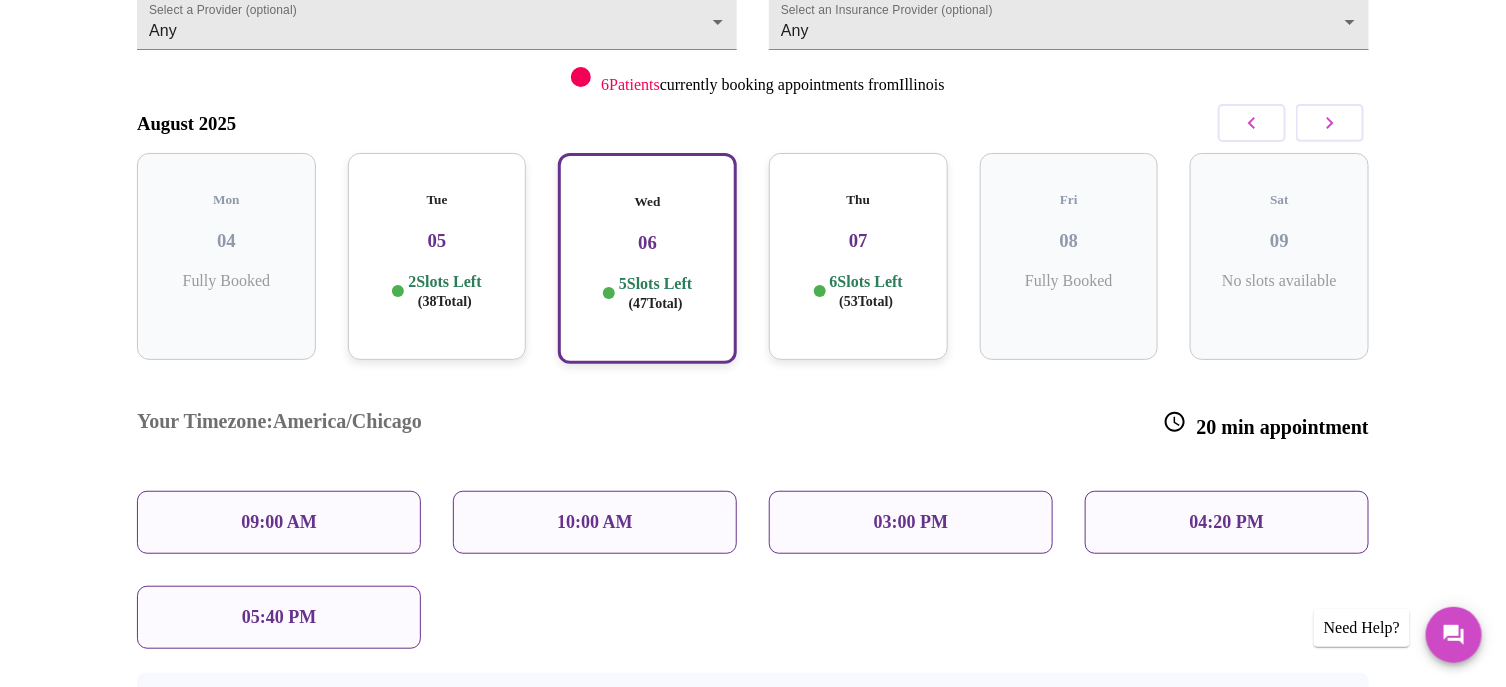 click on "03:00 PM" at bounding box center [911, 522] 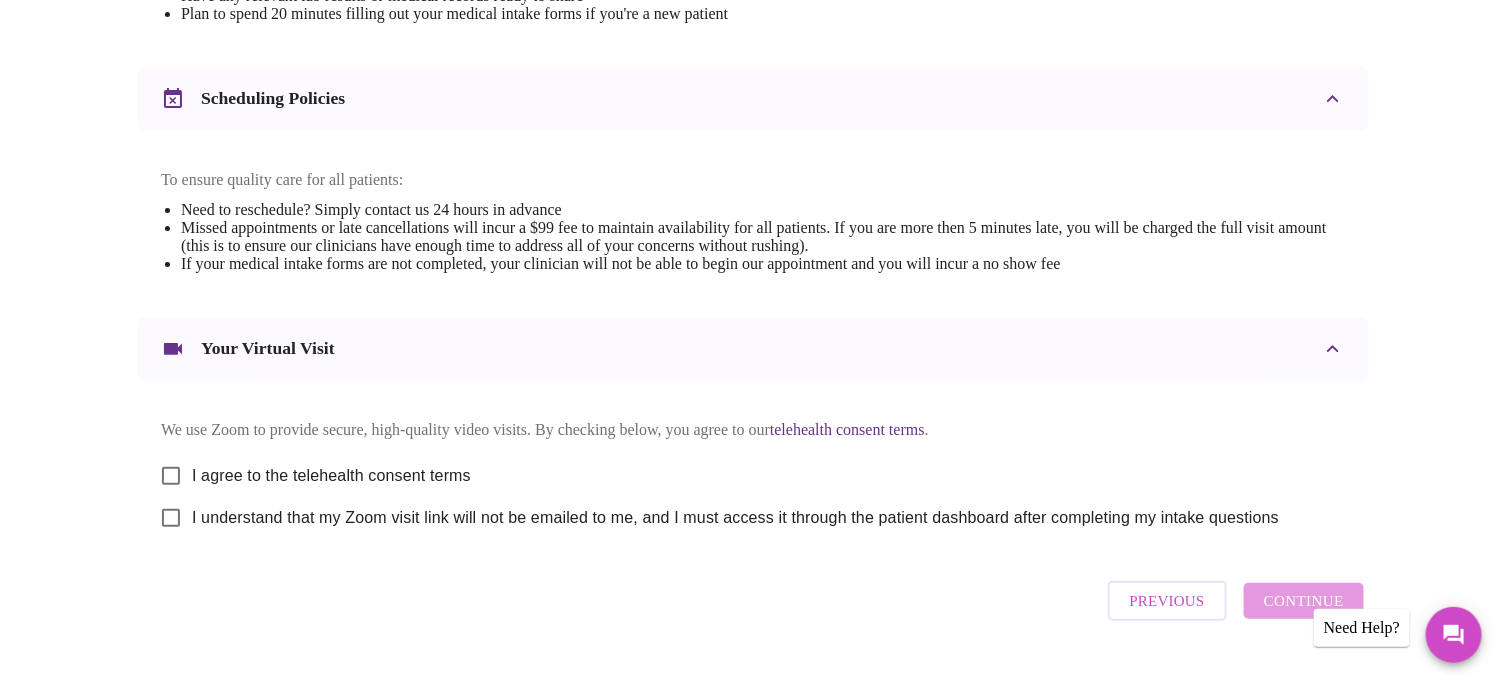 scroll, scrollTop: 761, scrollLeft: 0, axis: vertical 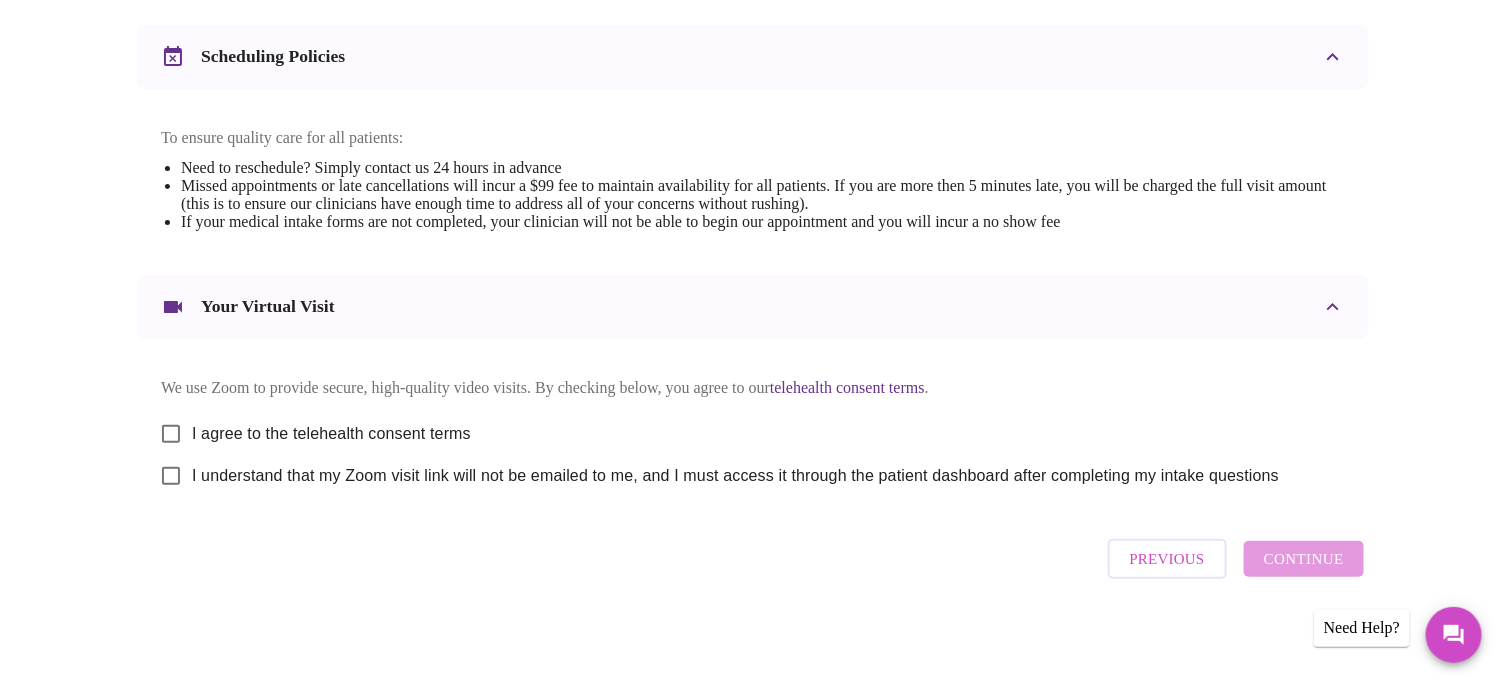 click on "I agree to the telehealth consent terms" at bounding box center (171, 434) 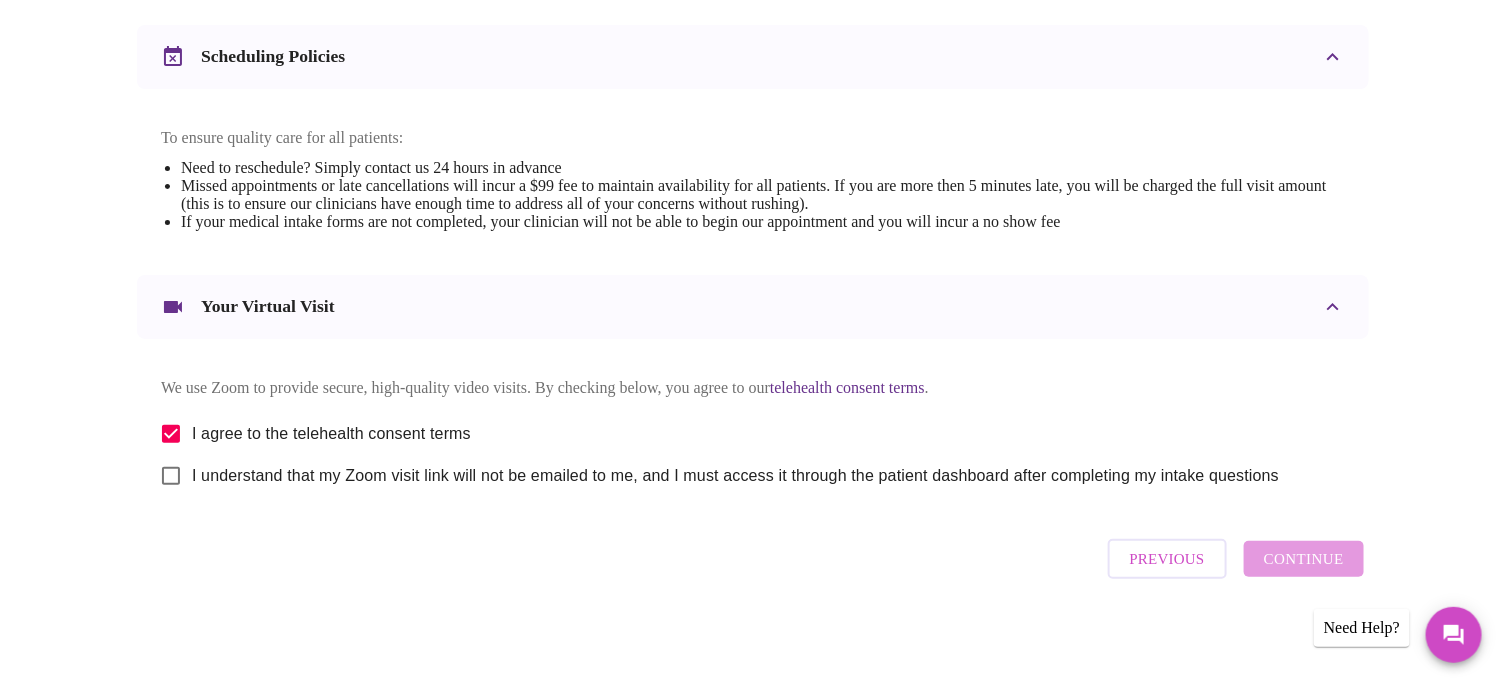 click on "I understand that my Zoom visit link will not be emailed to me, and I must access it through the patient dashboard after completing my intake questions" at bounding box center [171, 476] 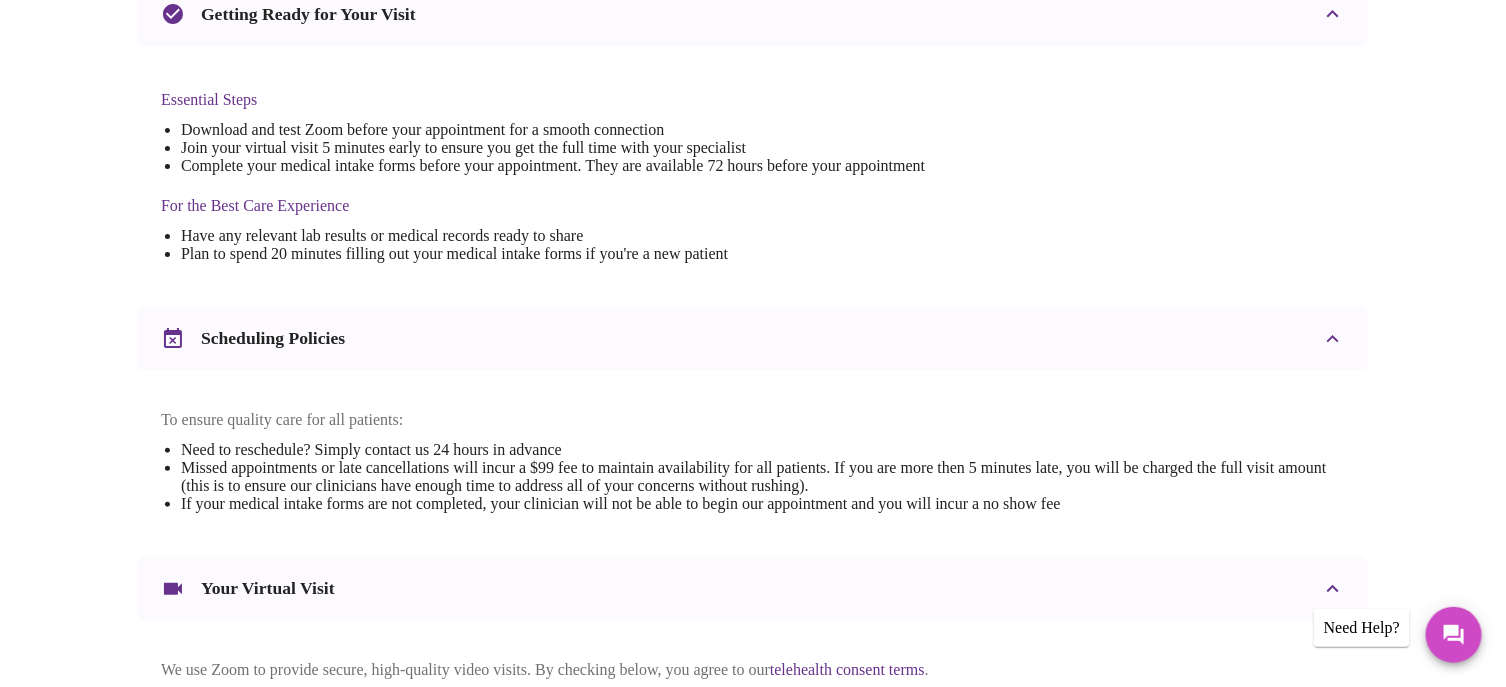 scroll, scrollTop: 761, scrollLeft: 0, axis: vertical 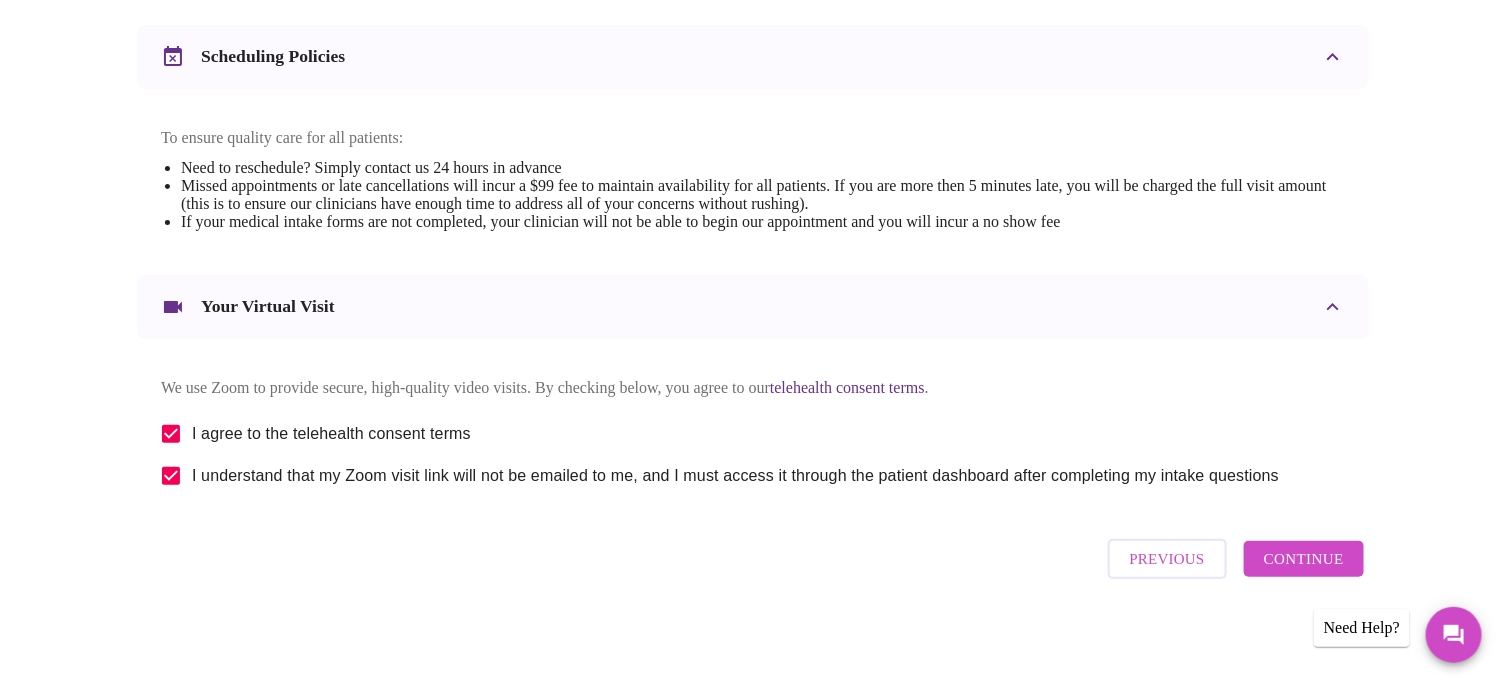 click on "Continue" at bounding box center [1304, 559] 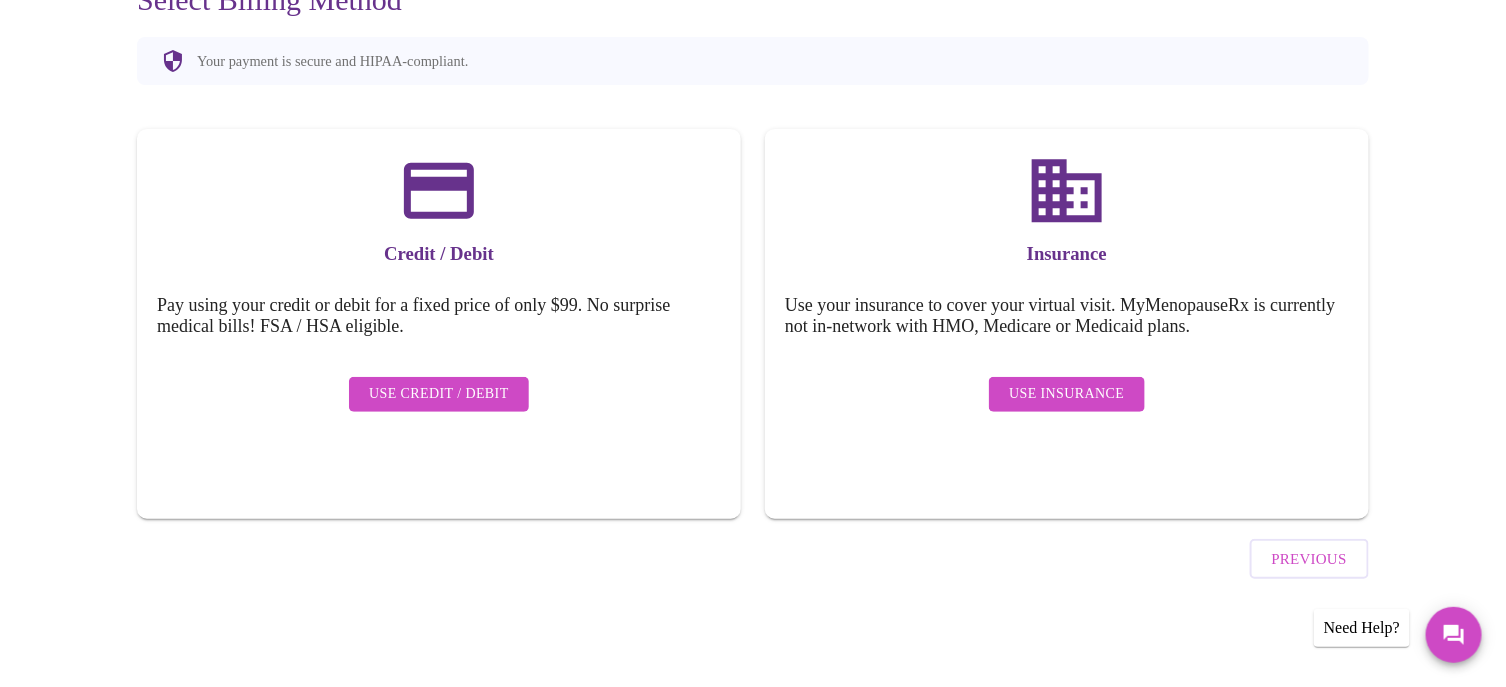 scroll, scrollTop: 163, scrollLeft: 0, axis: vertical 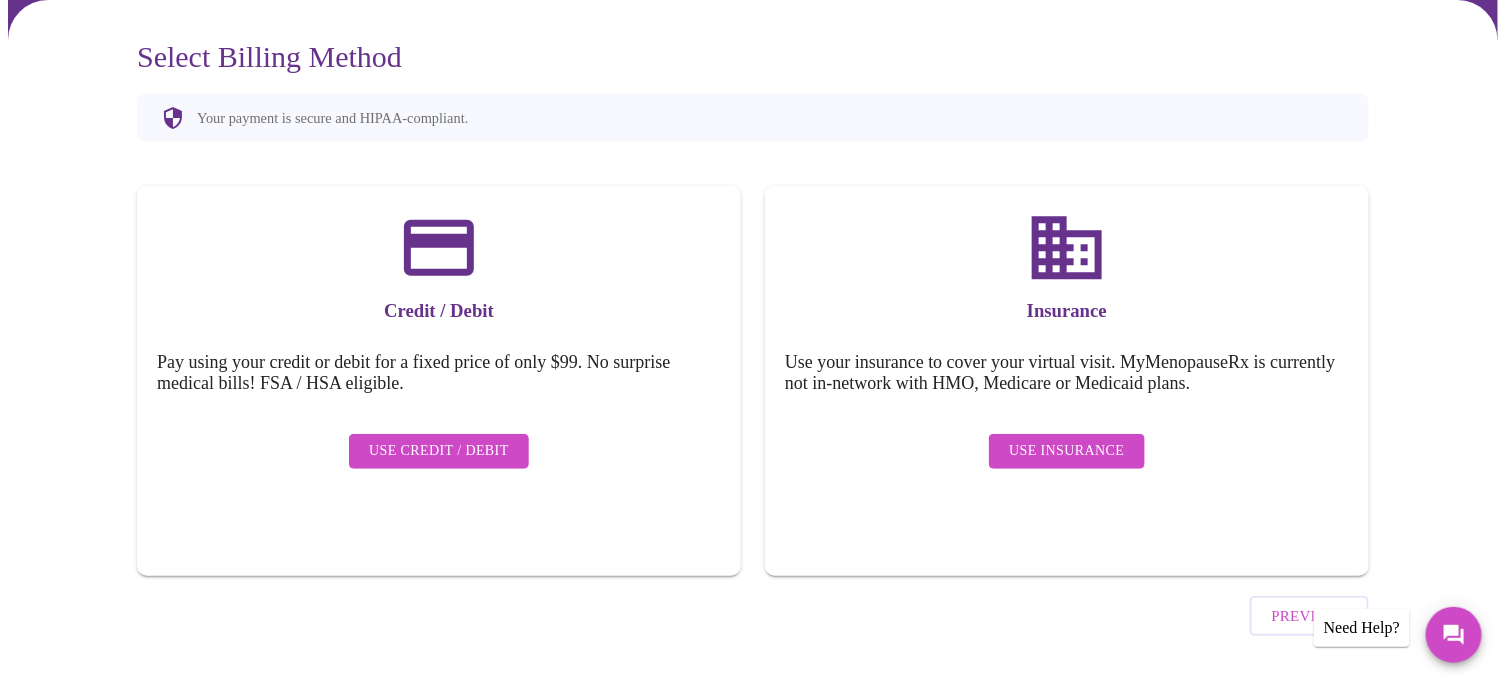 click on "Use Insurance" at bounding box center (1066, 451) 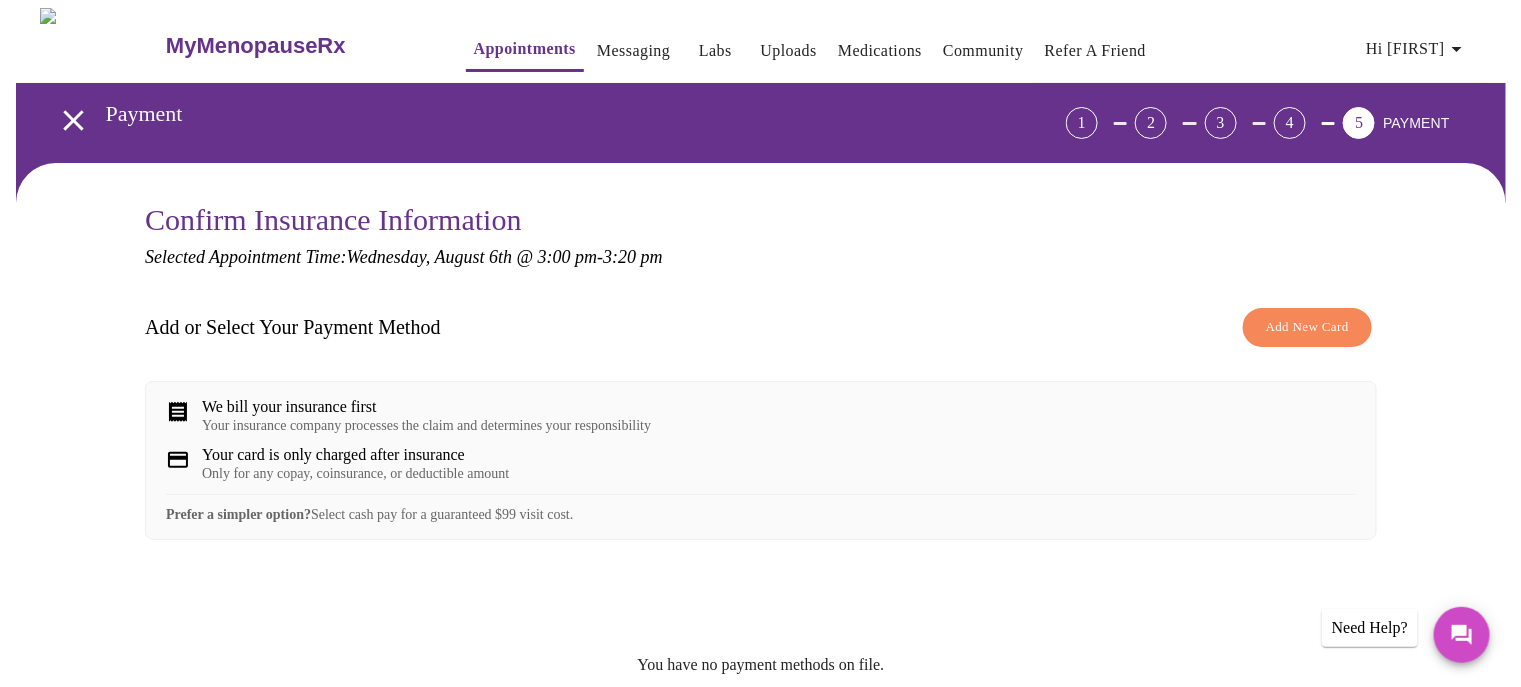 scroll, scrollTop: 99, scrollLeft: 0, axis: vertical 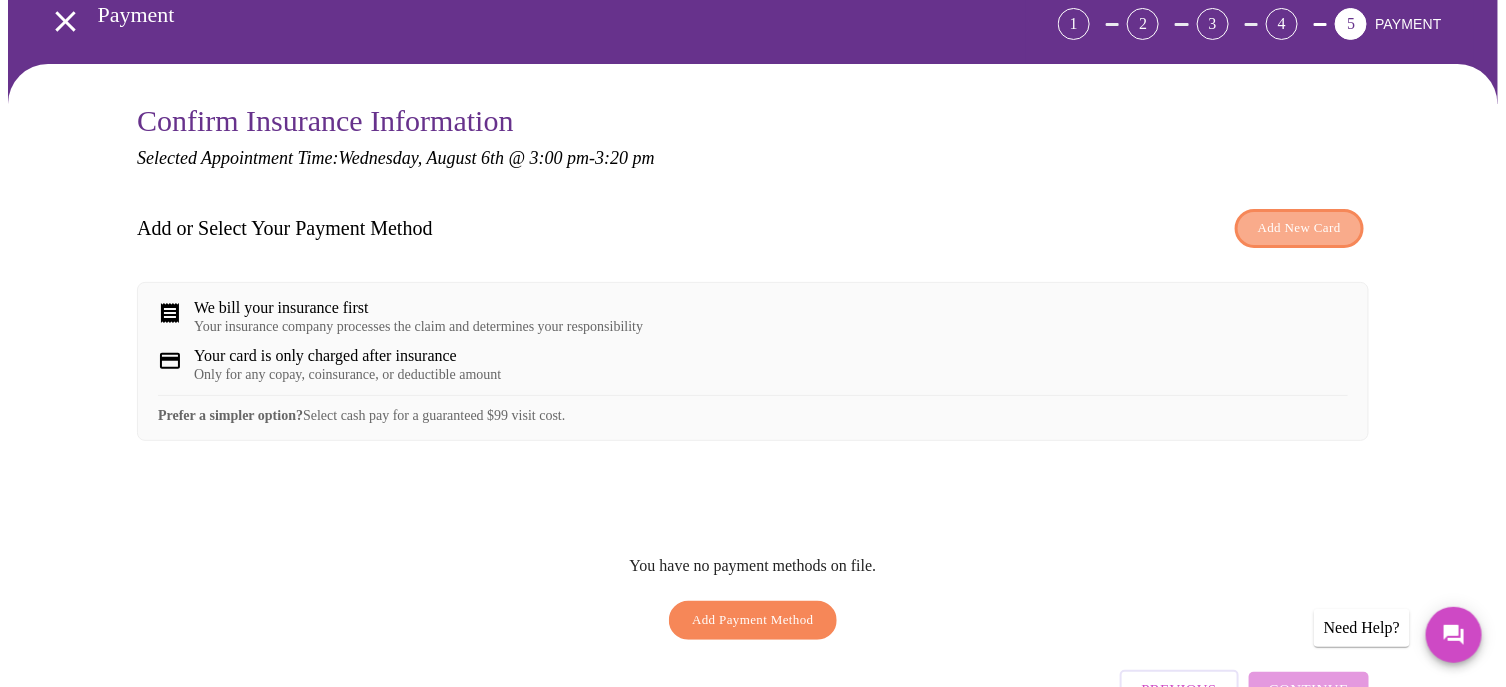 click on "Add New Card" at bounding box center [1299, 228] 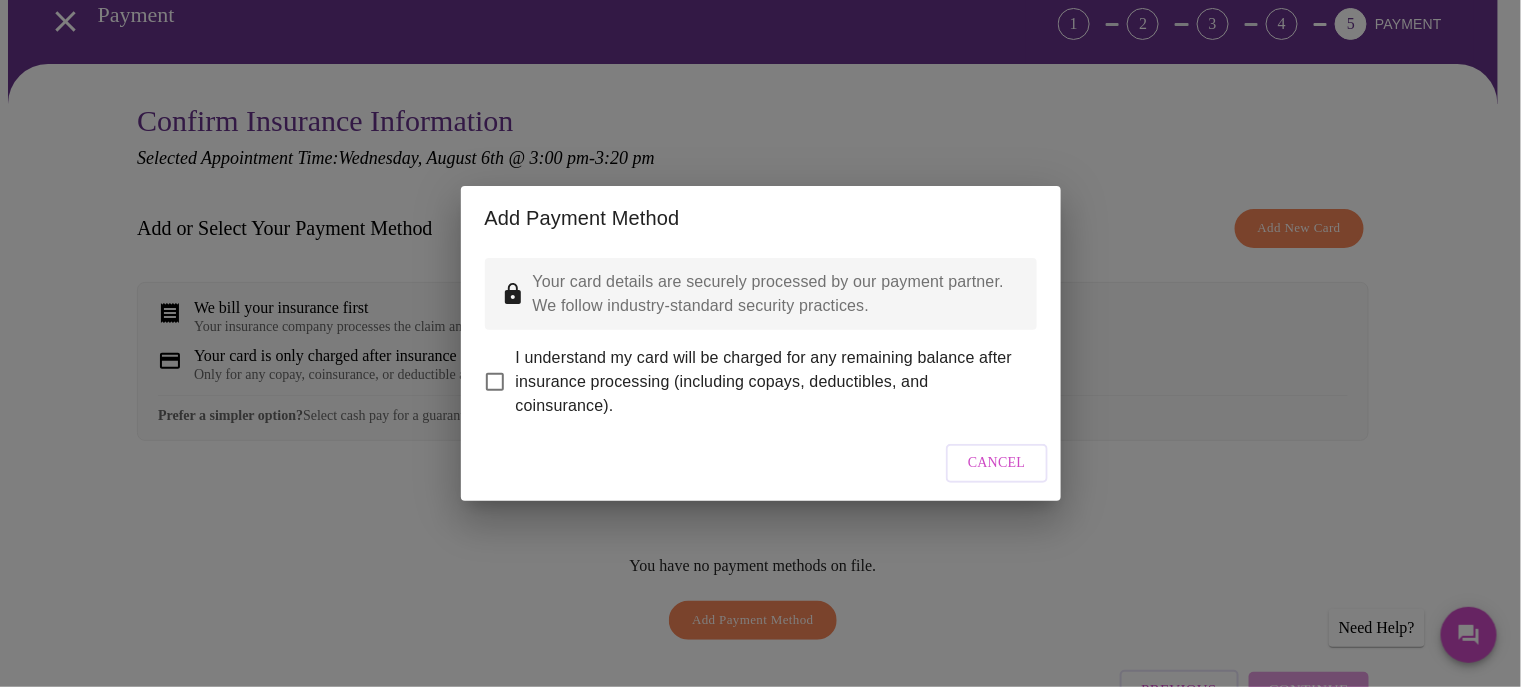 click on "I understand my card will be charged for any remaining balance after insurance processing (including copays, deductibles, and coinsurance)." at bounding box center [495, 382] 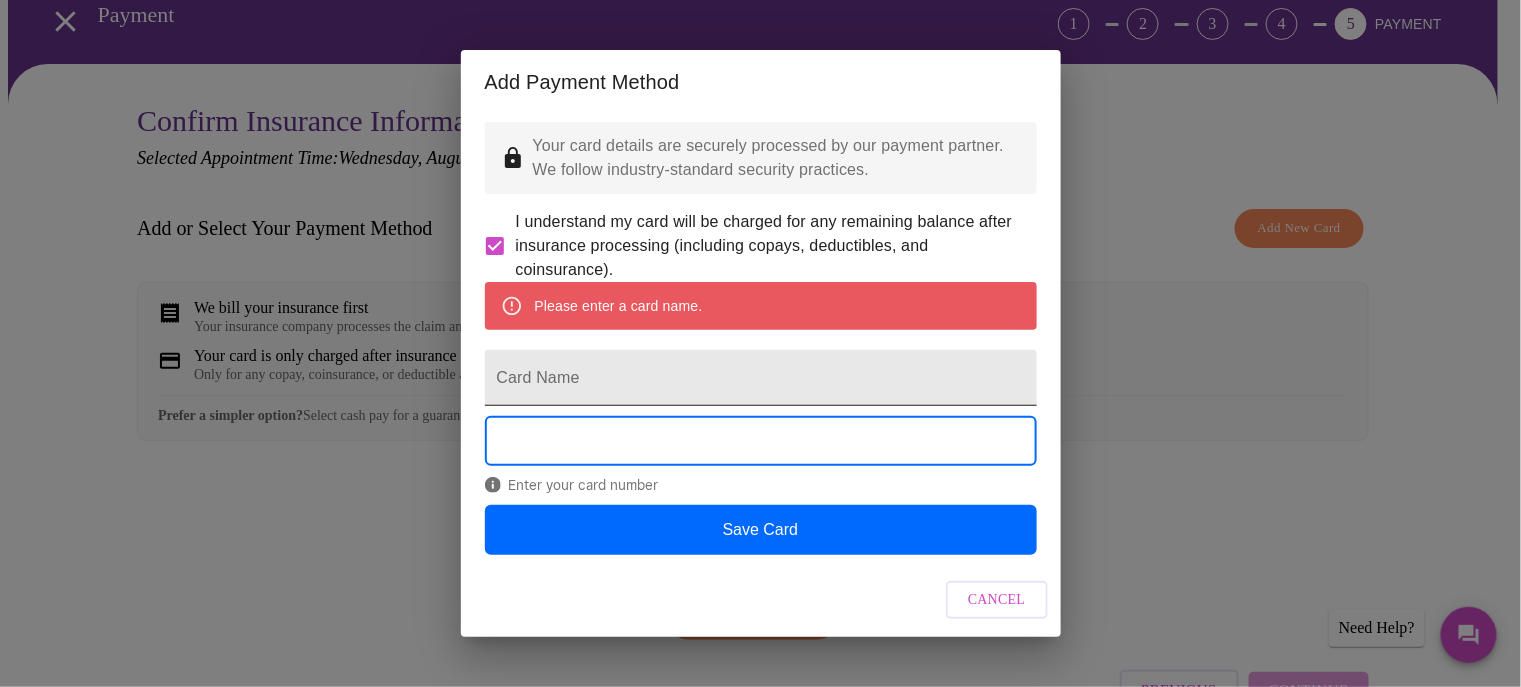 click on "Card Name" at bounding box center (761, 378) 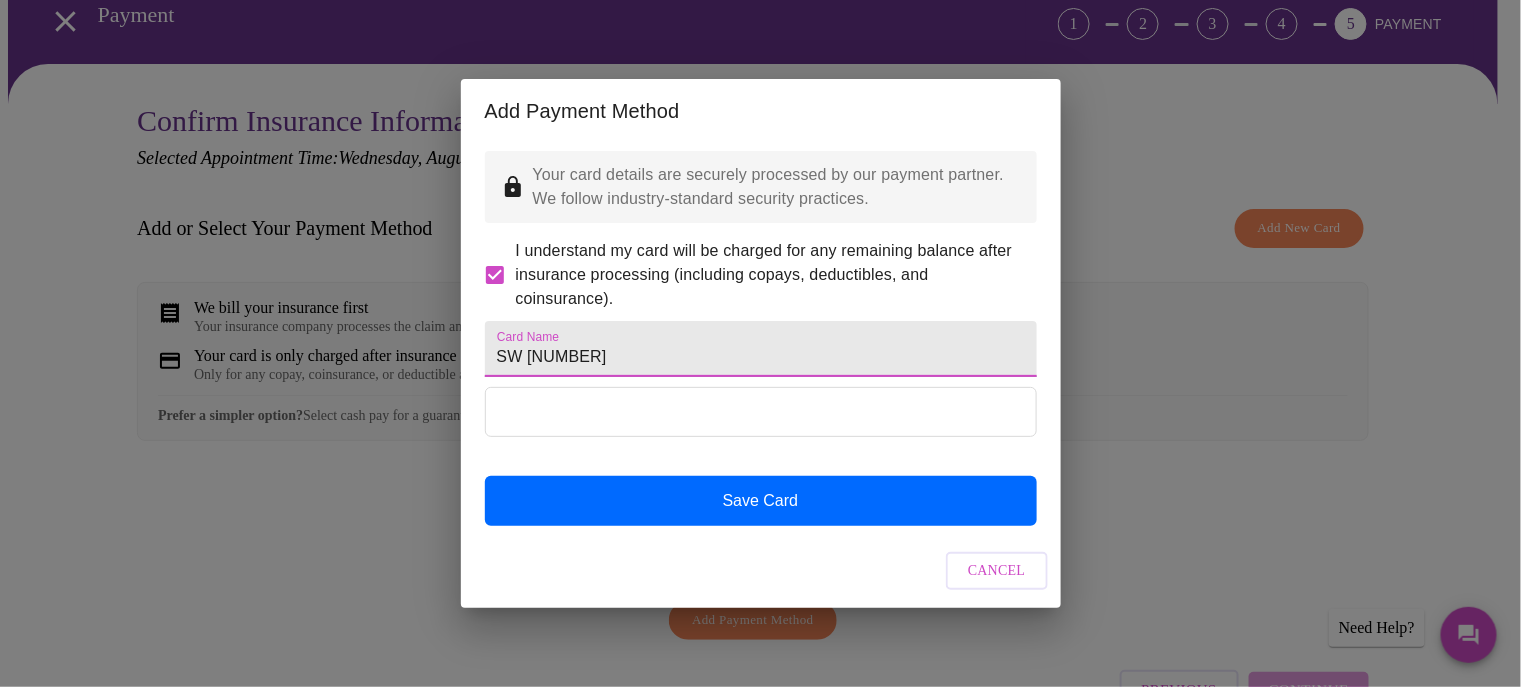 type on "SW [NUMBER]" 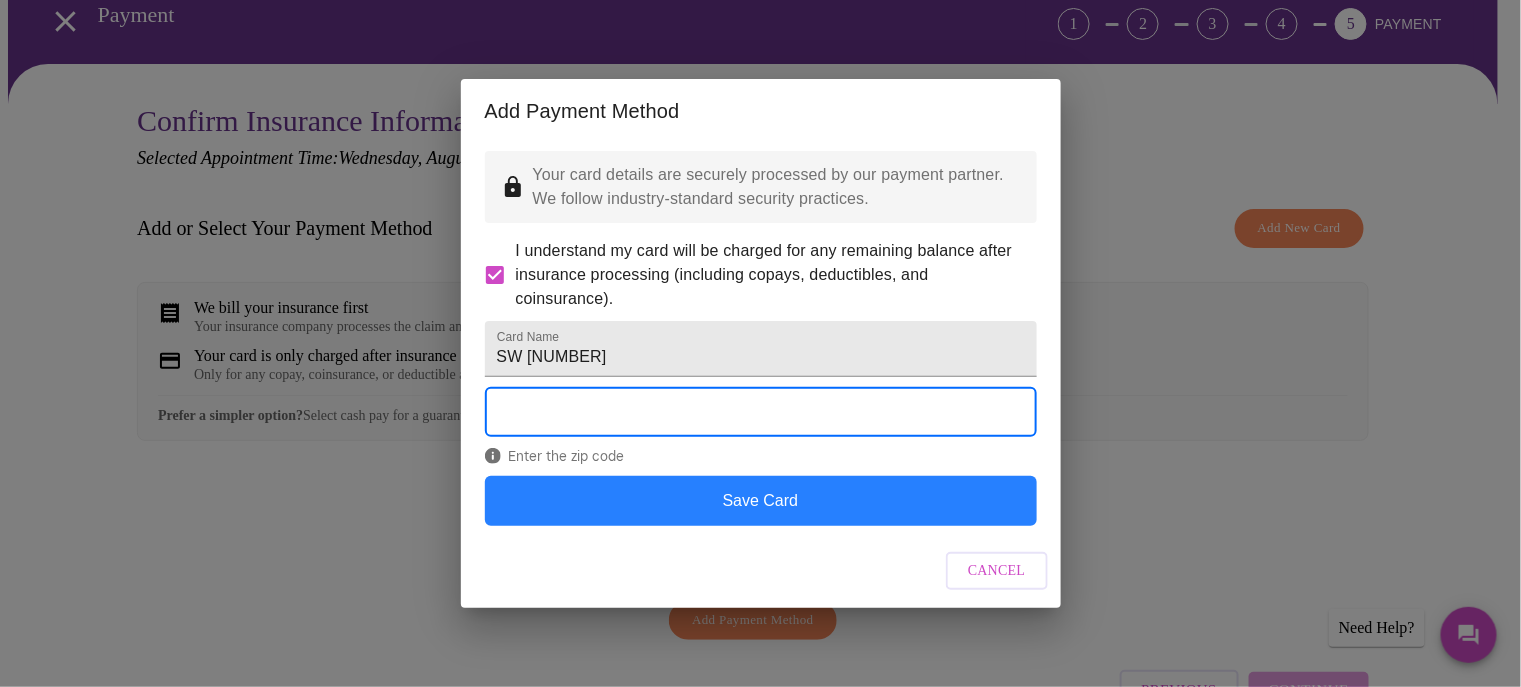 click on "Save Card" at bounding box center [761, 501] 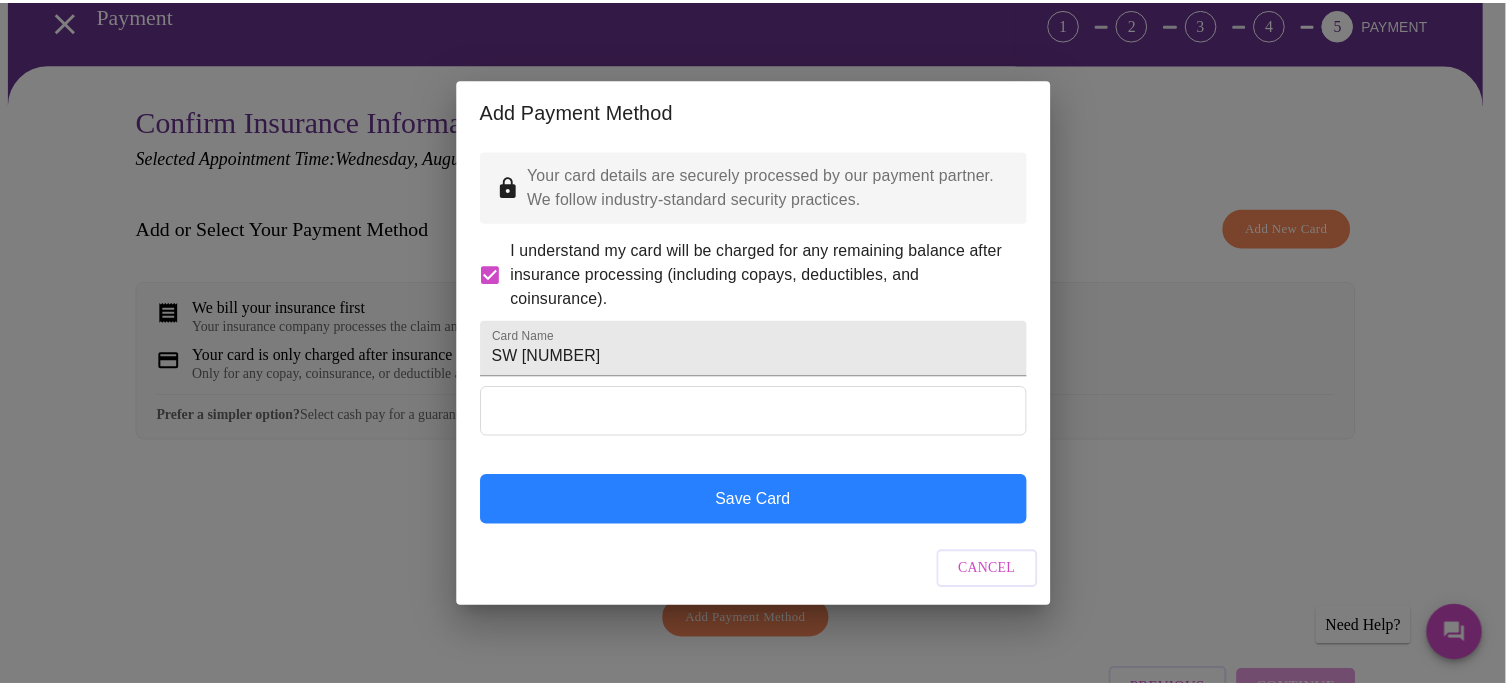 scroll, scrollTop: 0, scrollLeft: 0, axis: both 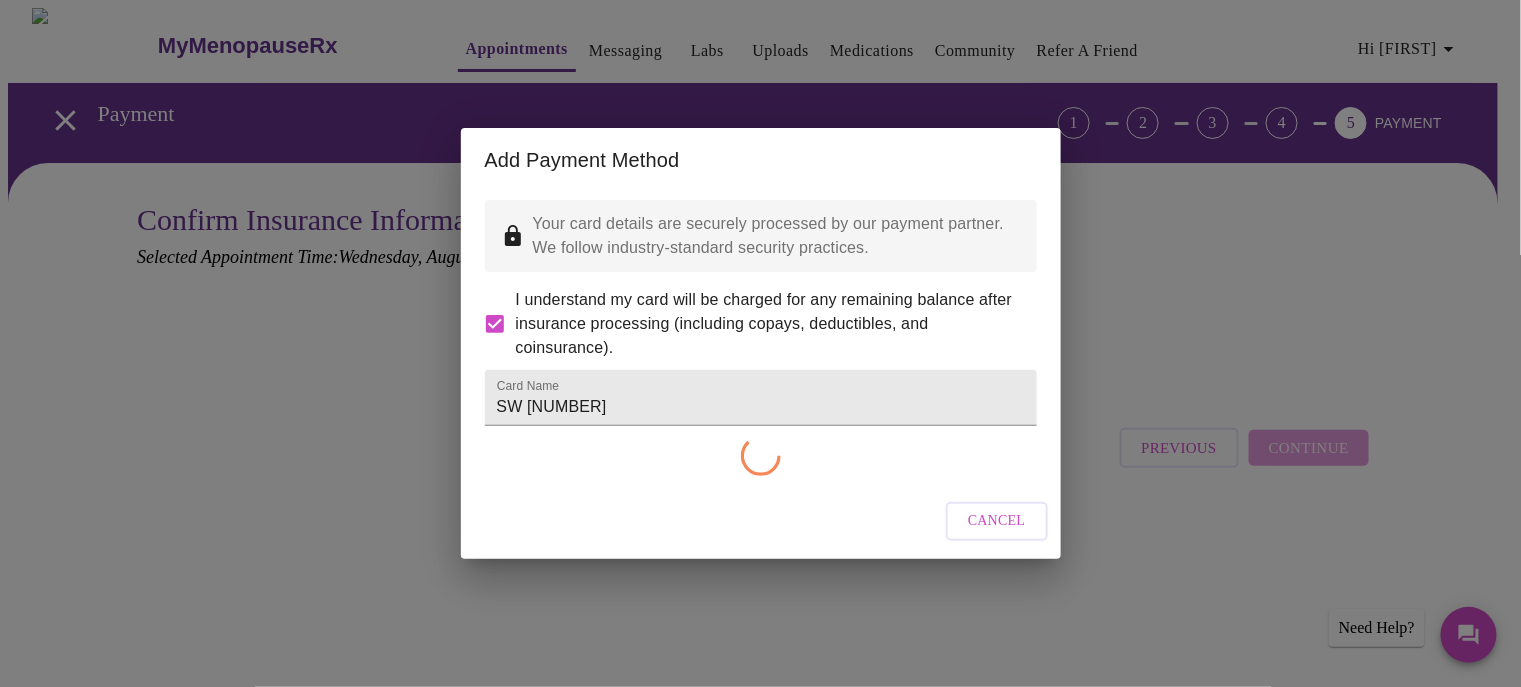 checkbox on "false" 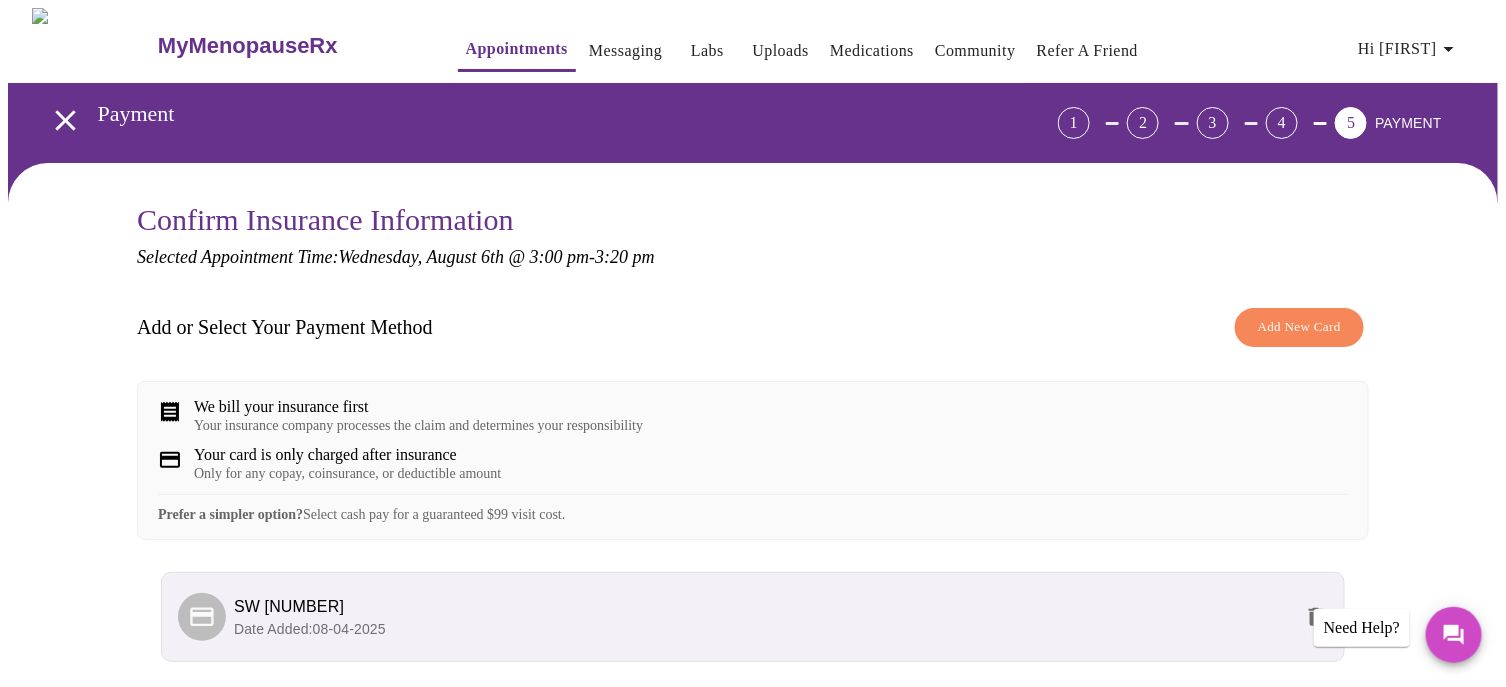 scroll, scrollTop: 179, scrollLeft: 0, axis: vertical 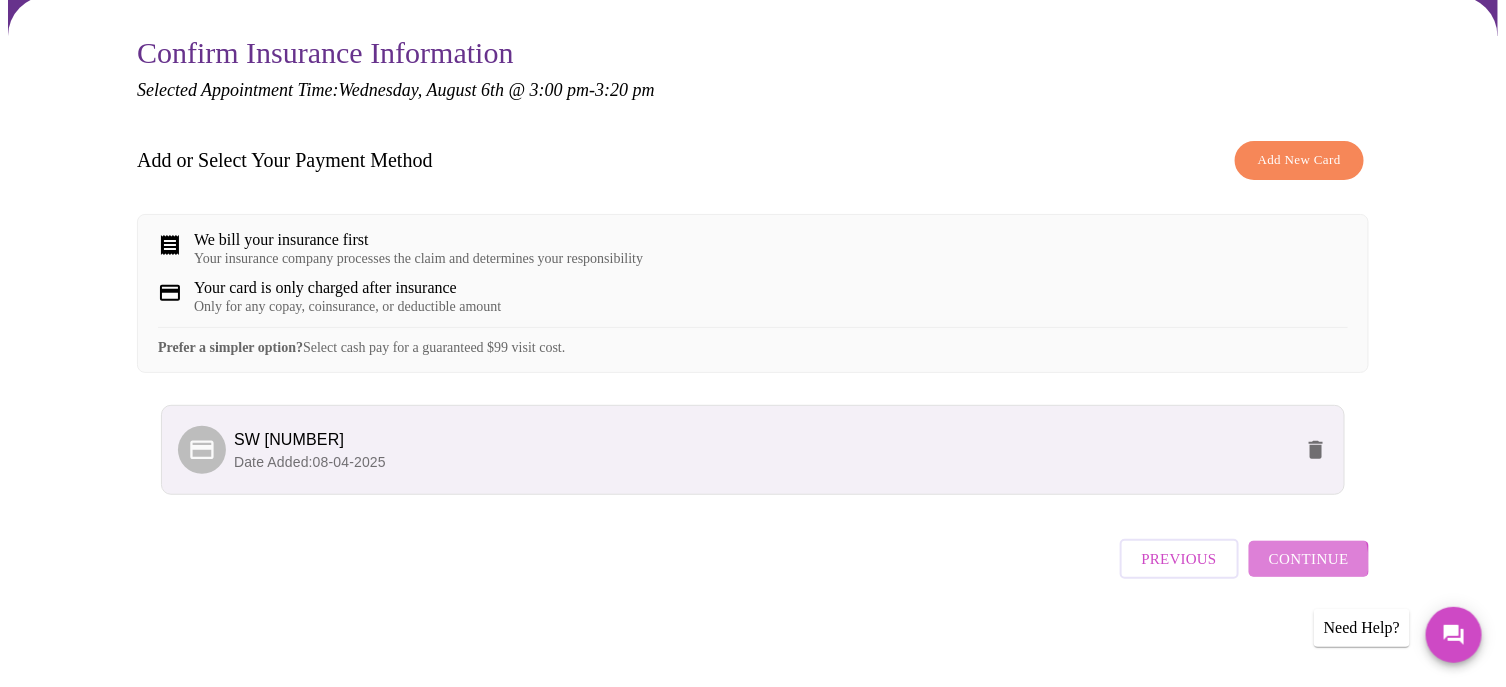 click on "Continue" at bounding box center [1309, 559] 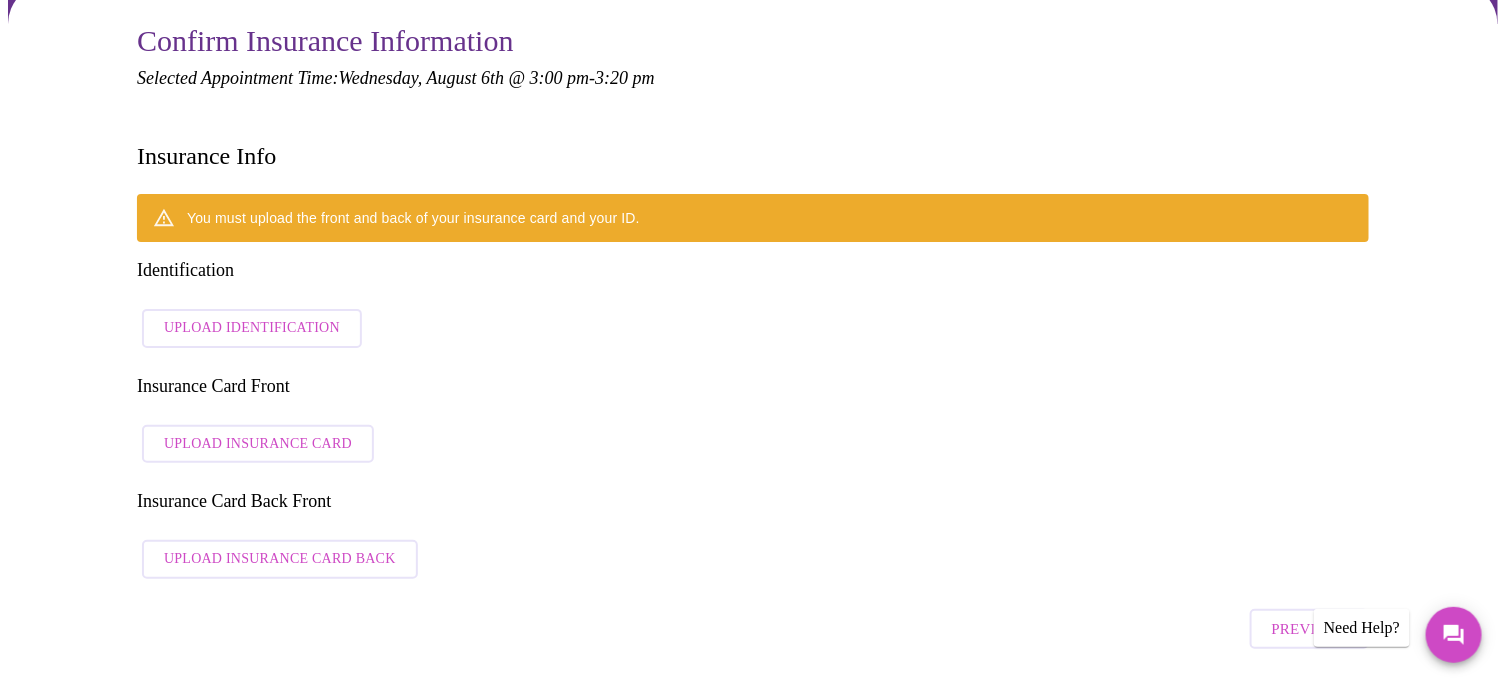 click on "Upload Identification" at bounding box center (252, 328) 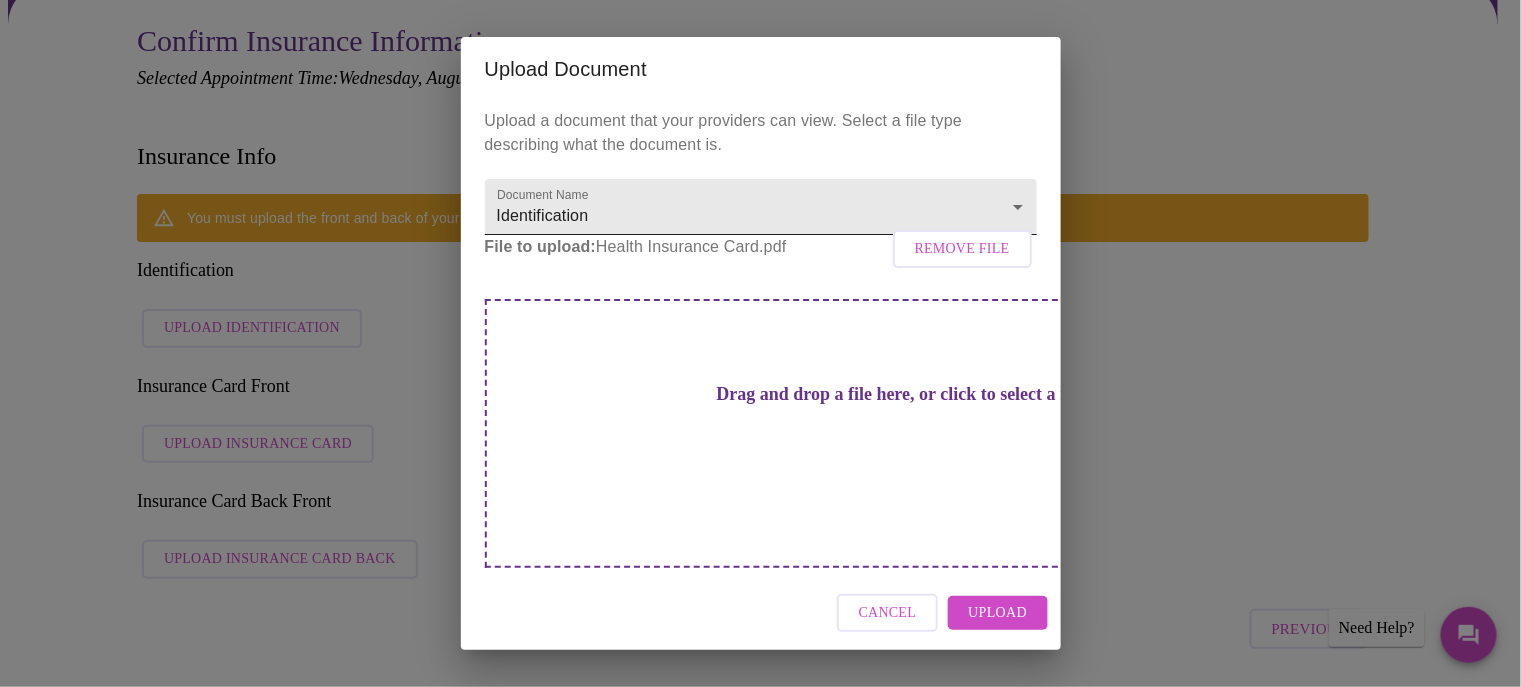 click on "MyMenopauseRx Appointments Messaging Labs Uploads Medications Community Refer a Friend Hi [NAME]   Payment 1 2 3 4 5 PAYMENT Confirm Insurance Information Selected Appointment Time:  [DATE] @ [TIME]  -  [TIME] Insurance Info You must upload the front and back of your insurance card and your ID. Identification Upload Identification Insurance Card Front Upload Insurance Card Insurance Card Back Front Upload Insurance Card Back Previous Finish and Book Now!   Patient Reviews "   [LAST] It was nice to speak to a physician who actually spent the time to explain and answer my questions. Dr [LAST] made me feel very comfortable during this first visit. This was much better than any the doctor's office. "   [LAST] "   [LAST] "   [LAST] "   [LAST] "   [LAST] "   [LAST] "   [LAST] "   [LAST] Need Help? Settings Billing Invoices Log out Upload Document Upload a document that your providers can view. Select a file type describing what the document is. Document Name Identification Identification" at bounding box center [760, 1309] 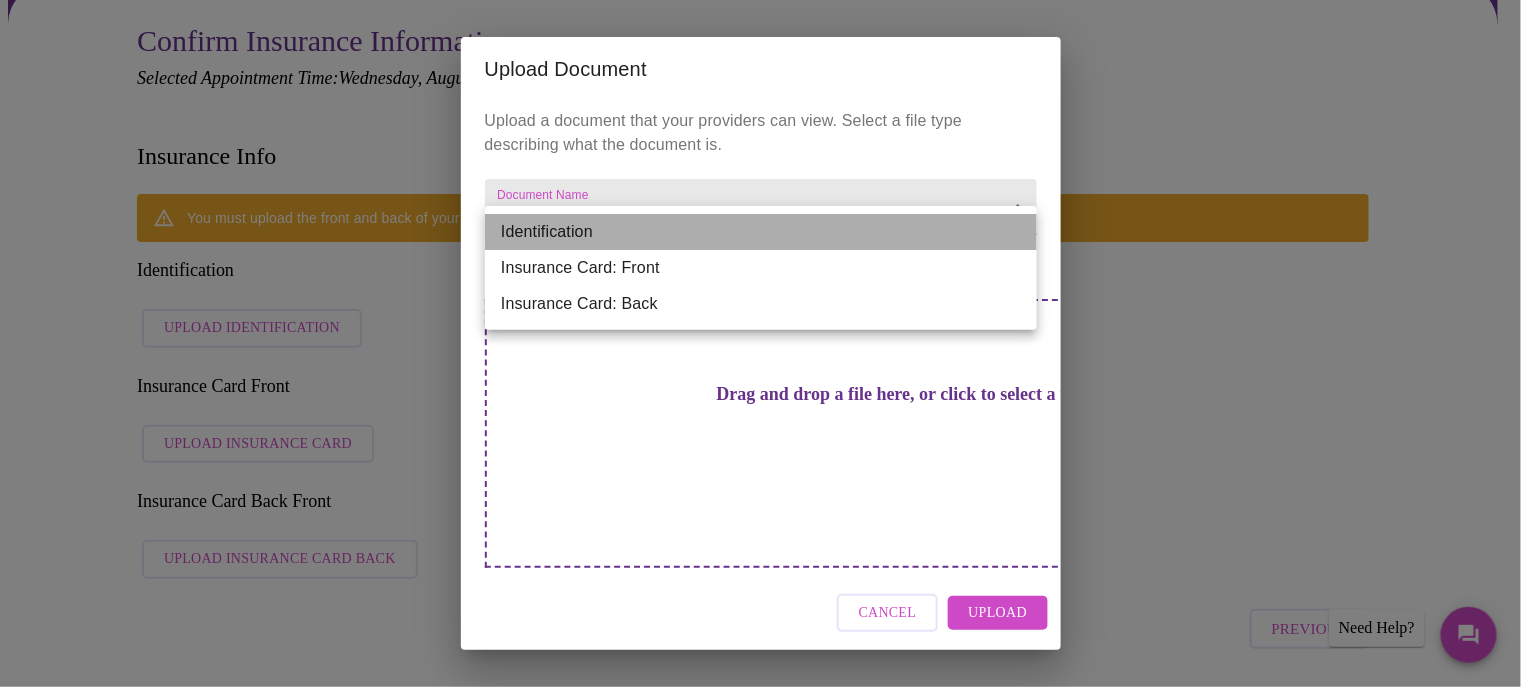 click on "Identification" at bounding box center [761, 232] 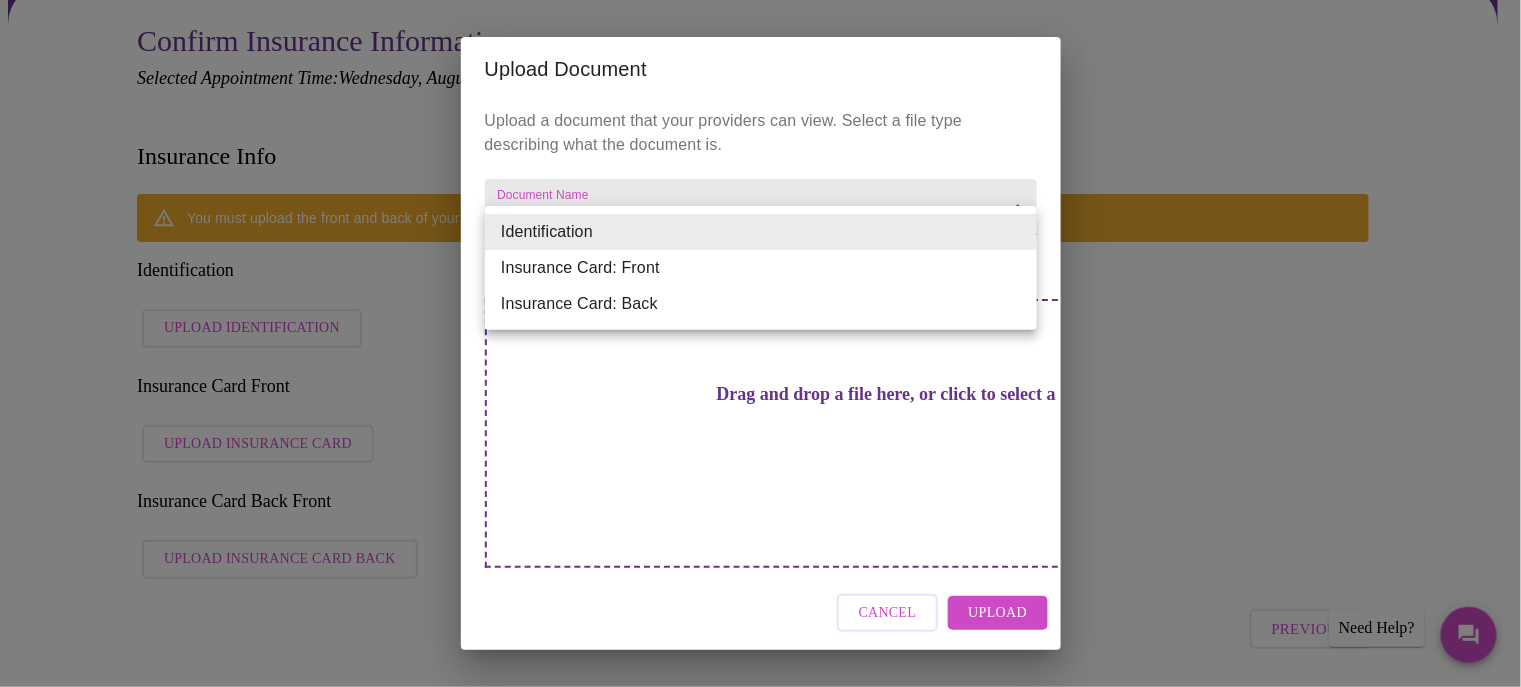 click on "MyMenopauseRx Appointments Messaging Labs Uploads Medications Community Refer a Friend Hi [NAME]   Payment 1 2 3 4 5 PAYMENT Confirm Insurance Information Selected Appointment Time:  [DATE] @ [TIME]  -  [TIME] Insurance Info You must upload the front and back of your insurance card and your ID. Identification Upload Identification Insurance Card Front Upload Insurance Card Insurance Card Back Front Upload Insurance Card Back Previous Finish and Book Now!   Patient Reviews "   [LAST] It was nice to speak to a physician who actually spent the time to explain and answer my questions. Dr [LAST] made me feel very comfortable during this first visit. This was much better than any the doctor's office. "   [LAST] "   [LAST] "   [LAST] "   [LAST] "   [LAST] "   [LAST] "   [LAST] "   [LAST] Need Help? Settings Billing Invoices Log out Upload Document Upload a document that your providers can view. Select a file type describing what the document is. Document Name Identification Identification" at bounding box center [760, 1309] 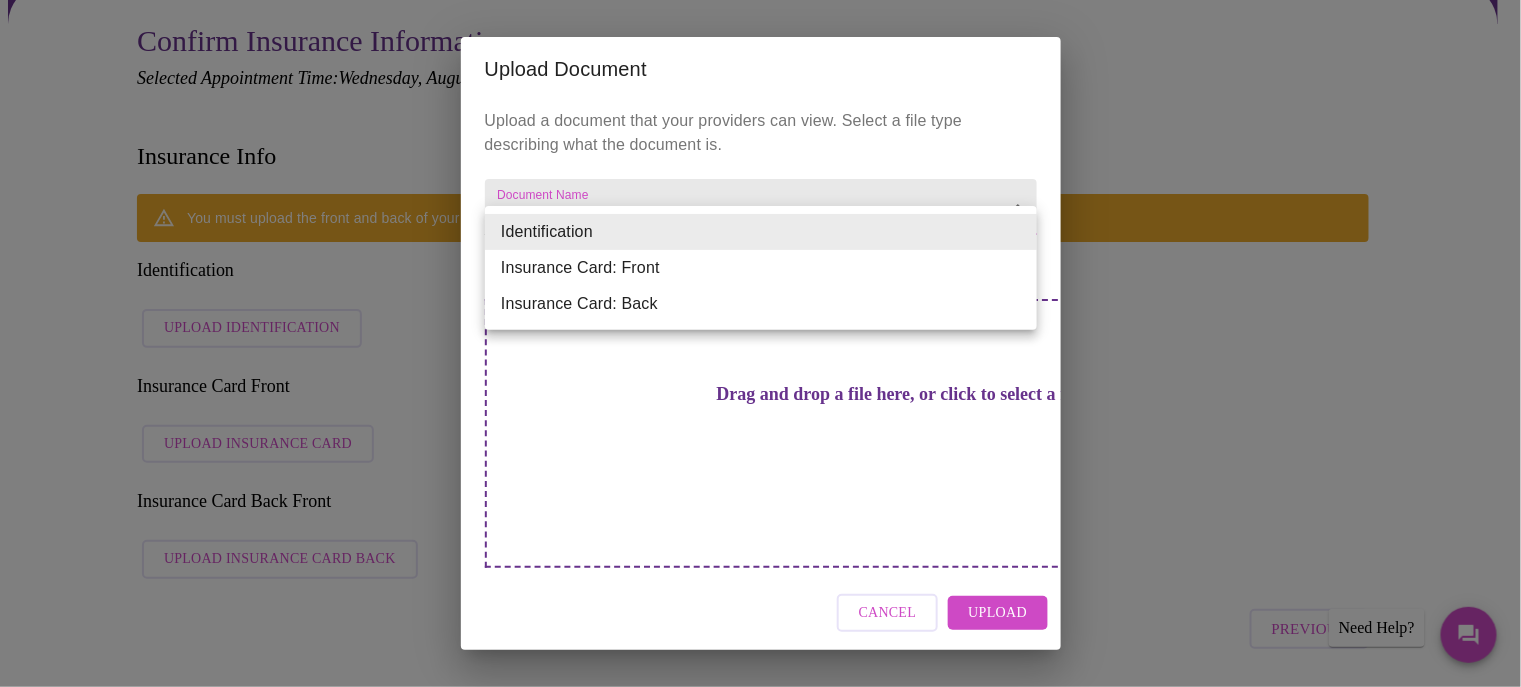 click on "Insurance Card: Front" at bounding box center [761, 268] 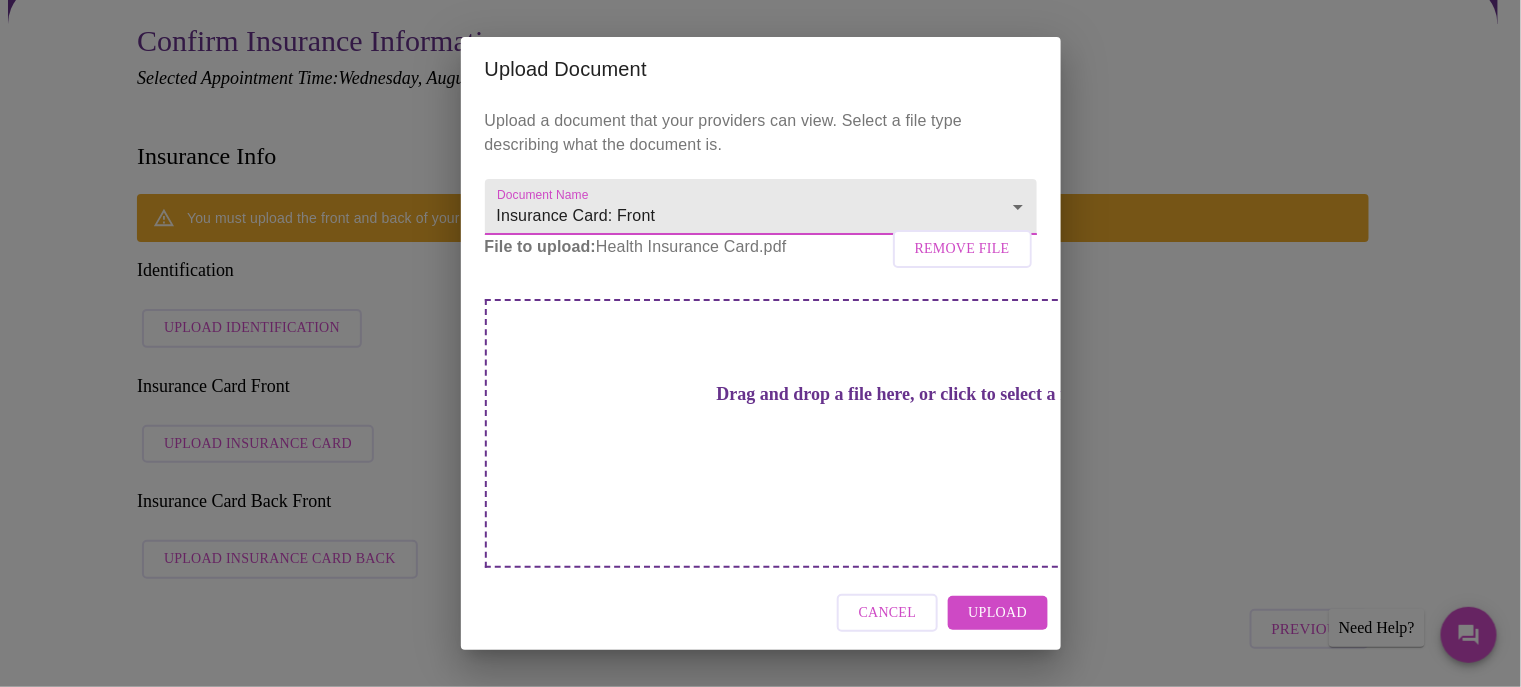 click on "Drag and drop a file here, or click to select a file" at bounding box center (901, 394) 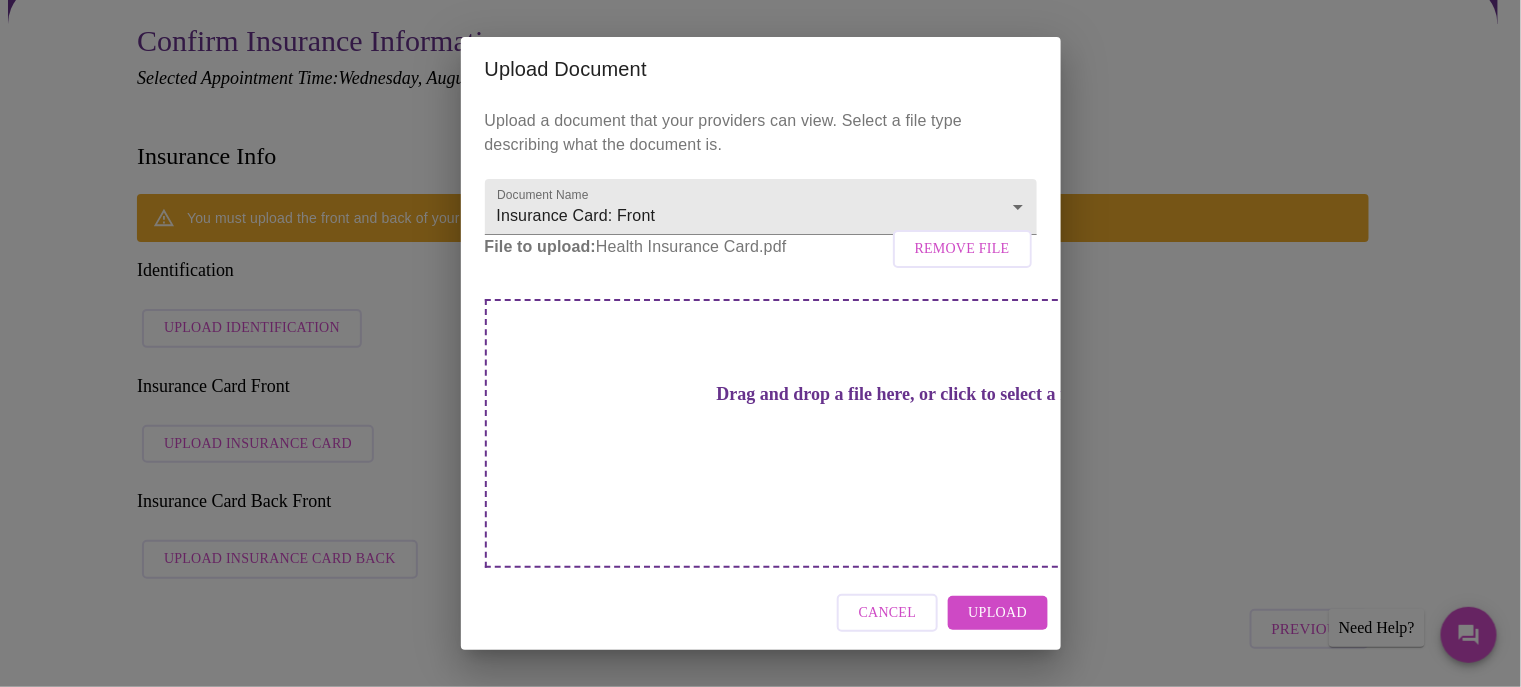 click on "Upload" at bounding box center [997, 613] 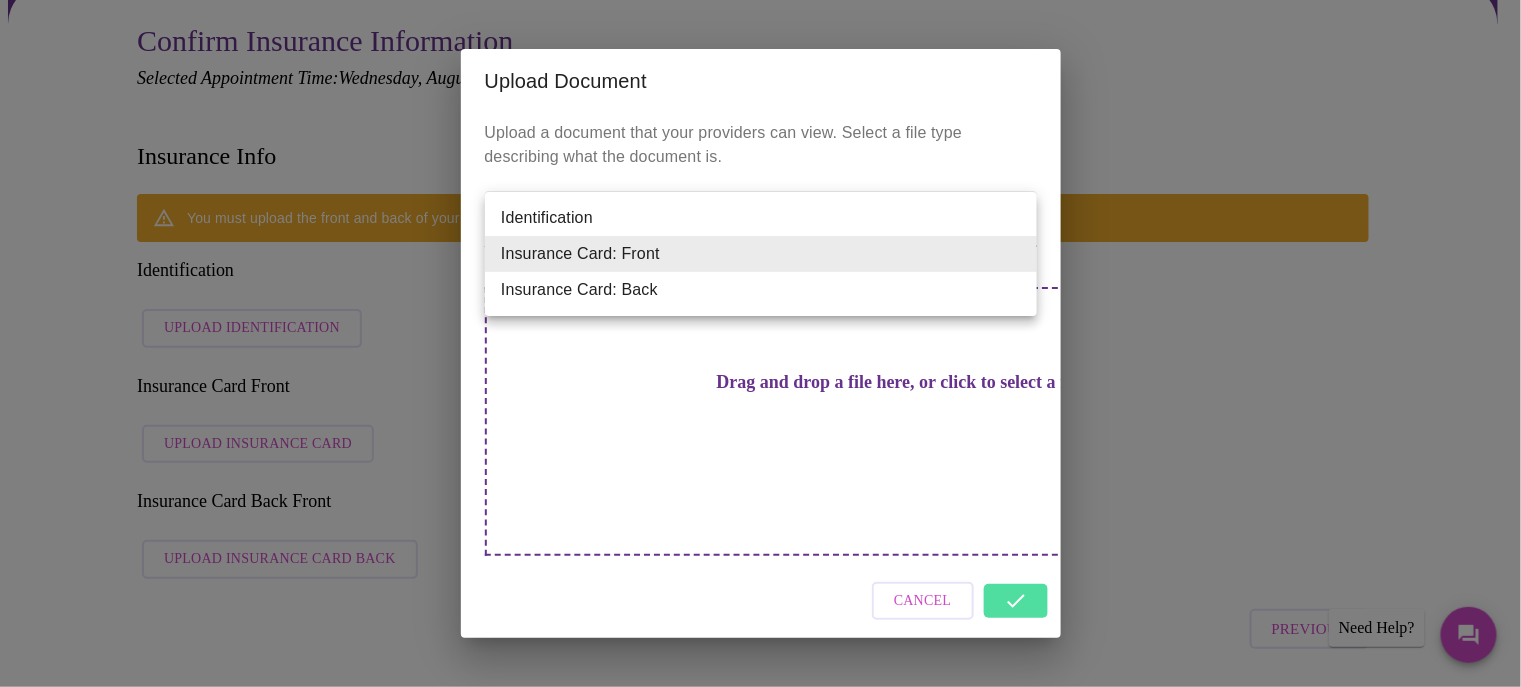 click on "MyMenopauseRx Appointments Messaging Labs Uploads Medications Community Refer a Friend Hi [FIRST] Payment 1 2 3 4 5 PAYMENT Confirm Insurance Information Selected Appointment Time: Wednesday, August 6th @ 3:00 pm - 3:20 pm Insurance Info You must upload the front and back of your insurance card and your ID. Identification Upload Identification Insurance Card Front Upload Insurance Card Insurance Card Back Front Upload Insurance Card Back Previous Finish and Book Now! Patient Reviews " Maria It was nice to speak to a physician who actually spent the time to explain and answer my questions. Dr Hanna made me feel very comfortable during this first visit. This was much better than any the doctor's office. " Khalilah " Kimberly " Jenne " Linda " Terra " Michelle " Deb " Alissa " Jill Need Help? Settings Billing Invoices Log out Upload Document Upload a document that your providers can view. Select a file type describing what the document is. Document Name Insurance Card: Front Cancel" at bounding box center [760, 1309] 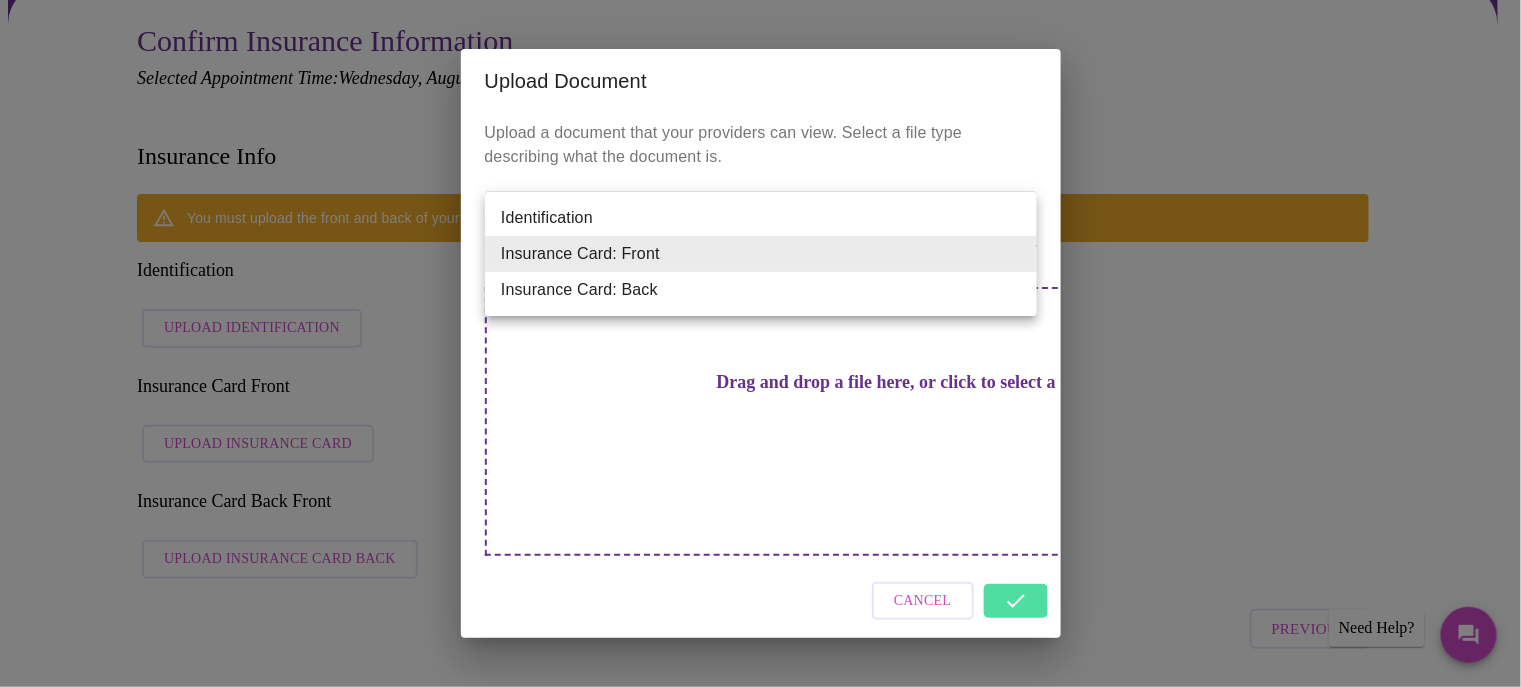 click on "Insurance Card: Back" at bounding box center [761, 290] 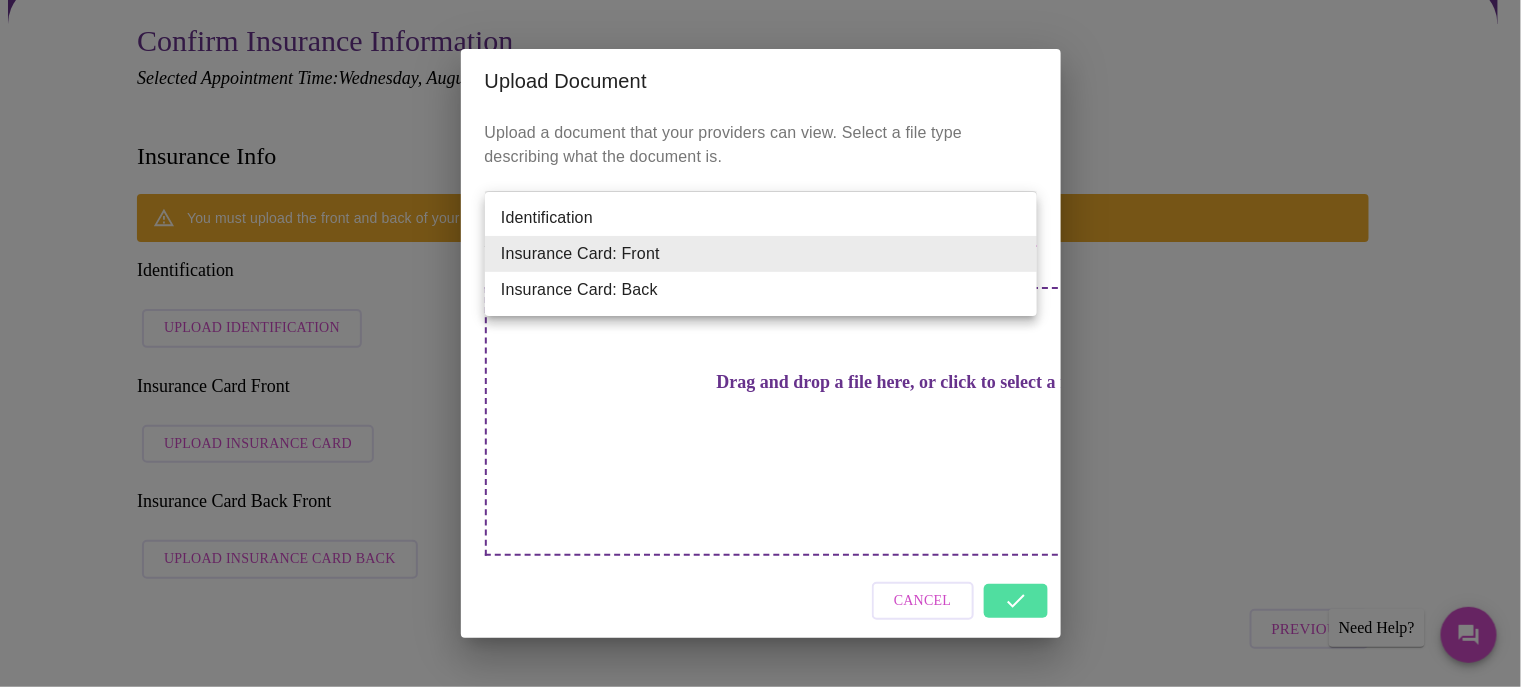 type on "Insurance Card: Back" 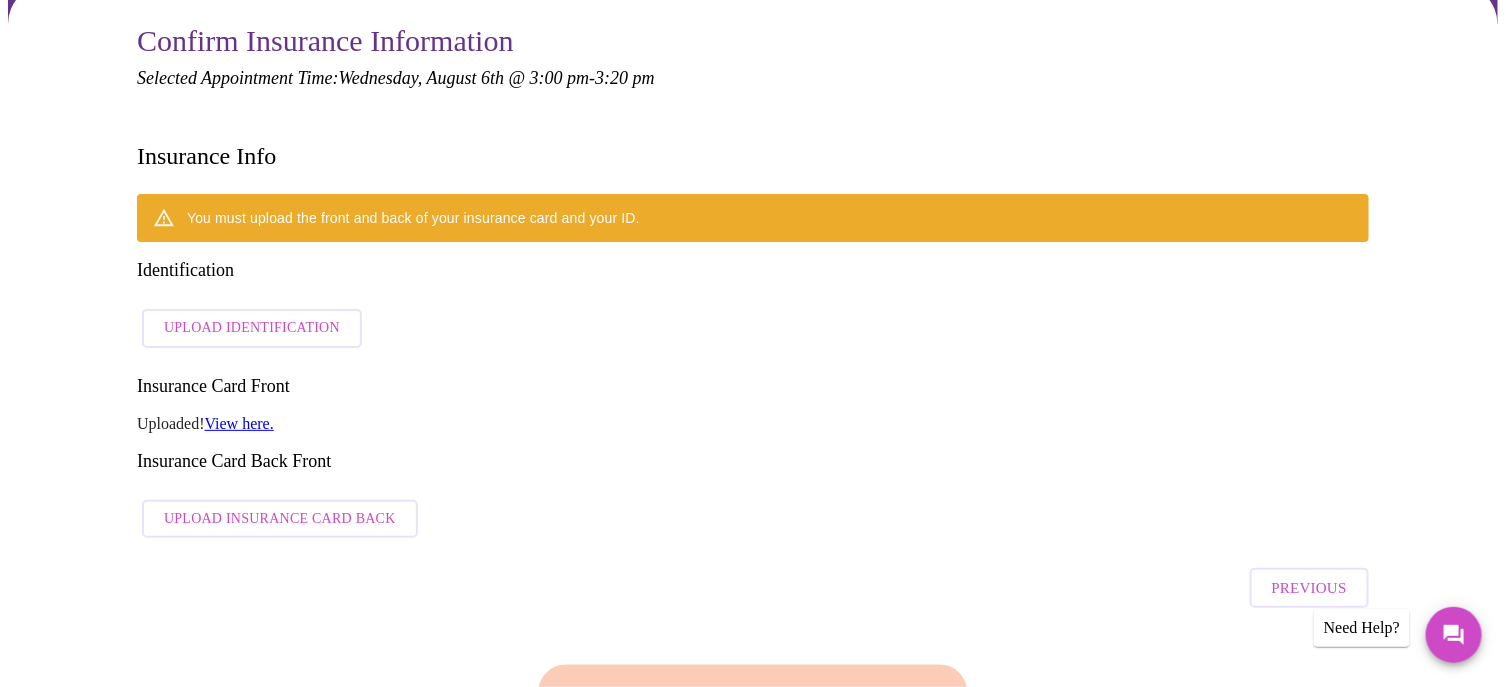 click on "Upload Identification" at bounding box center (252, 328) 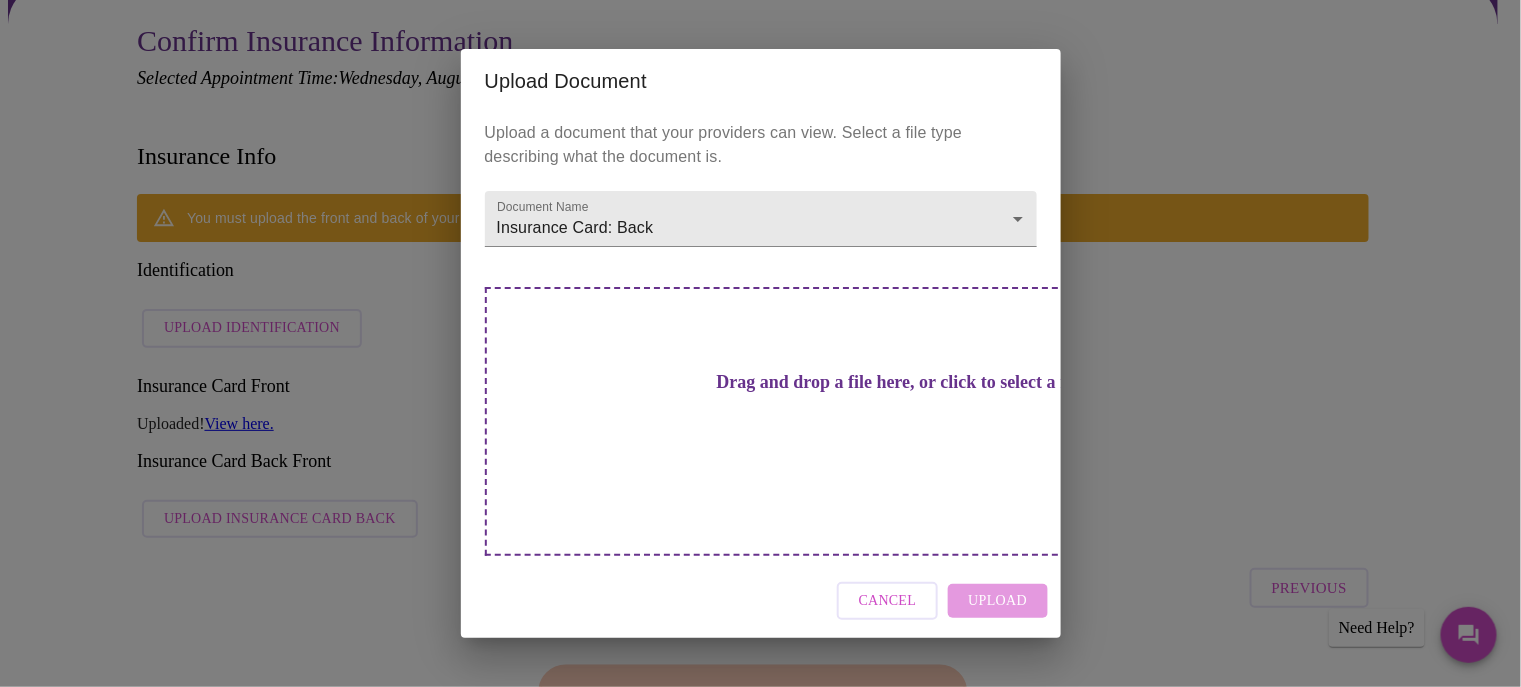 click on "Drag and drop a file here, or click to select a file" at bounding box center (901, 382) 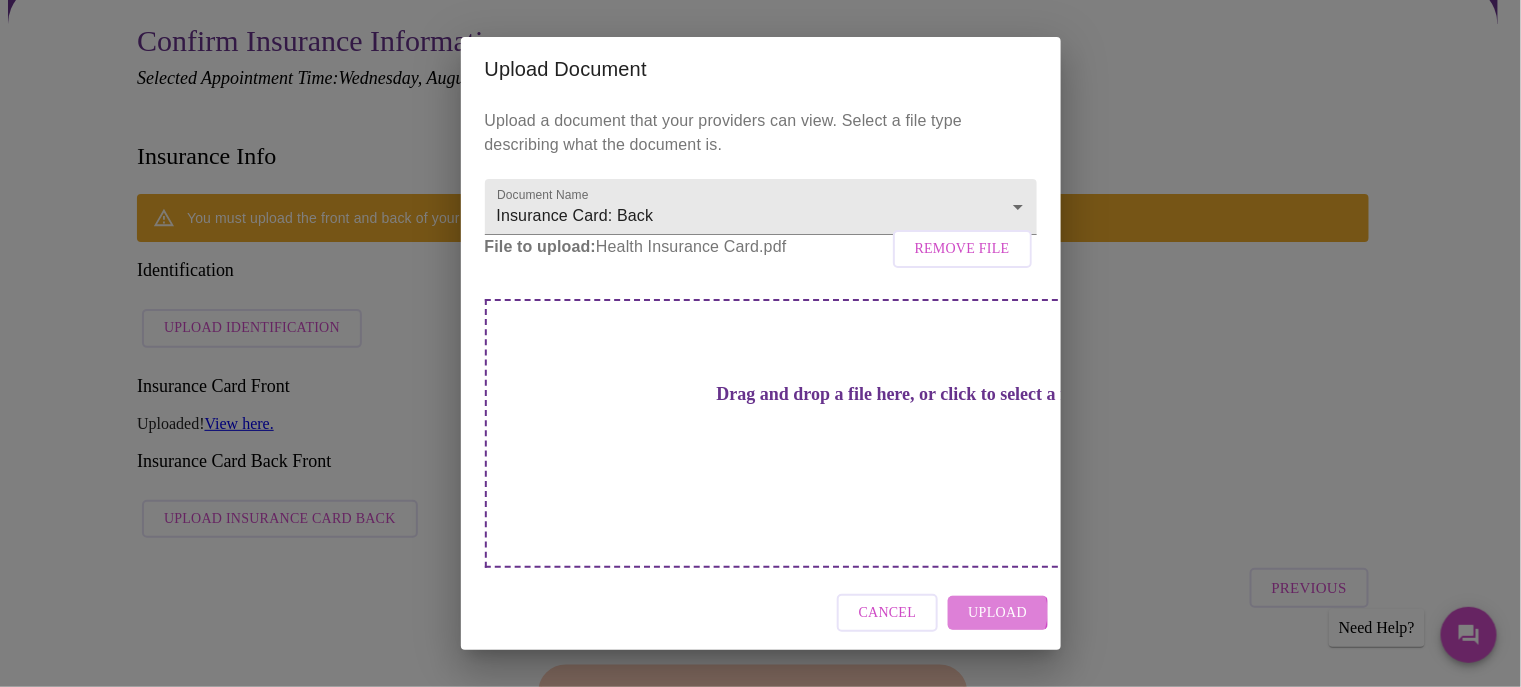 click on "Upload" at bounding box center (997, 613) 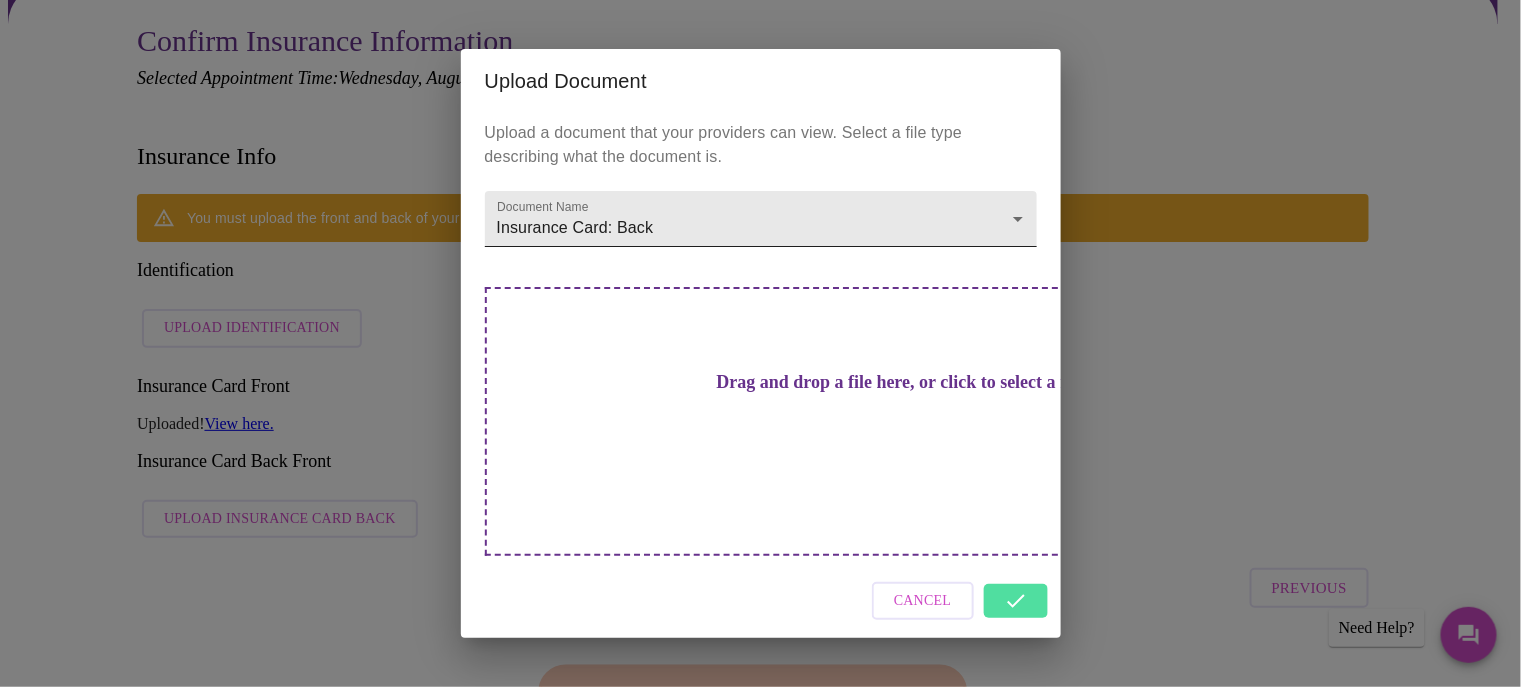 click on "MyMenopauseRx Appointments Messaging Labs Uploads Medications Community Refer a Friend Hi [FIRST] Payment 1 2 3 4 5 PAYMENT Confirm Insurance Information Selected Appointment Time: Wednesday, August 6th @ 3:00 pm - 3:20 pm Insurance Info You must upload the front and back of your insurance card and your ID. Identification Upload Identification Insurance Card Front Uploaded! View here. Insurance Card Back Front Upload Insurance Card Back Previous Finish and Book Now! Patient Reviews " Maria It was nice to speak to a physician who actually spent the time to explain and answer my questions. Dr Hanna made me feel very comfortable during this first visit. This was much better than any the doctor's office. " Khalilah " Kimberly " Jenne " Linda " Terra " Michelle " Deb " Alissa " Jill Need Help? Settings Billing Invoices Log out Upload Document Upload a document that your providers can view. Select a file type describing what the document is. Document Name Insurance Card: Back Cancel" at bounding box center (760, 1289) 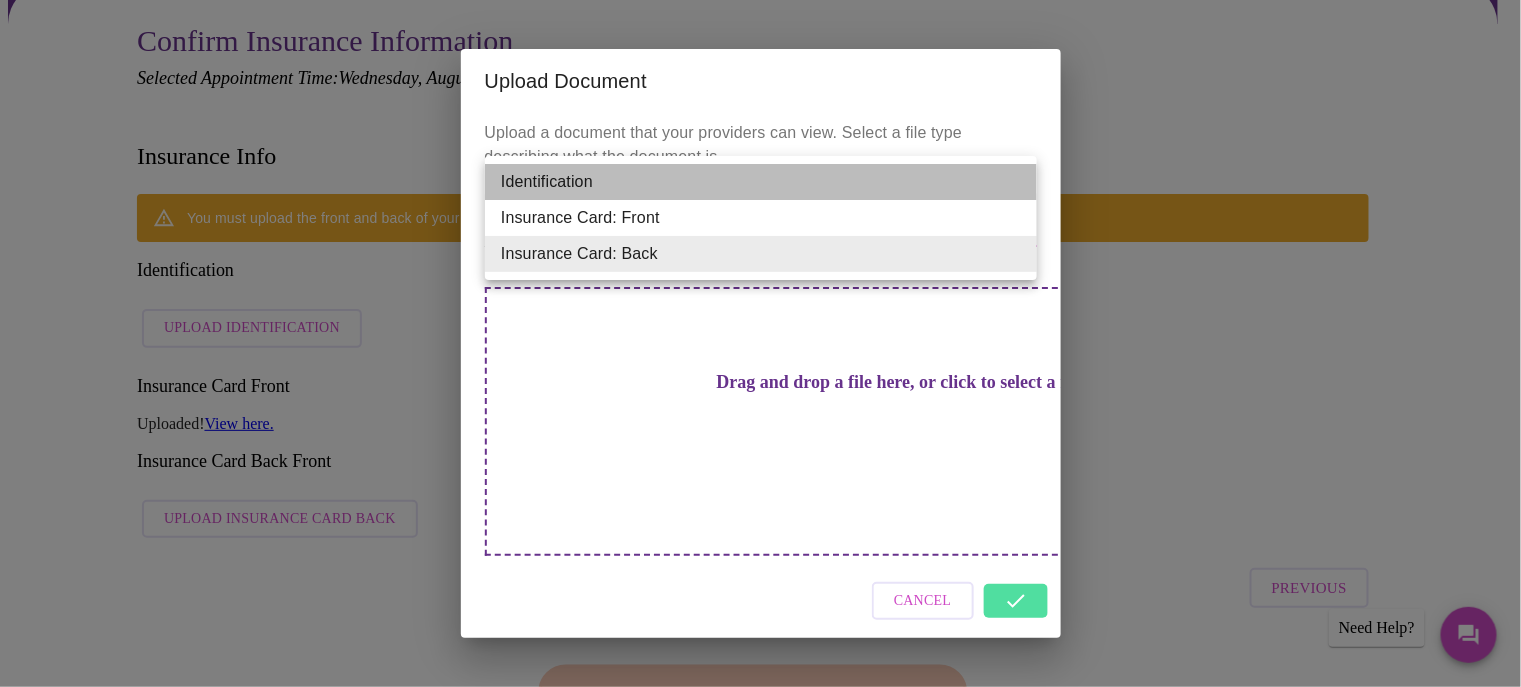 click on "Identification" at bounding box center (761, 182) 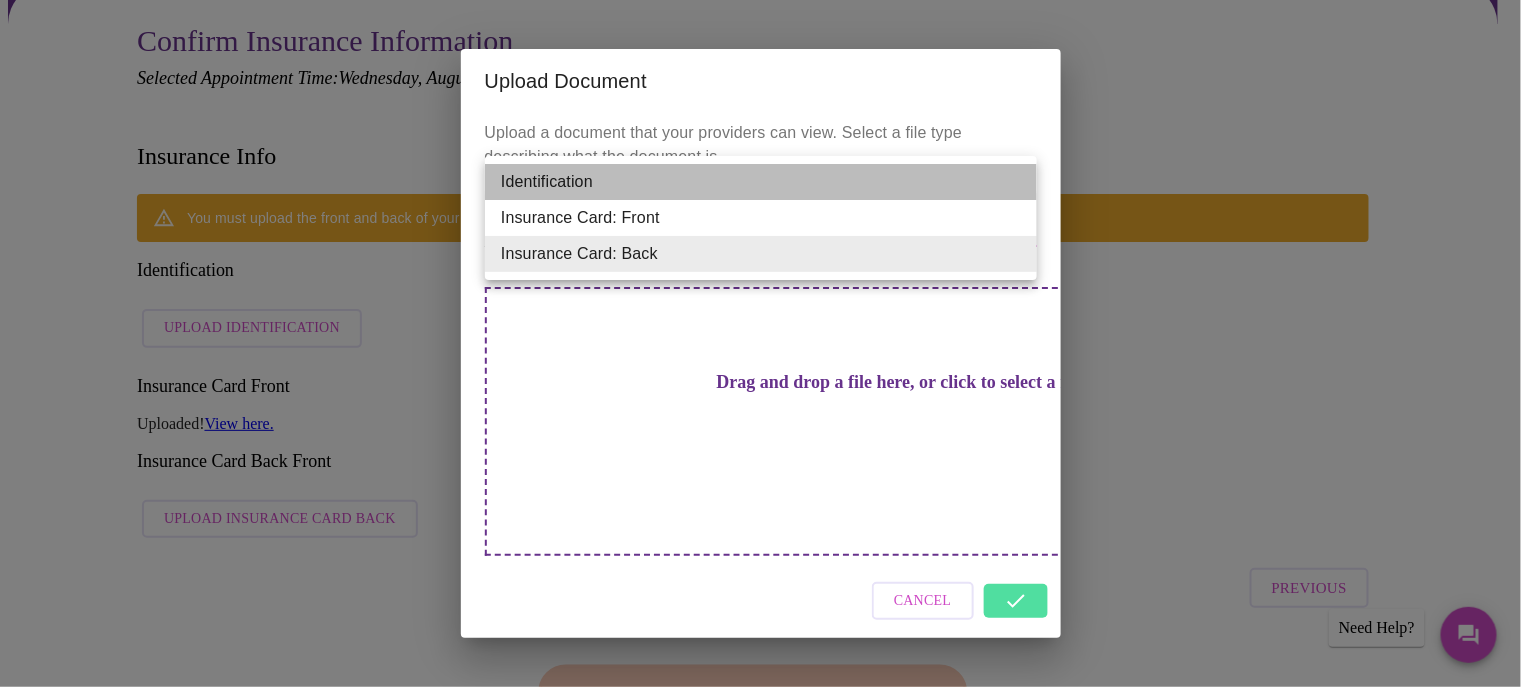 type on "Identification" 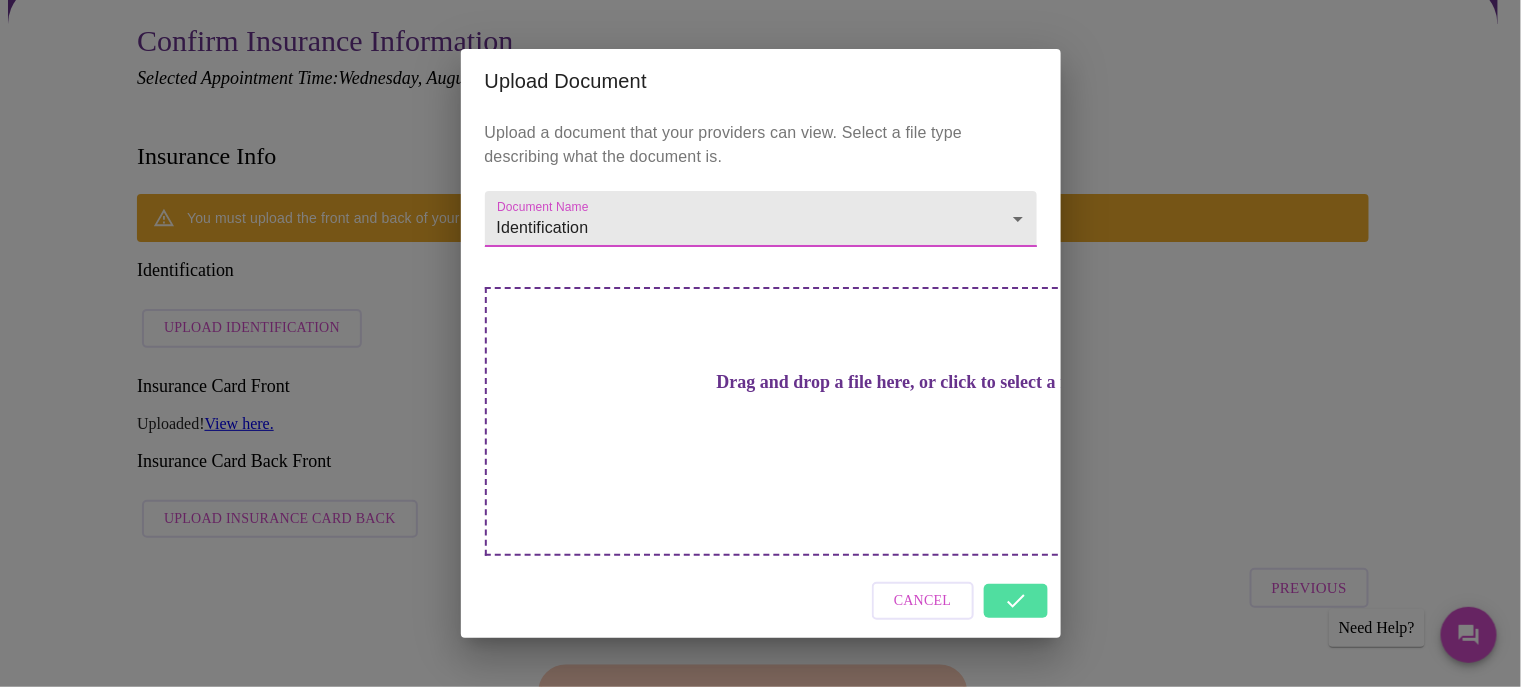 click on "Drag and drop a file here, or click to select a file" at bounding box center (901, 382) 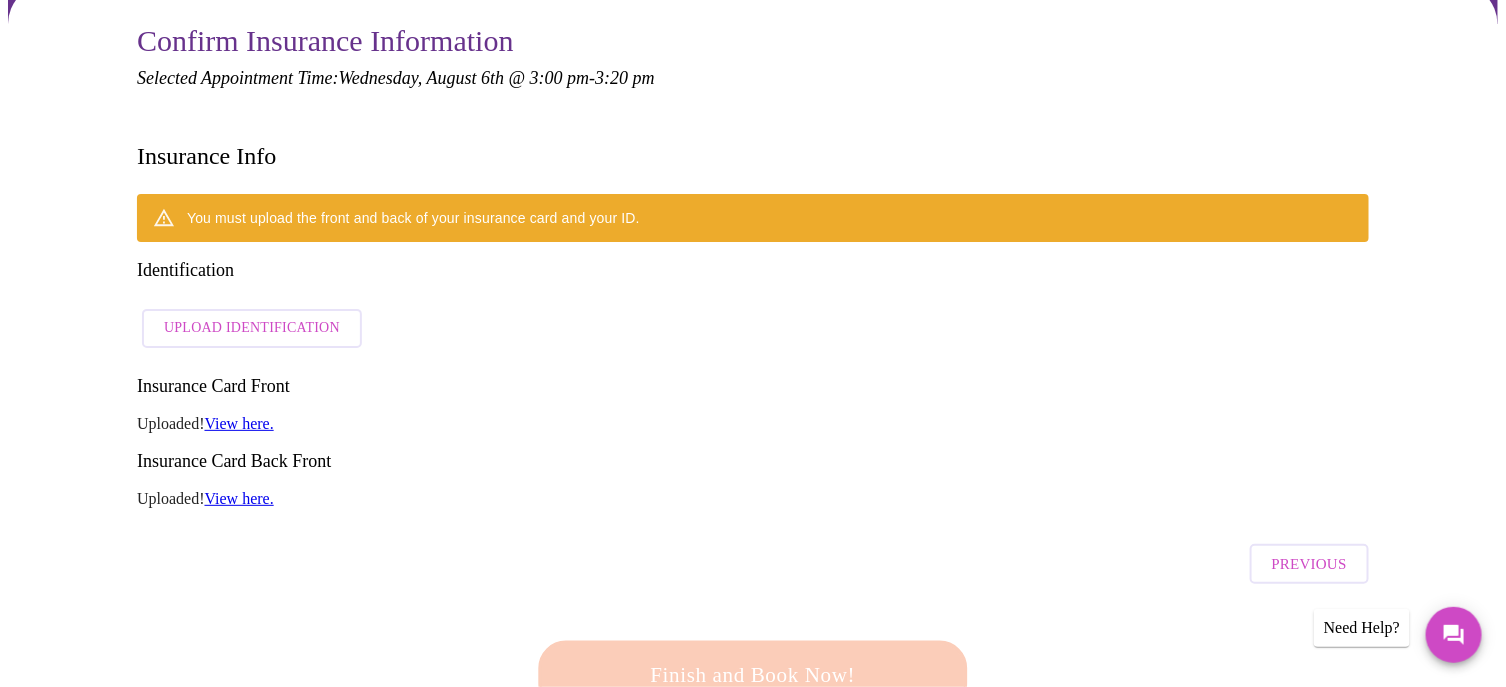 click on "Upload Identification" at bounding box center (252, 328) 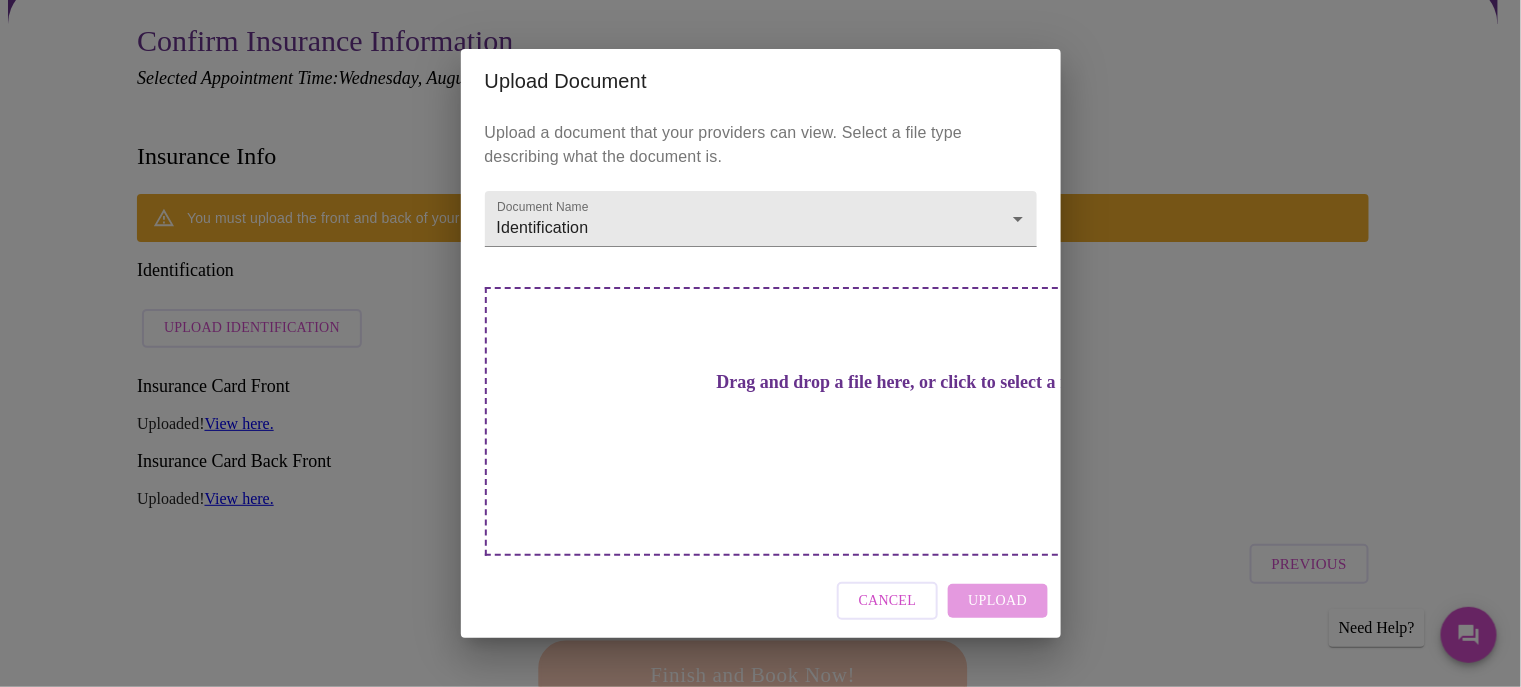 click on "Drag and drop a file here, or click to select a file" at bounding box center [901, 382] 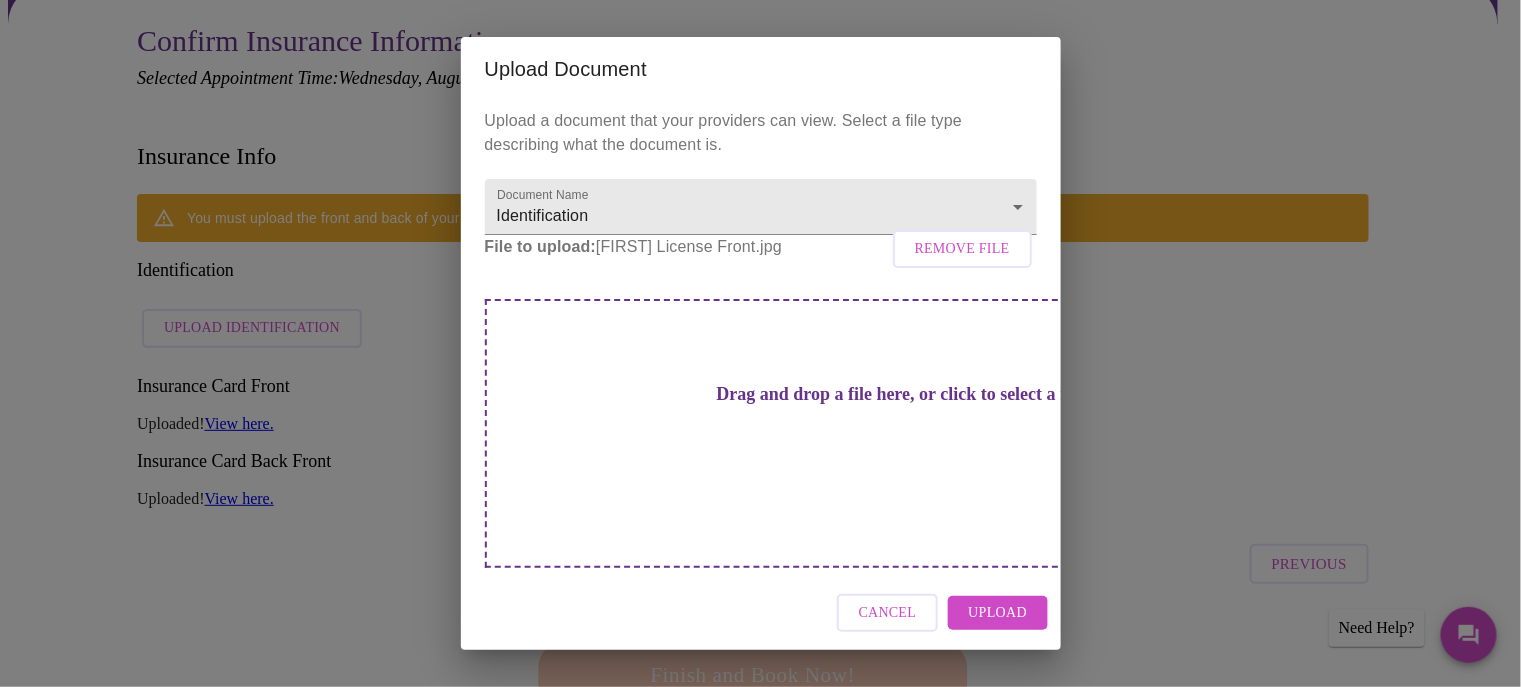 click on "Upload" at bounding box center (997, 613) 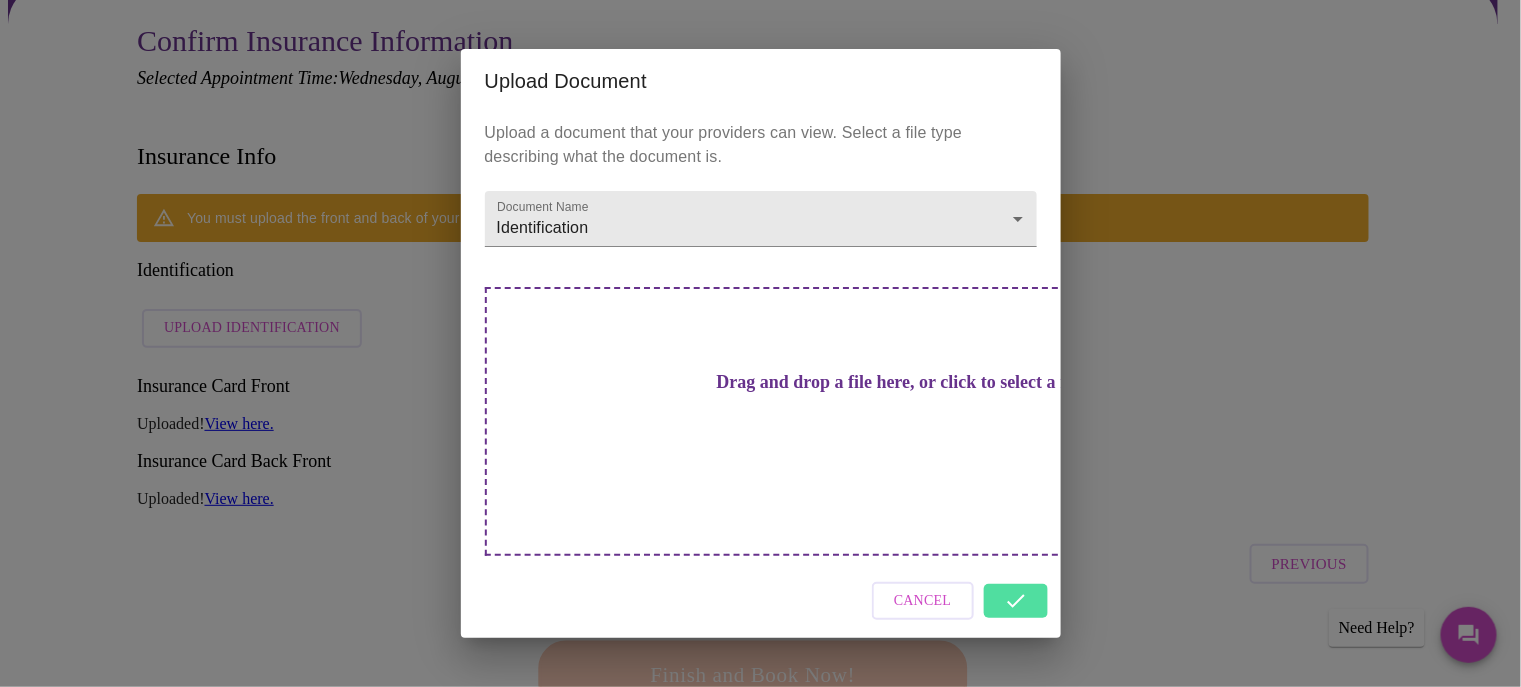 click on "Cancel" at bounding box center (761, 601) 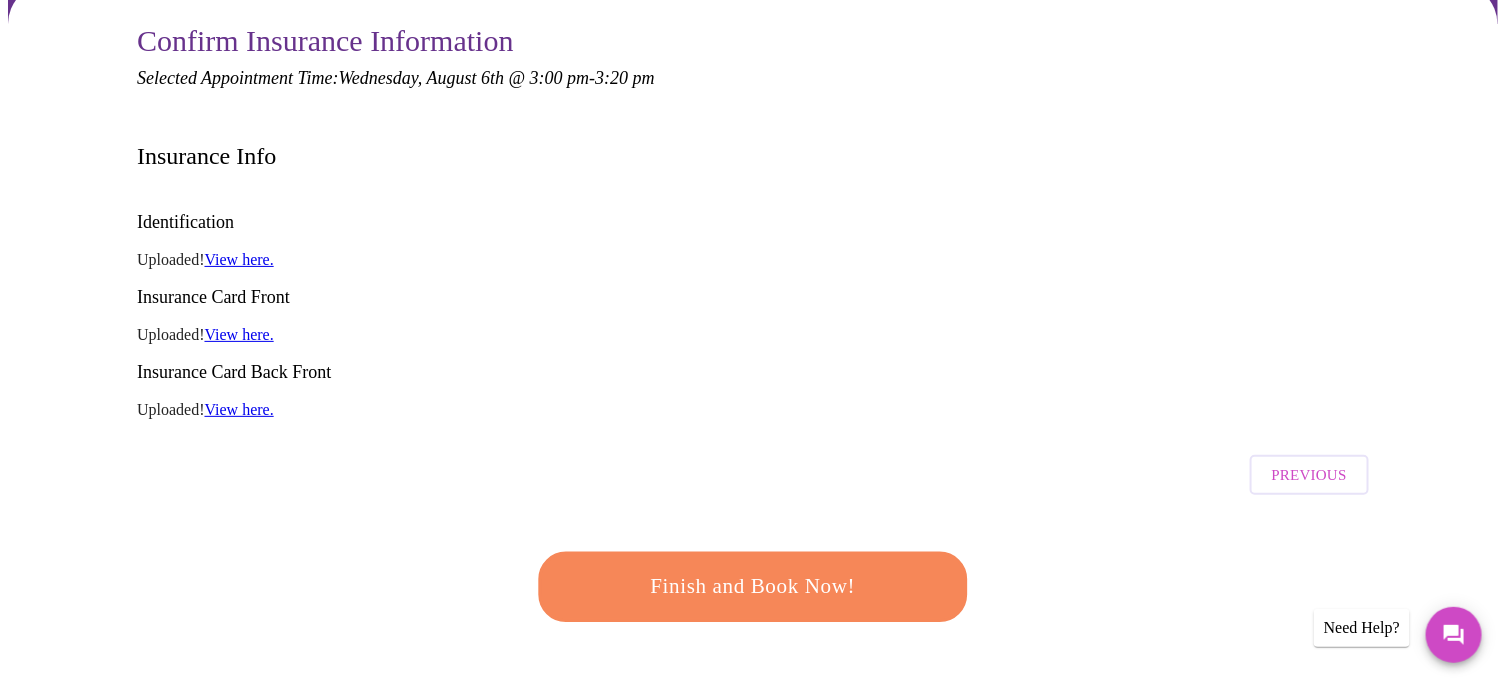 click on "View here." at bounding box center (239, 259) 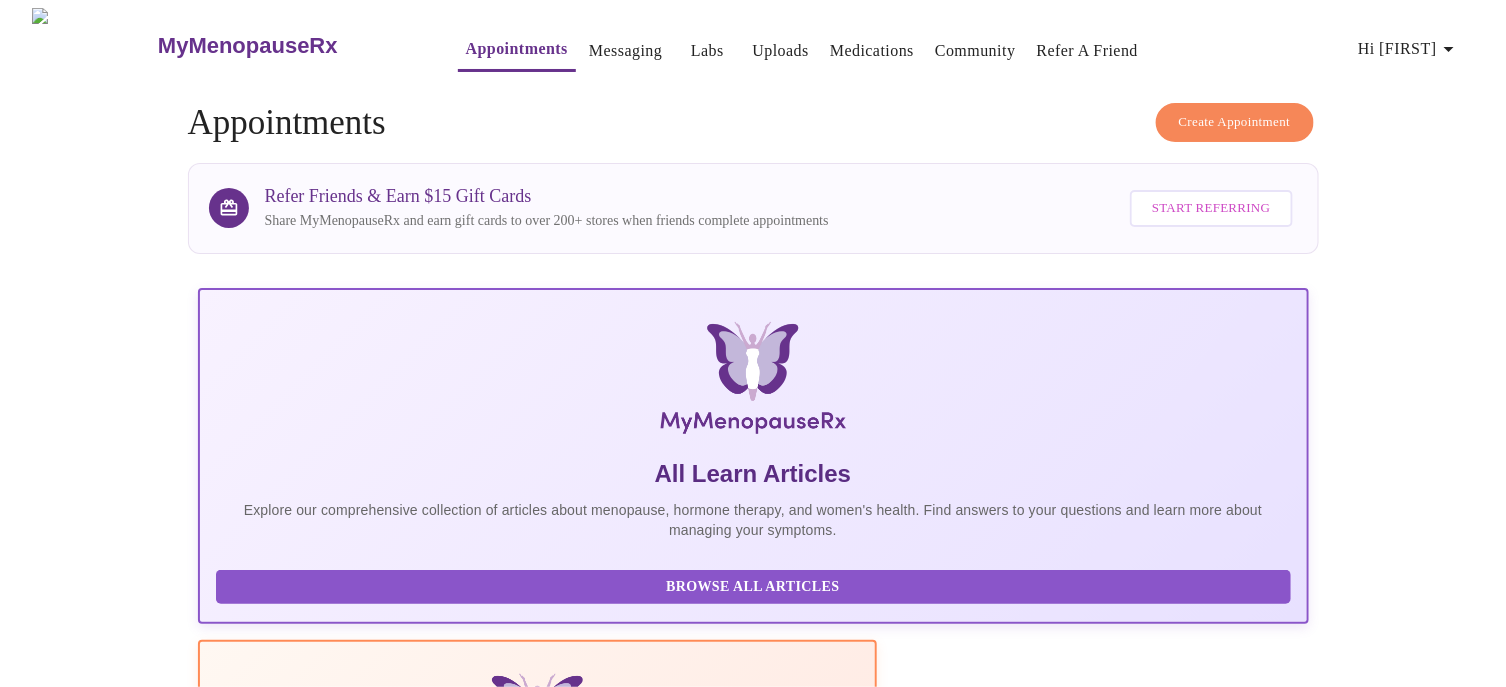 scroll, scrollTop: 403, scrollLeft: 0, axis: vertical 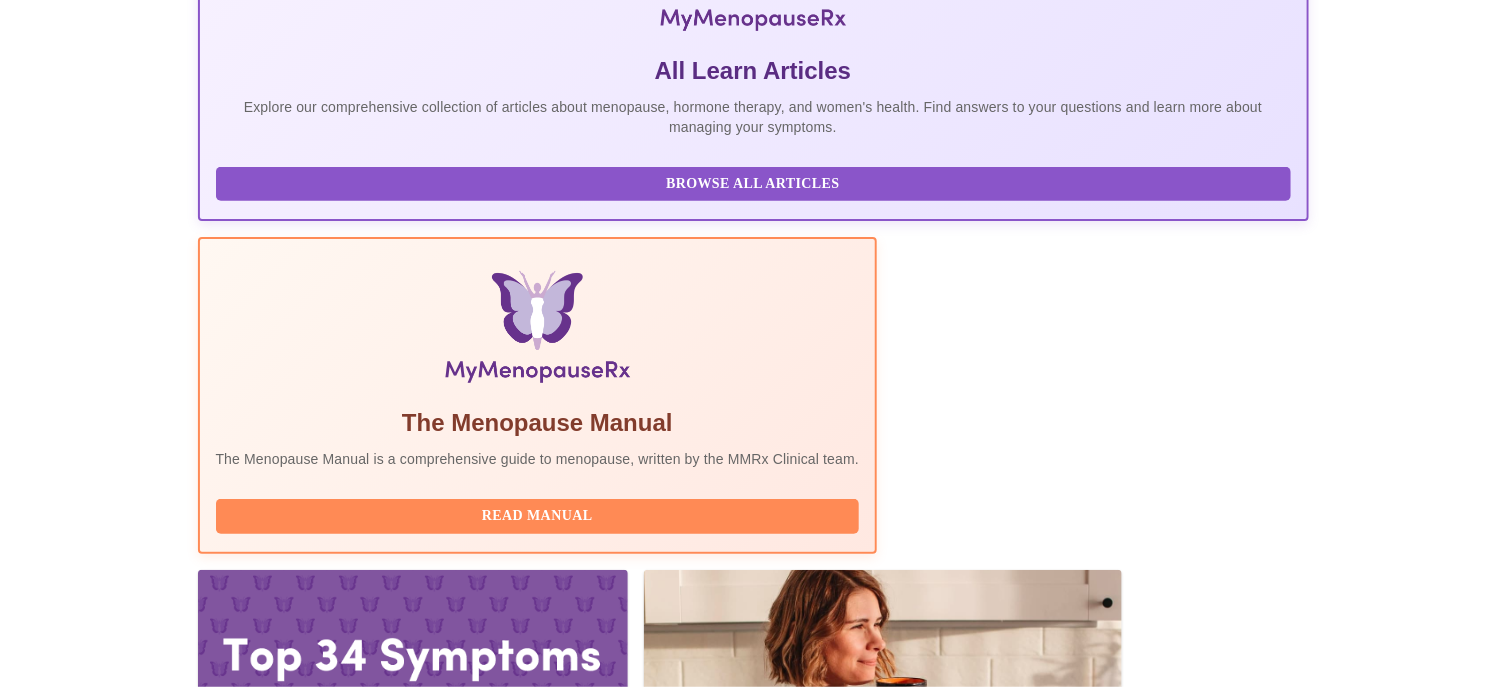 click on "Complete Pre-Assessment" at bounding box center (1173, 2148) 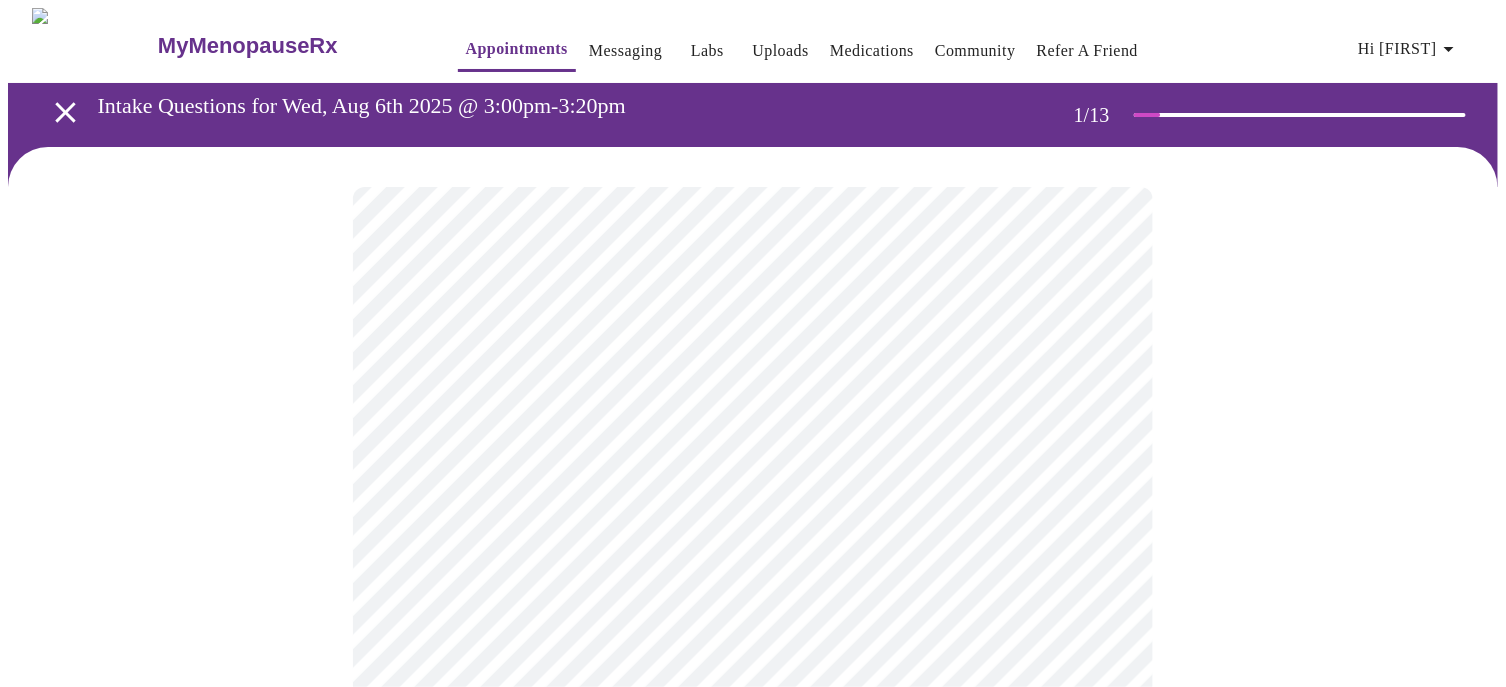 click on "MyMenopauseRx Appointments Messaging Labs Uploads Medications Community Refer a Friend Hi [FIRST] Intake Questions for Wed, Aug 6th 2025 @ 3:00pm-3:20pm 1 / 13 Settings Billing Invoices Log out" at bounding box center [753, 926] 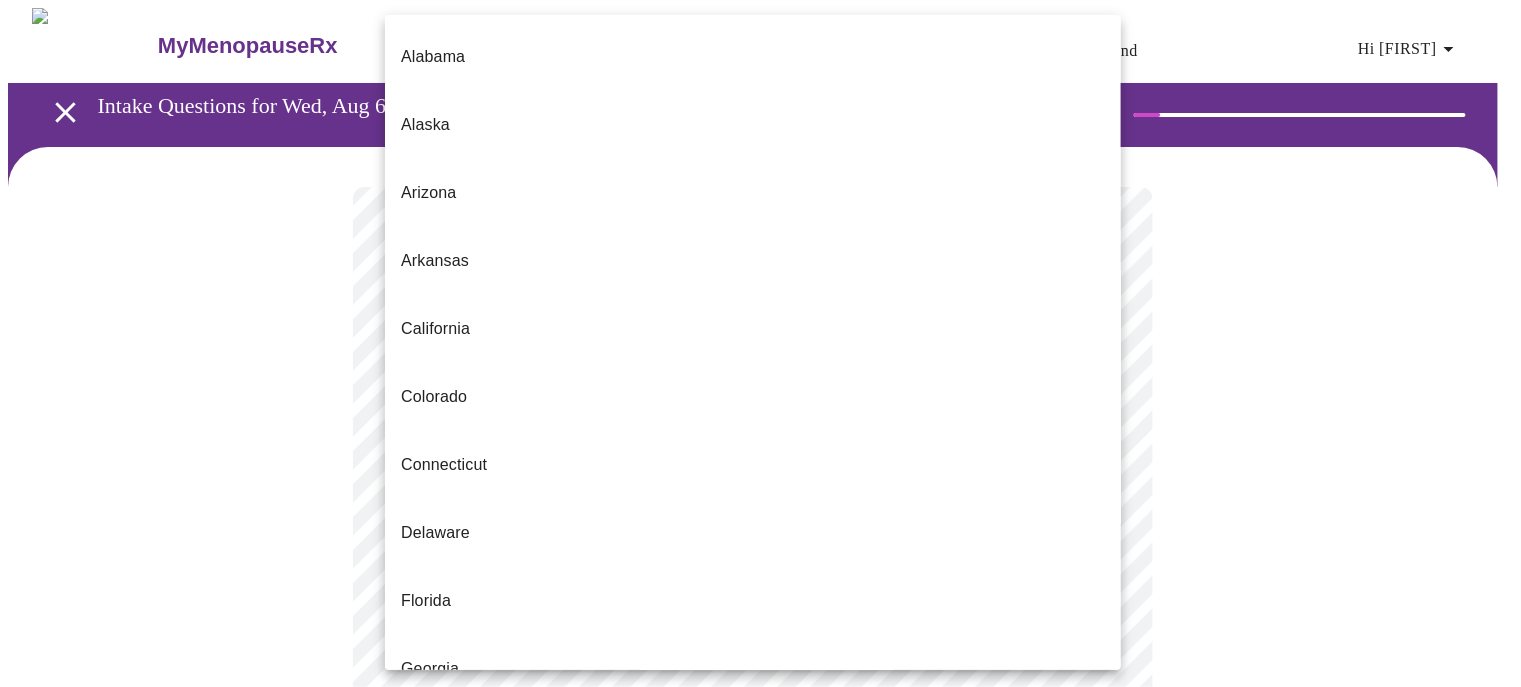 click on "Illinois" at bounding box center (424, 873) 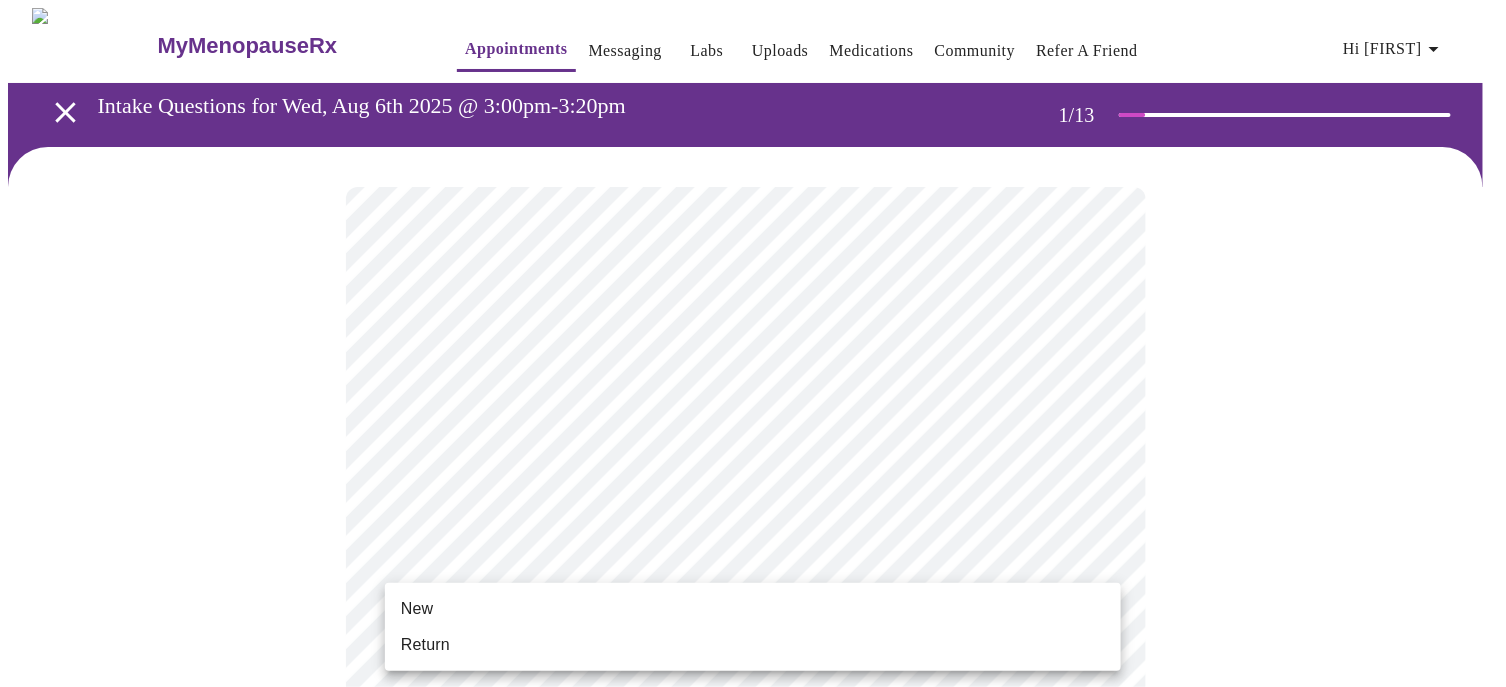 click on "MyMenopauseRx Appointments Messaging Labs Uploads Medications Community Refer a Friend Hi [FIRST] Intake Questions for Wed, Aug 6th 2025 @ 3:00pm-3:20pm 1 / 13 Settings Billing Invoices Log out New Return" at bounding box center (753, 920) 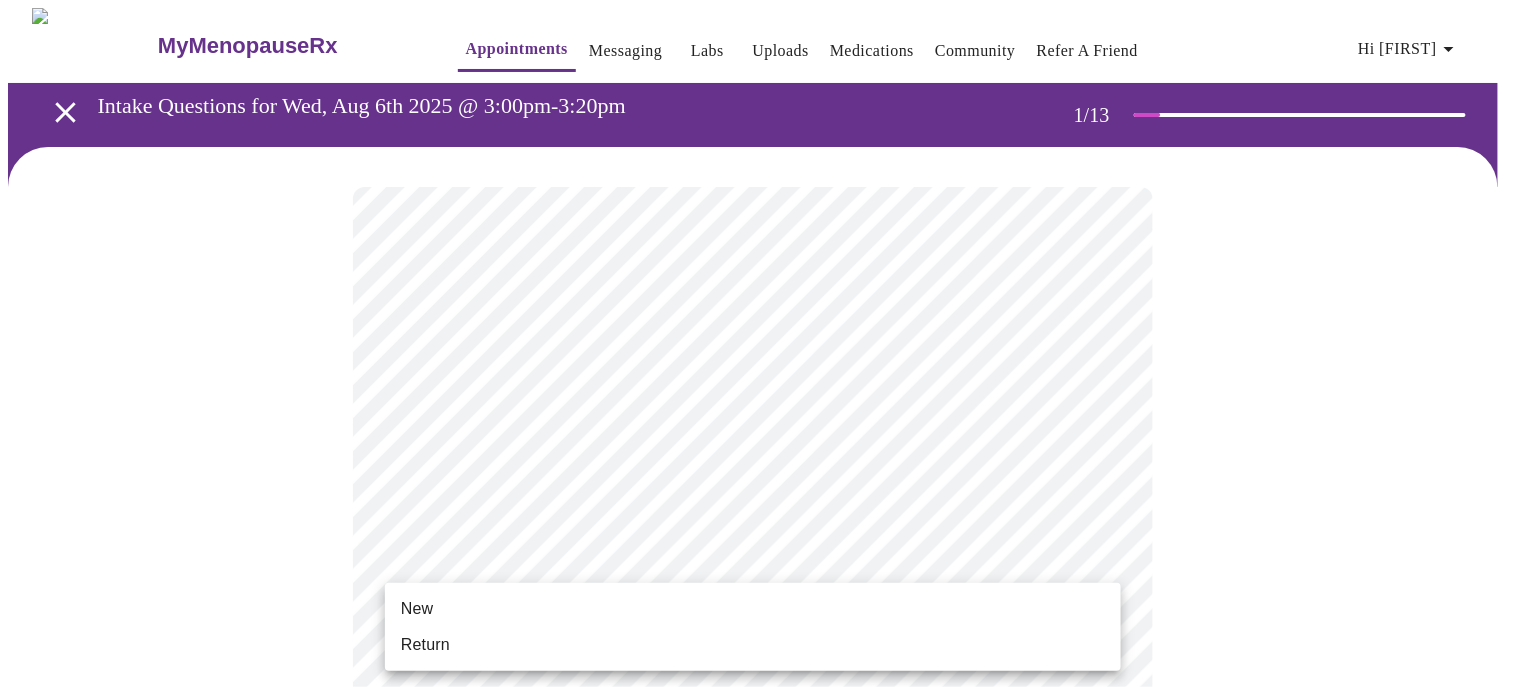 click on "New" at bounding box center (417, 609) 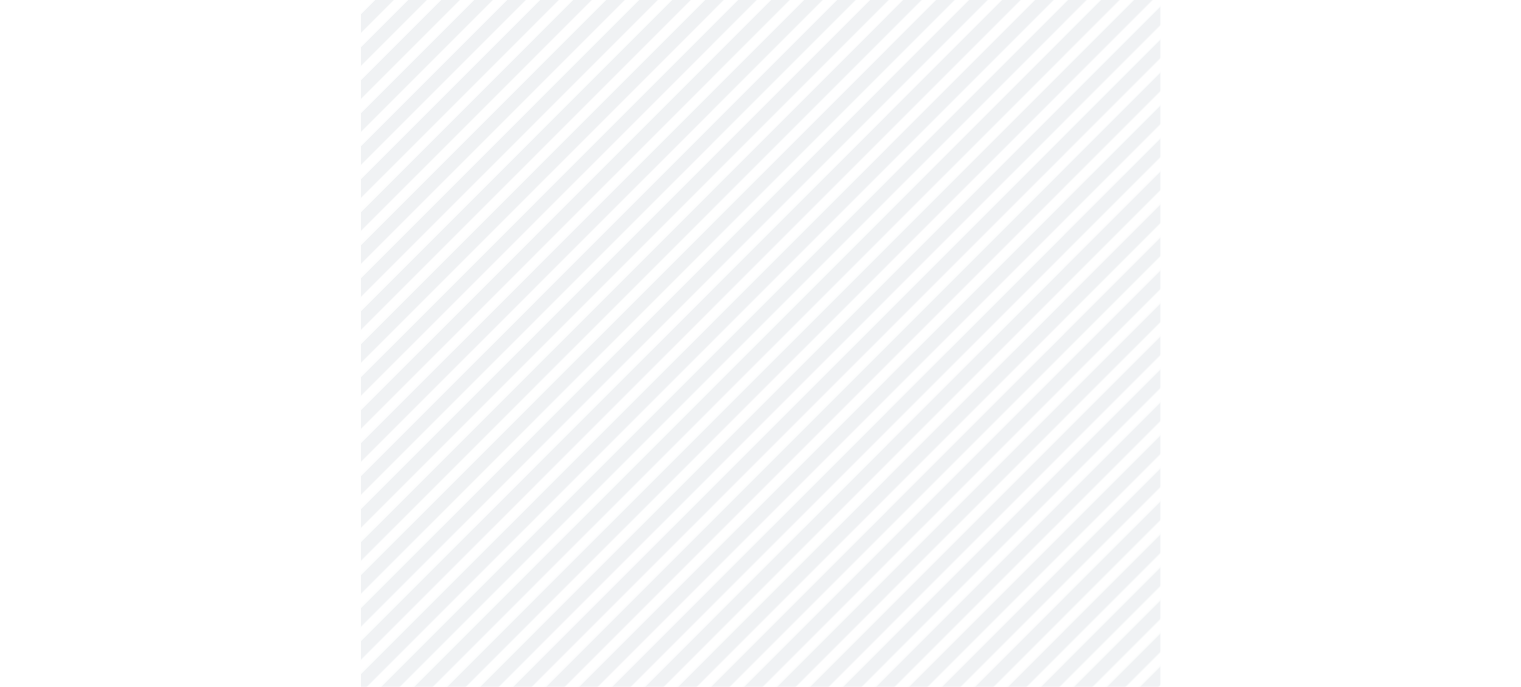 scroll, scrollTop: 1100, scrollLeft: 0, axis: vertical 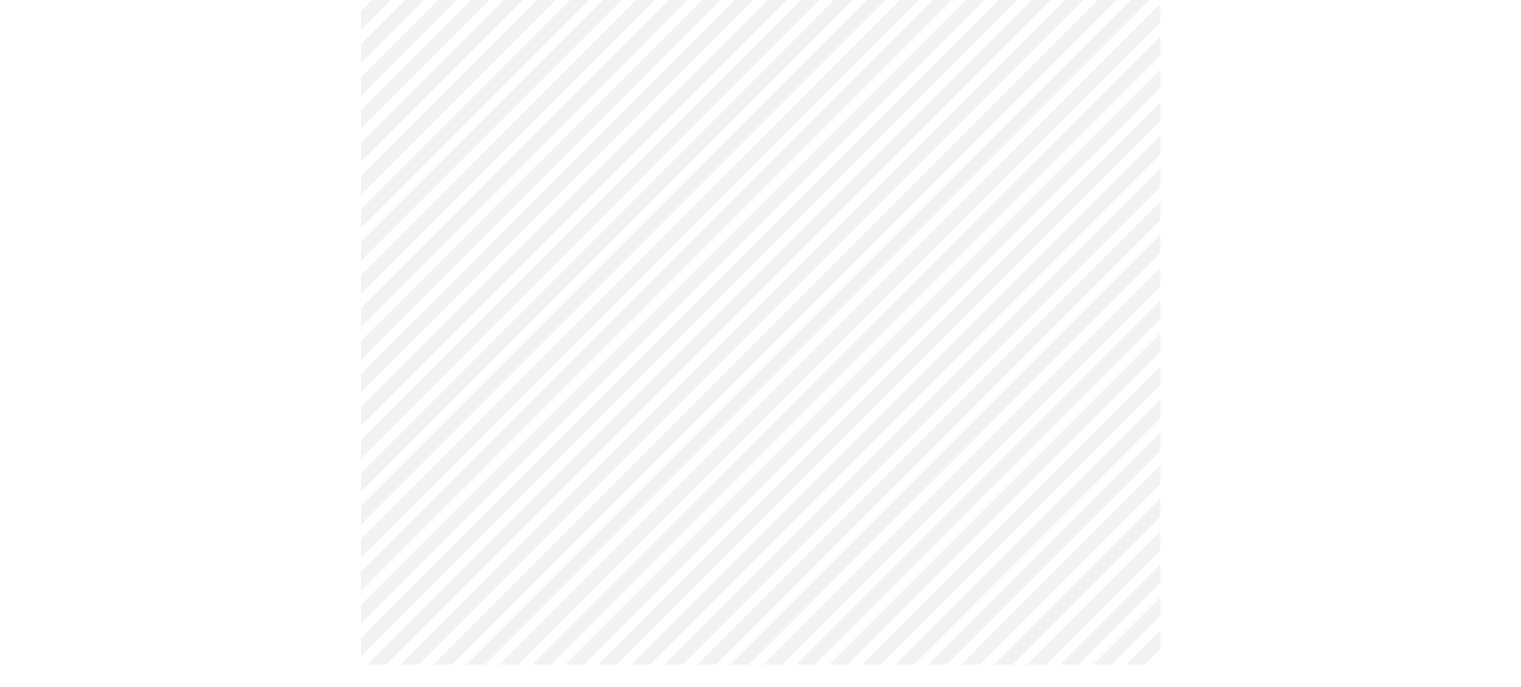 click on "MyMenopauseRx Appointments Messaging Labs Uploads Medications Community Refer a Friend Hi [FIRST] Intake Questions for Wed, Aug 6th 2025 @ 3:00pm-3:20pm 1 / 13 Settings Billing Invoices Log out" at bounding box center (760, -194) 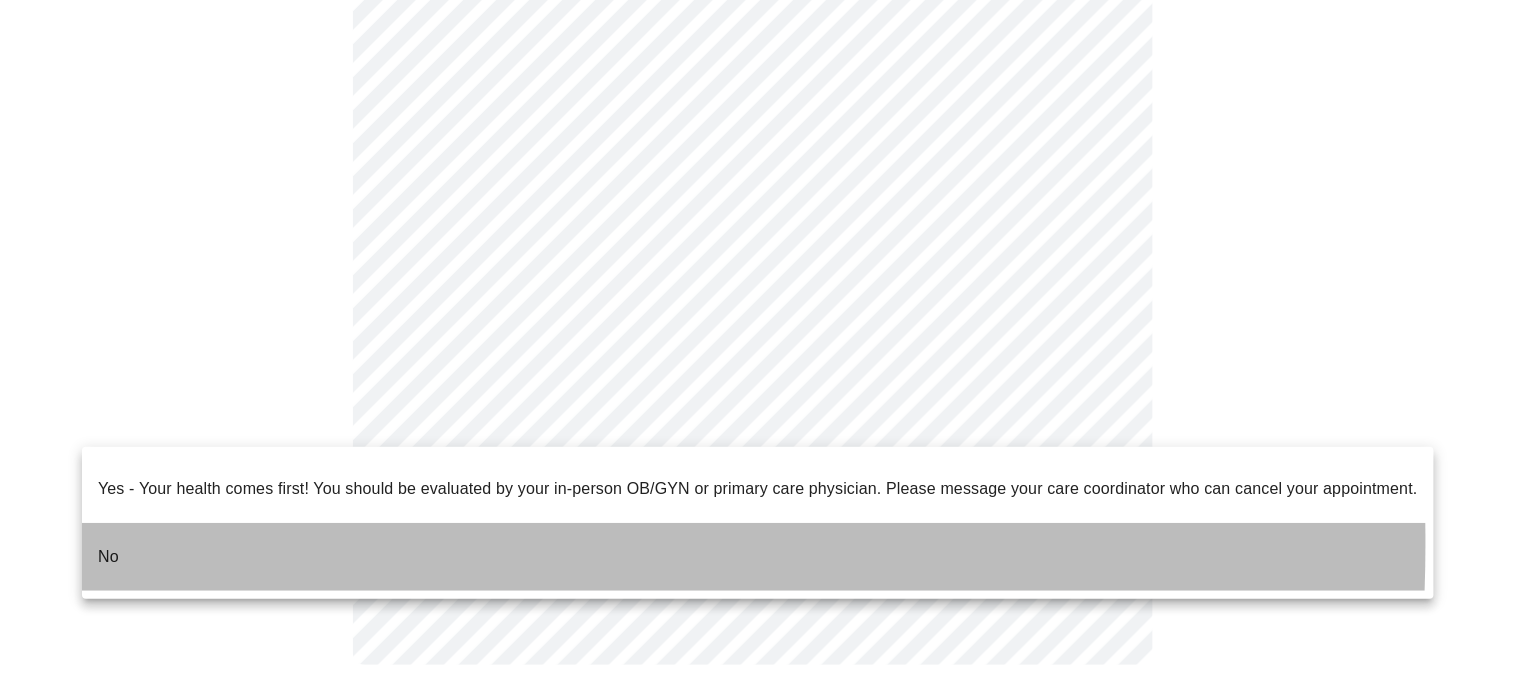 click on "No" at bounding box center (108, 557) 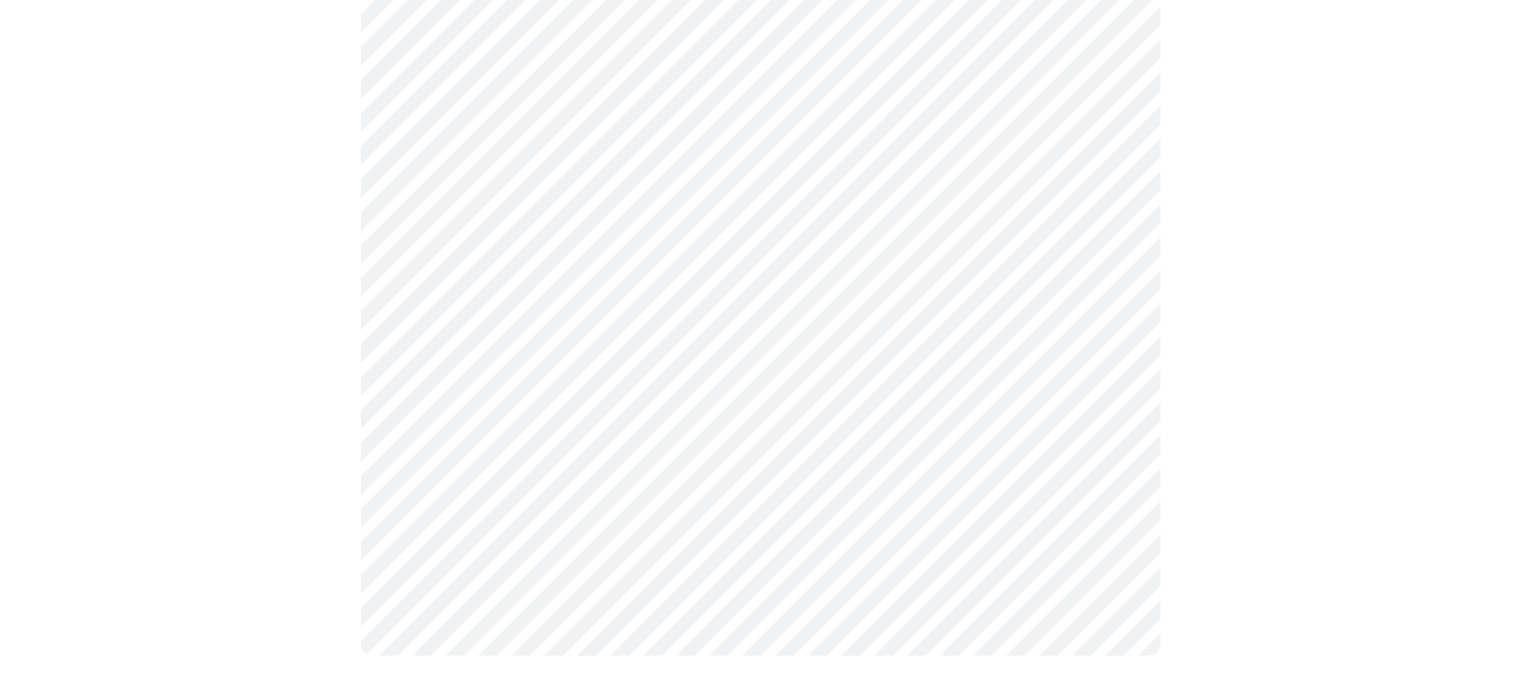 scroll, scrollTop: 0, scrollLeft: 0, axis: both 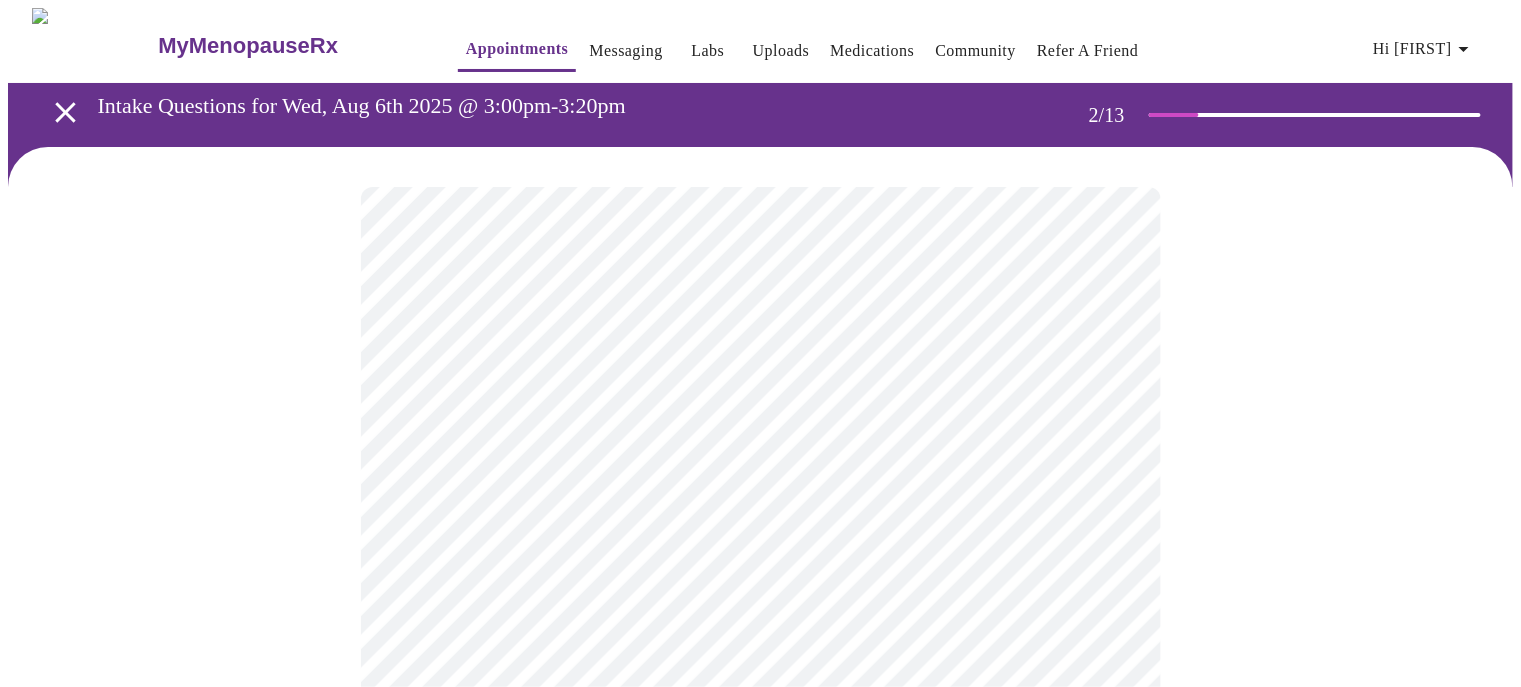 click on "MyMenopauseRx Appointments Messaging Labs Uploads Medications Community Refer a Friend Hi [FIRST] Intake Questions for Wed, Aug 6th 2025 @ 3:00pm-3:20pm 2 / 13 Settings Billing Invoices Log out" at bounding box center [760, 608] 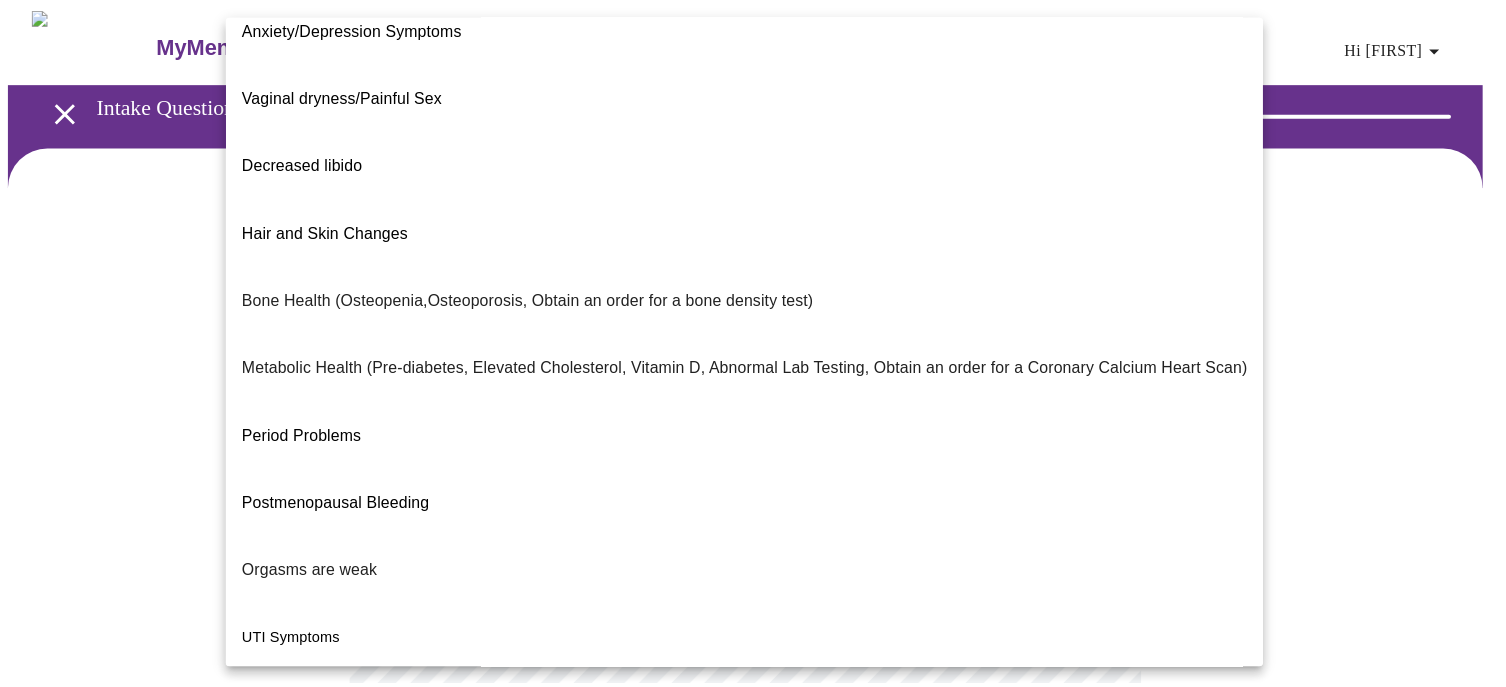 scroll, scrollTop: 0, scrollLeft: 0, axis: both 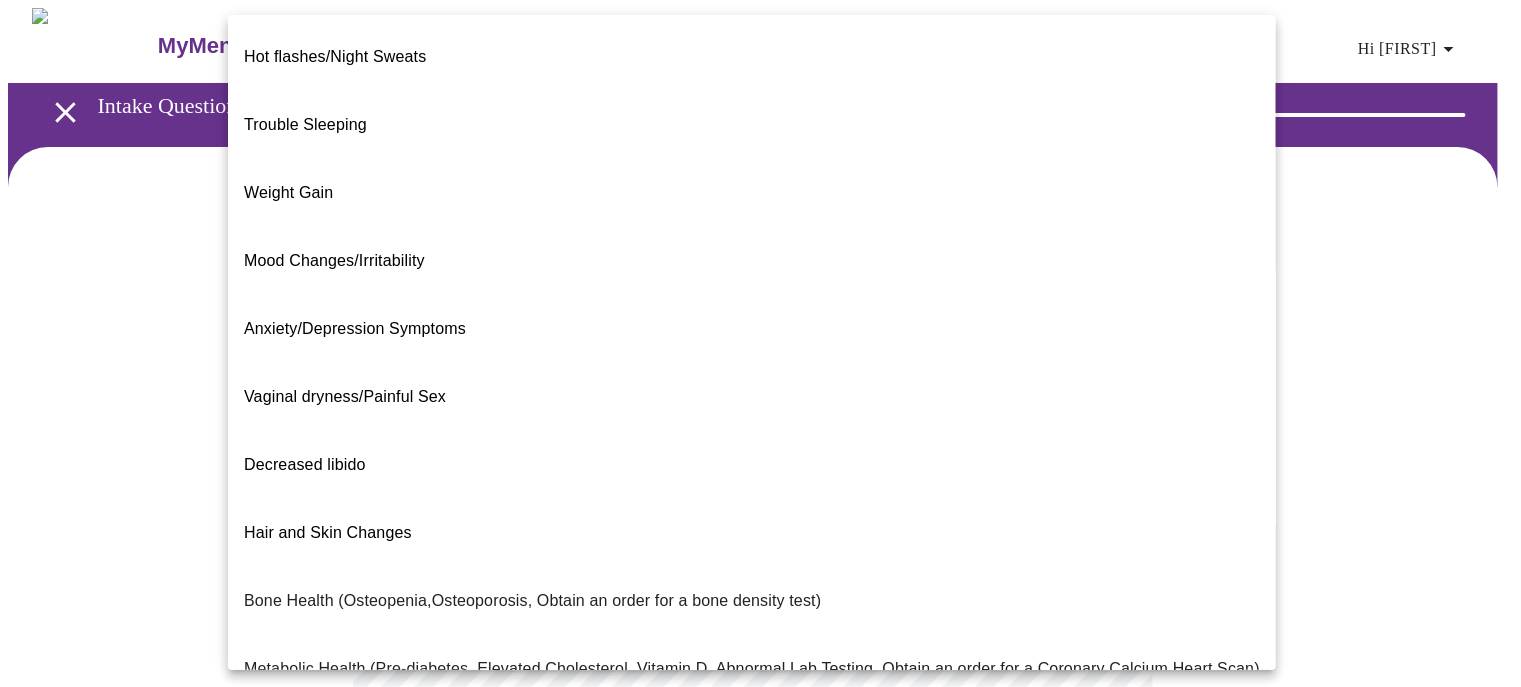 click on "Mood Changes/Irritability" at bounding box center (334, 260) 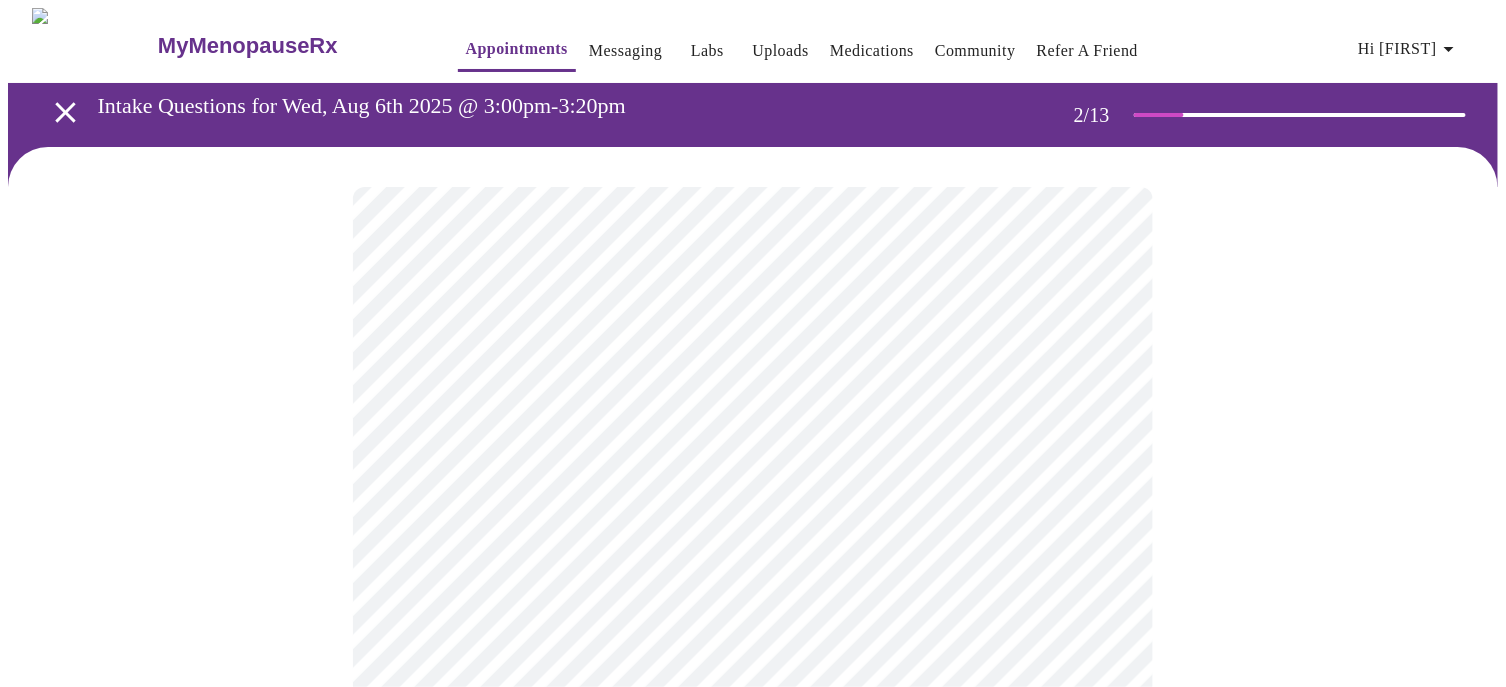 scroll, scrollTop: 99, scrollLeft: 0, axis: vertical 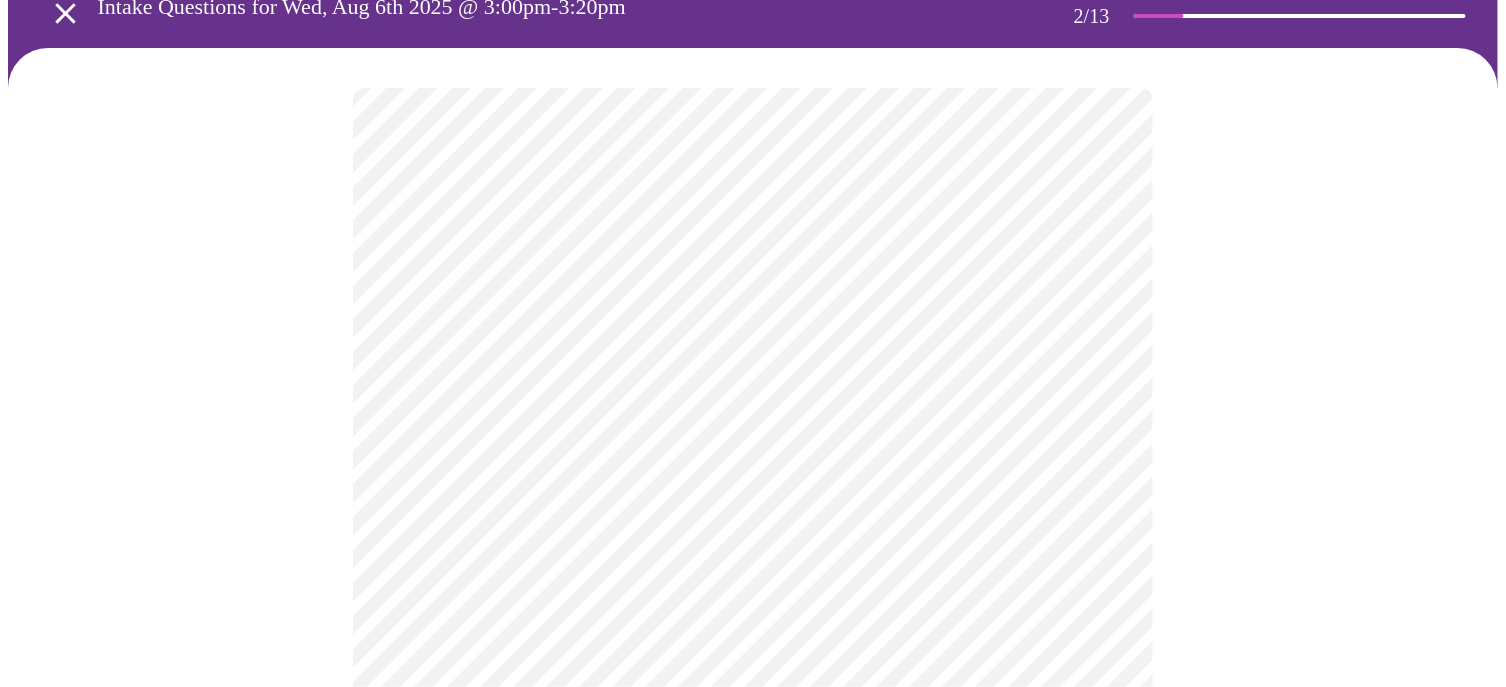 click on "MyMenopauseRx Appointments Messaging Labs Uploads Medications Community Refer a Friend Hi [FIRST] Intake Questions for Wed, Aug 6th 2025 @ 3:00pm-3:20pm 2 / 13 Settings Billing Invoices Log out" at bounding box center (753, 503) 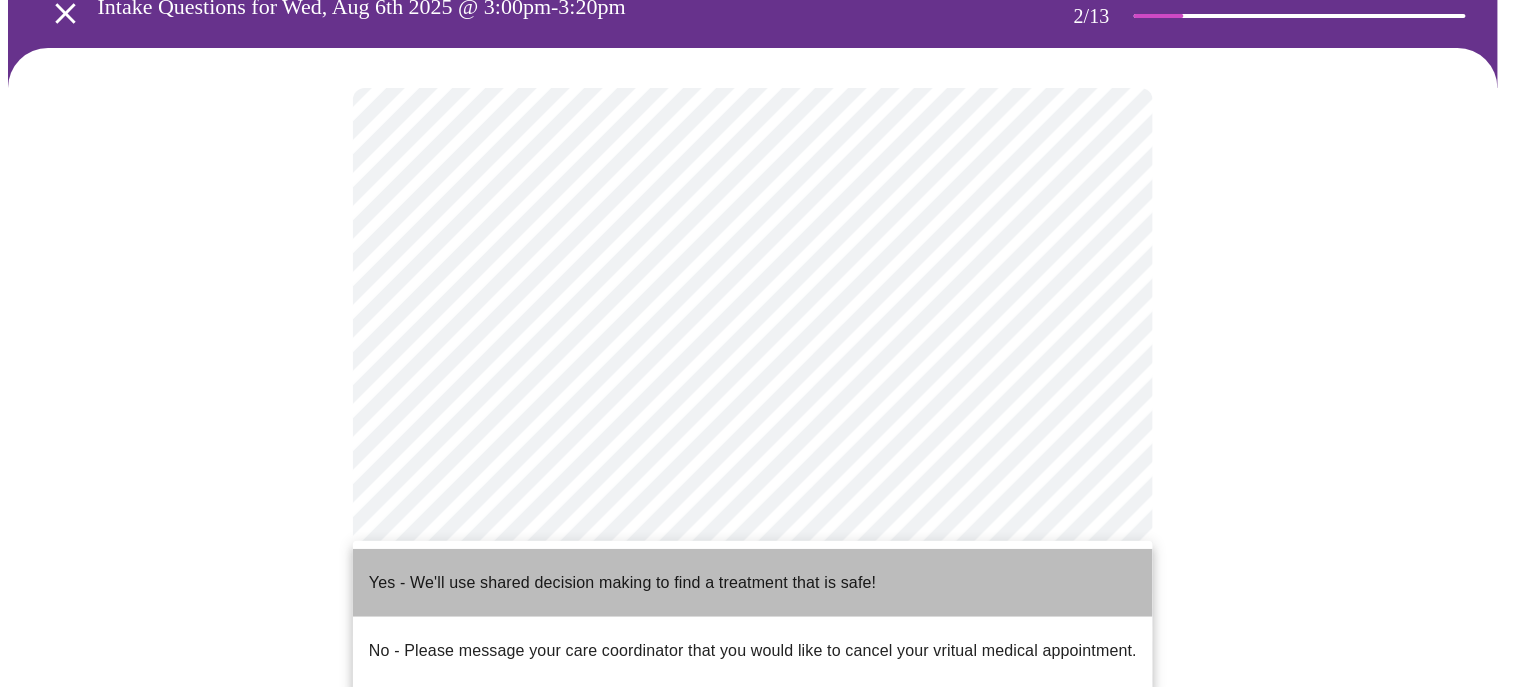 click on "Yes - We'll use shared decision making to find a treatment that is safe!" at bounding box center (622, 583) 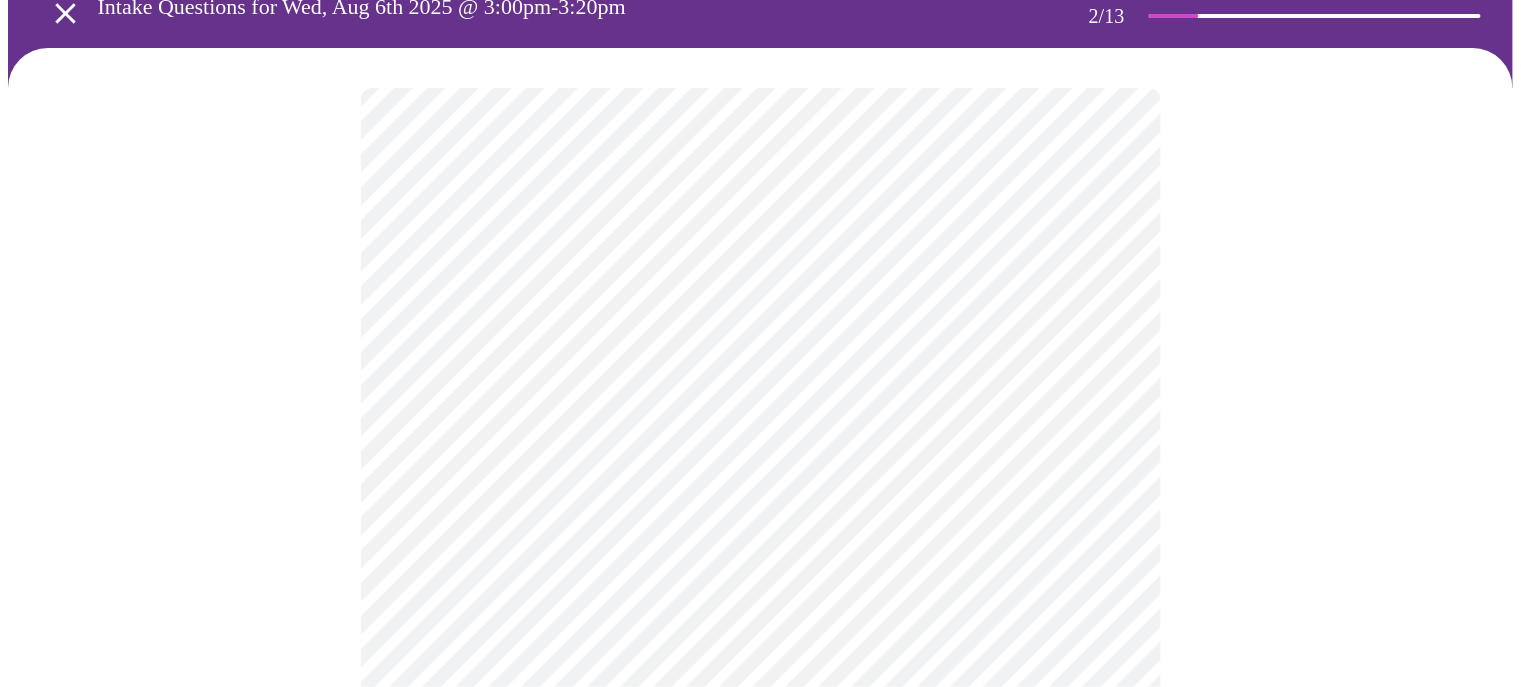click on "MyMenopauseRx Appointments Messaging Labs Uploads Medications Community Refer a Friend Hi [FIRST] Intake Questions for Wed, Aug 6th 2025 @ 3:00pm-3:20pm 2 / 13 Settings Billing Invoices Log out" at bounding box center [760, 497] 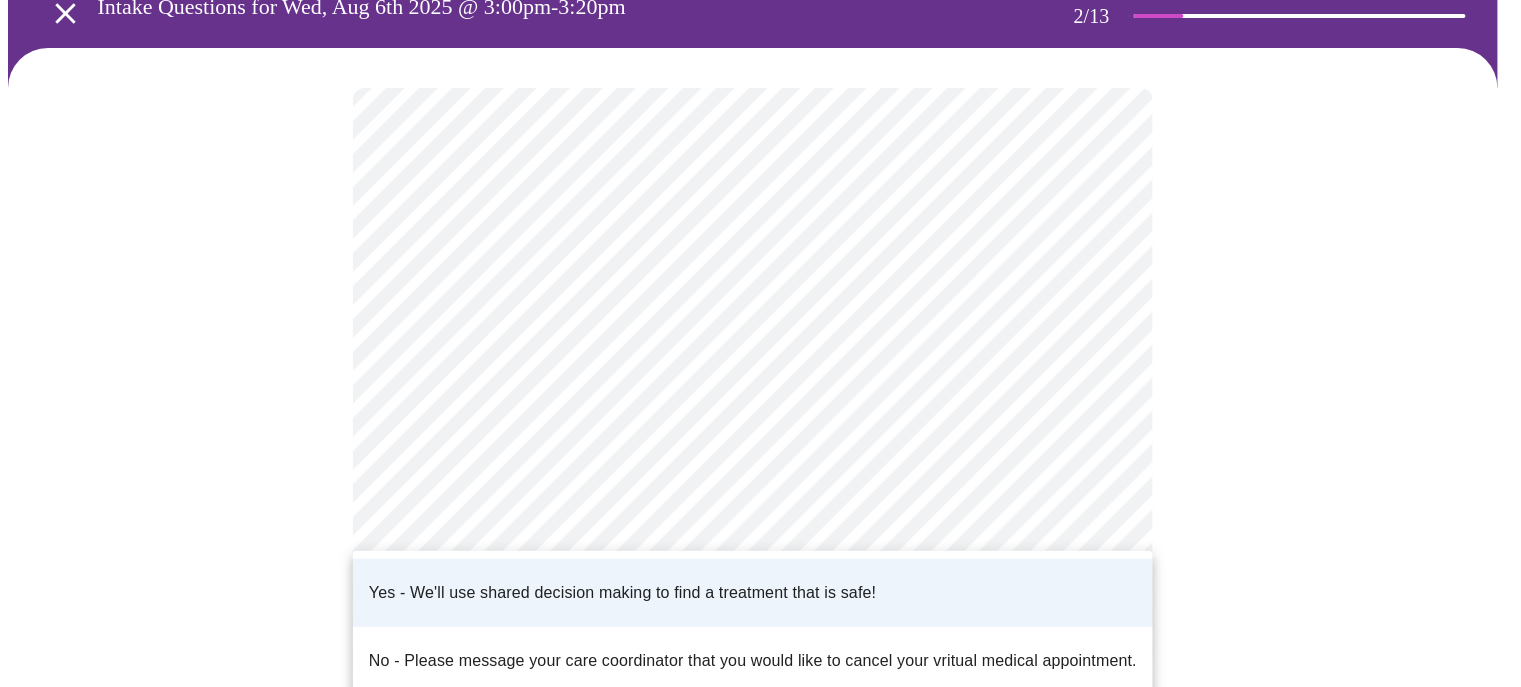 click on "Yes - We'll use shared decision making to find a treatment that is safe!" at bounding box center (622, 593) 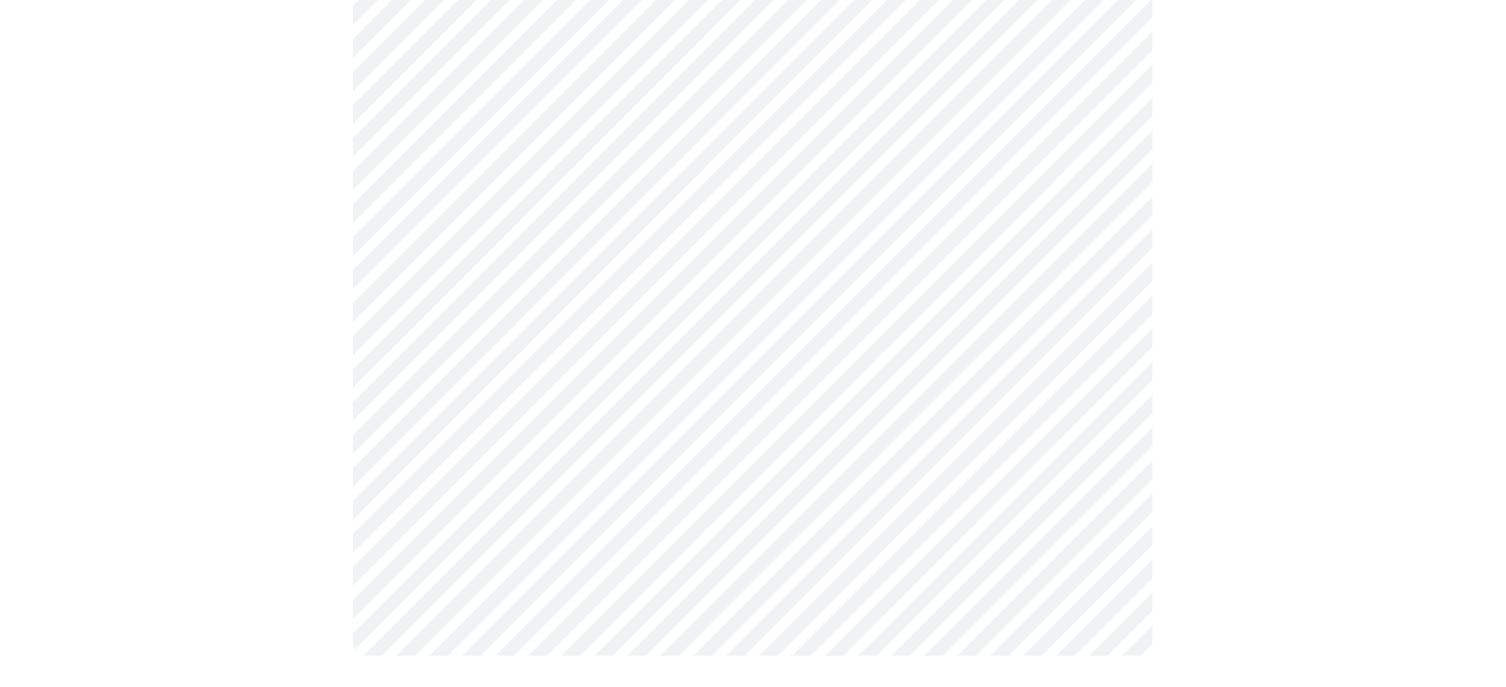 scroll, scrollTop: 0, scrollLeft: 0, axis: both 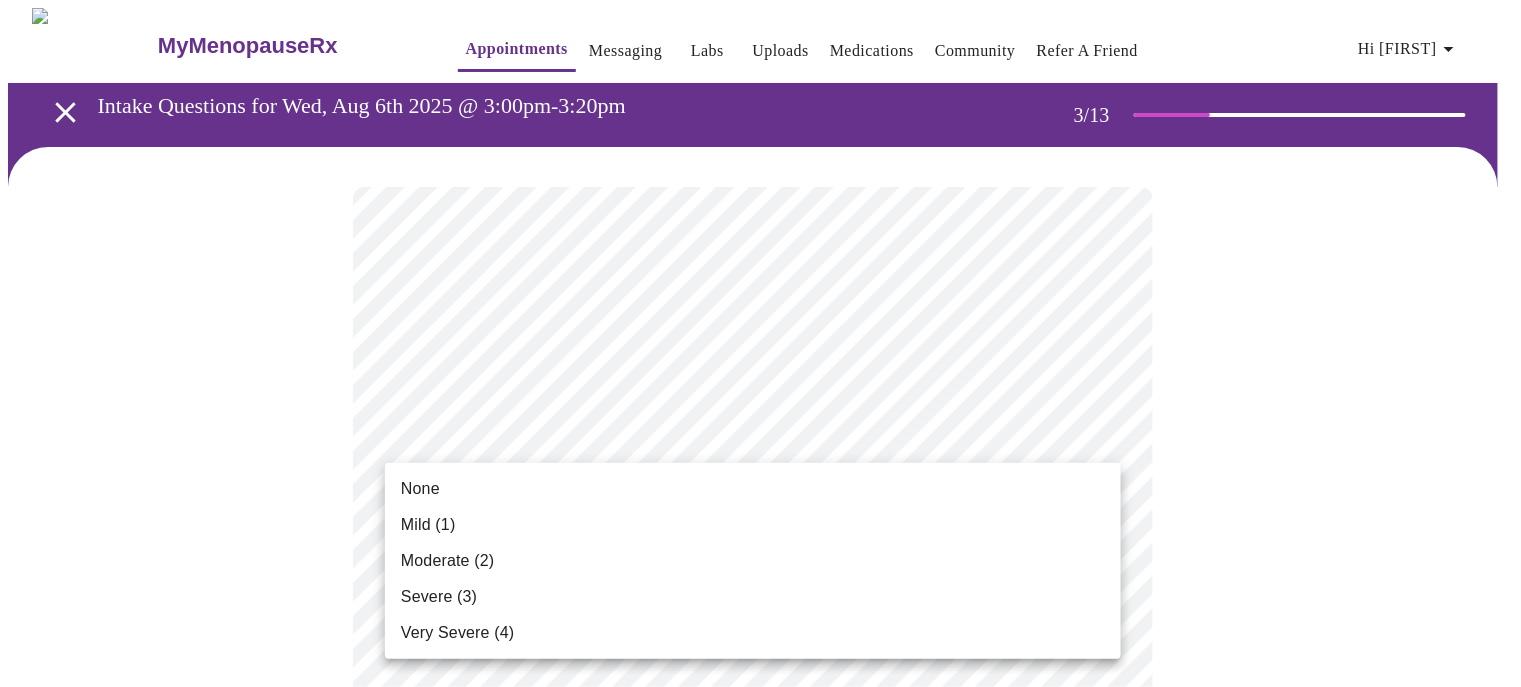 click on "MyMenopauseRx Appointments Messaging Labs Uploads Medications Community Refer a Friend Hi [FIRST] Intake Questions for Wed, Aug 6th 2025 @ 3:00pm-3:20pm 3 / 13 Settings Billing Invoices Log out None Mild (1) Moderate (2) Severe (3) Very Severe (4)" at bounding box center (760, 1358) 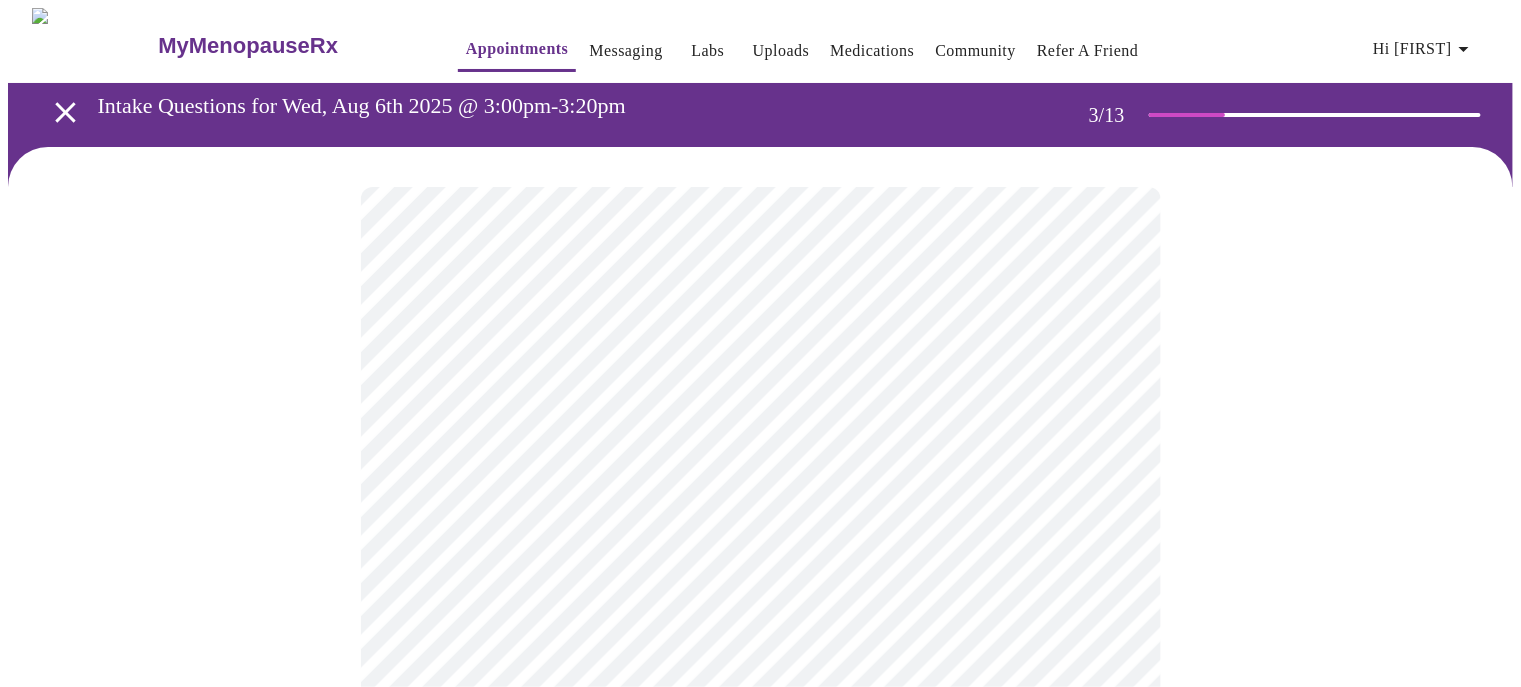 click on "MyMenopauseRx Appointments Messaging Labs Uploads Medications Community Refer a Friend Hi [FIRST] Intake Questions for Wed, Aug 6th 2025 @ 3:00pm-3:20pm 3 / 13 Settings Billing Invoices Log out" at bounding box center [760, 1323] 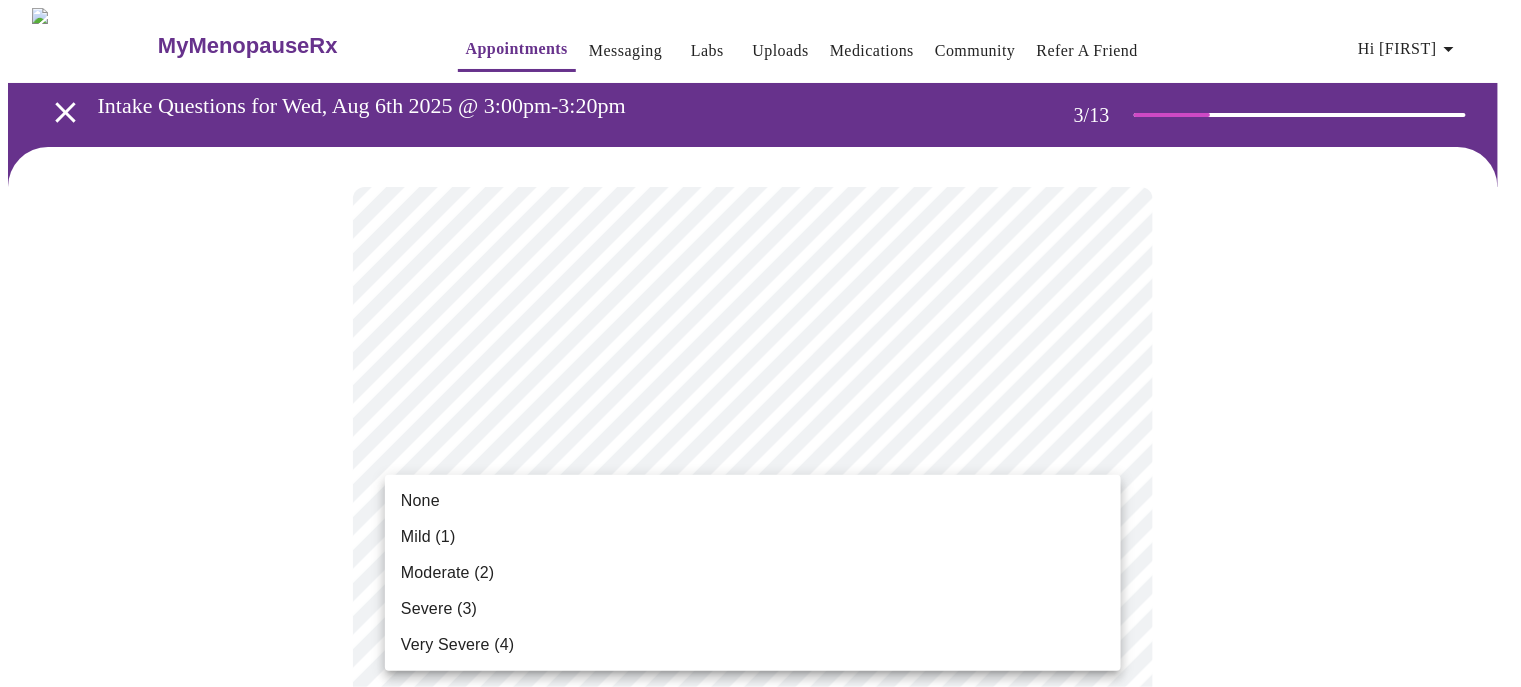 click at bounding box center (760, 343) 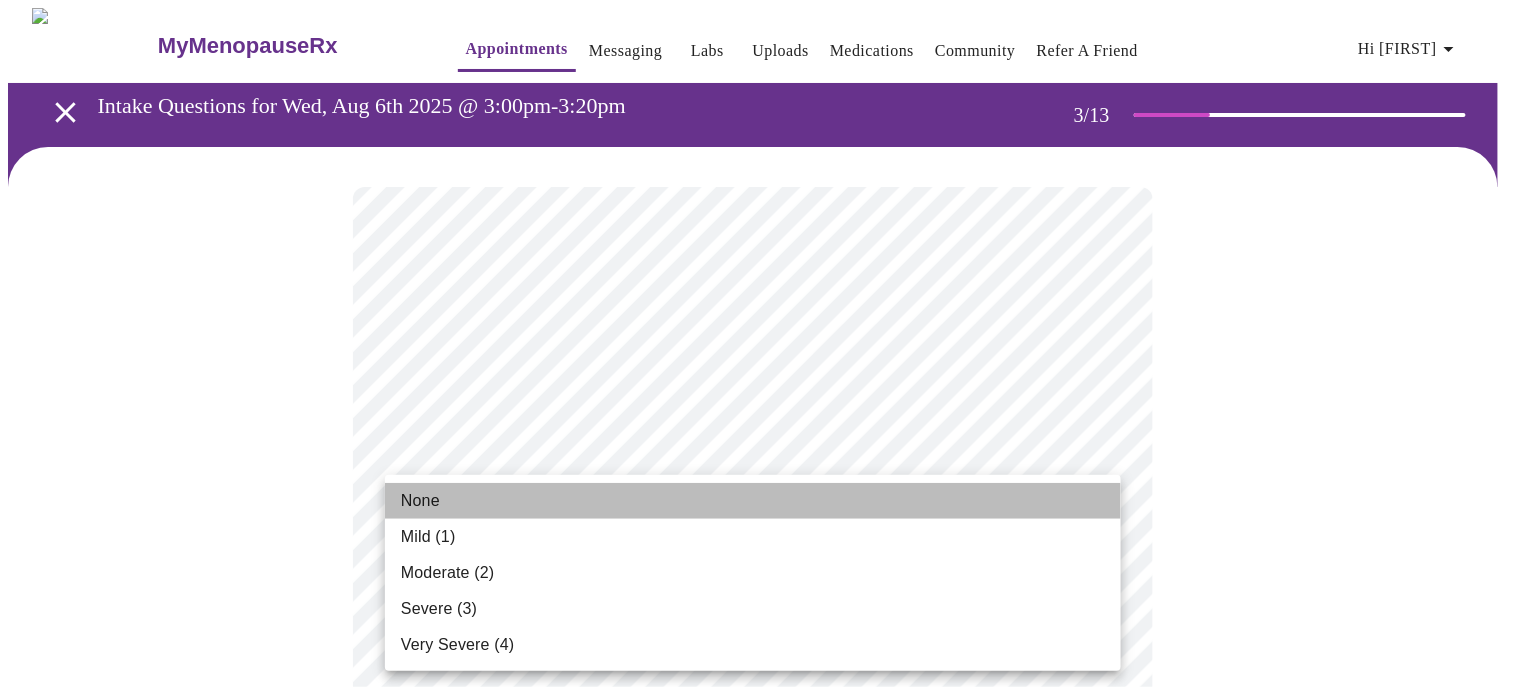 click on "None" at bounding box center (420, 501) 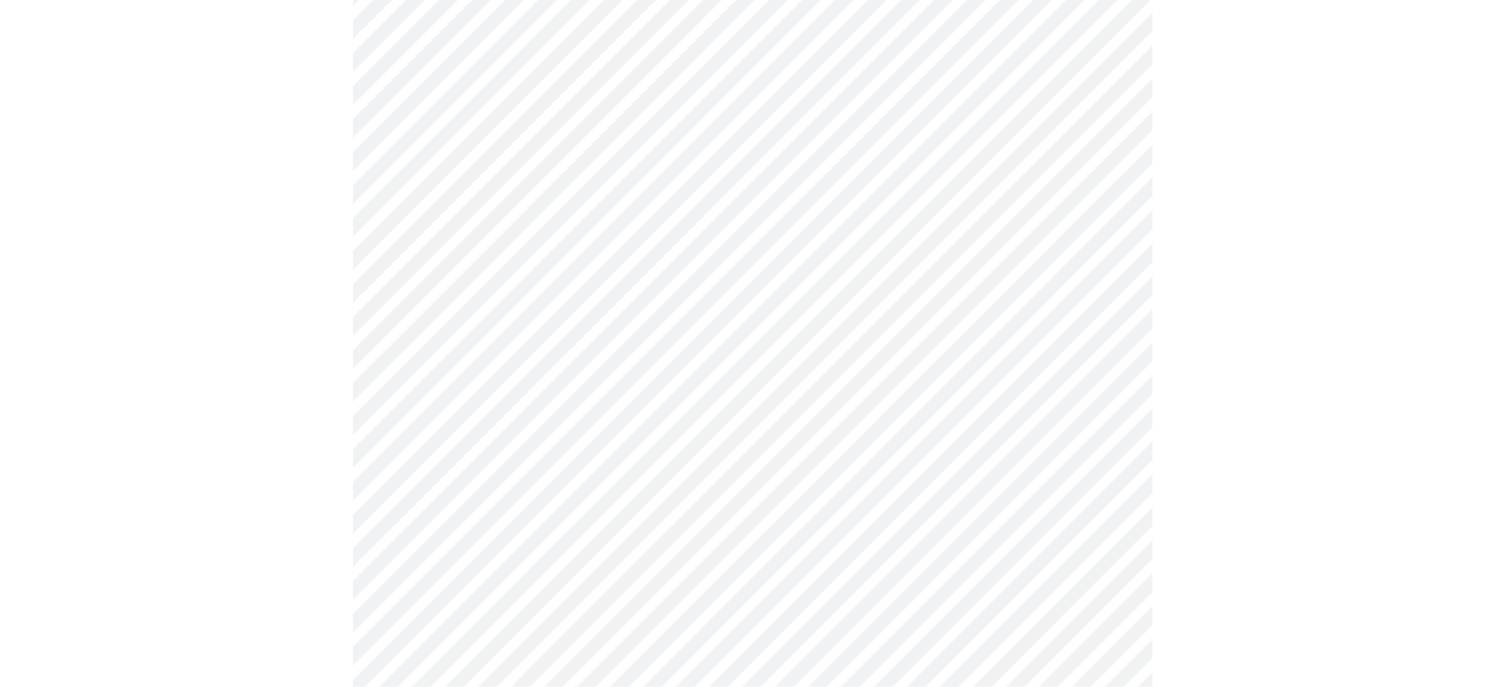 scroll, scrollTop: 300, scrollLeft: 0, axis: vertical 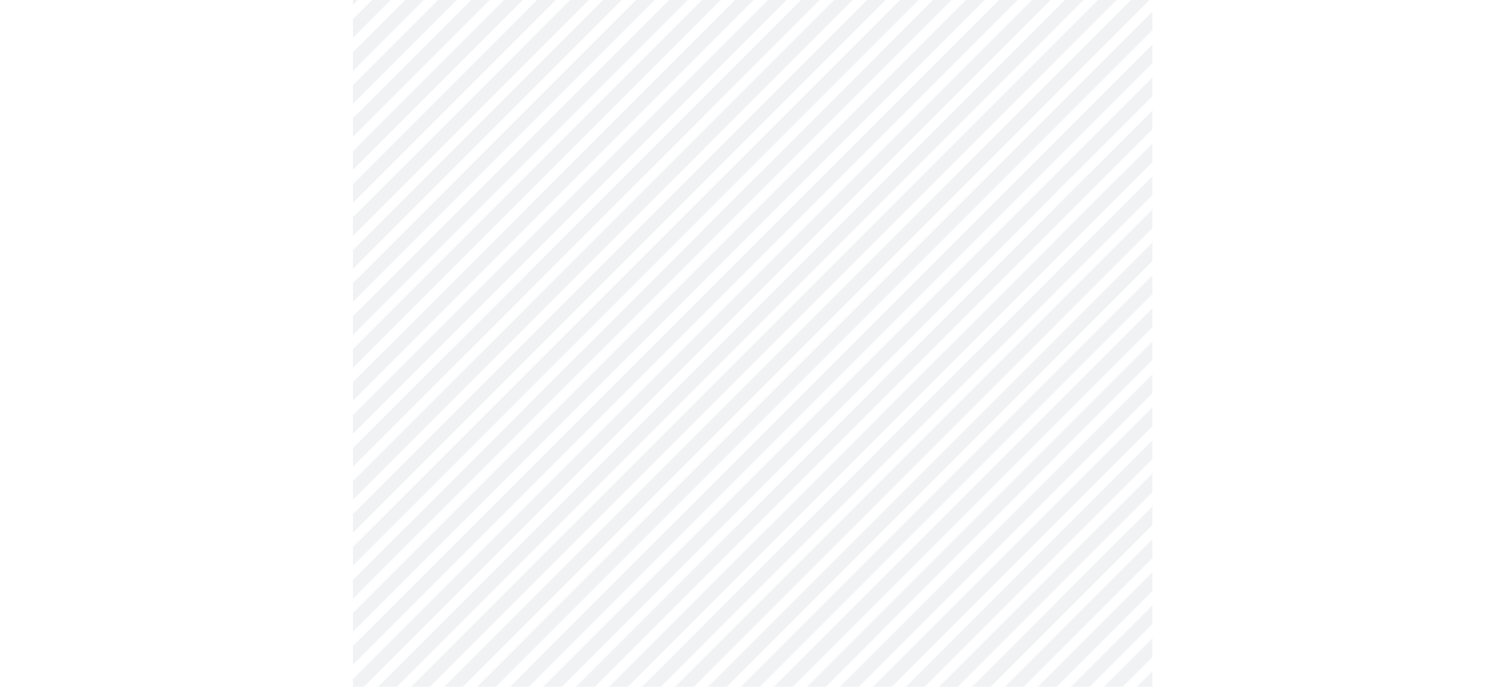 click on "MyMenopauseRx Appointments Messaging Labs Uploads Medications Community Refer a Friend Hi [FIRST] Intake Questions for Wed, Aug 6th 2025 @ 3:00pm-3:20pm 3 / 13 Settings Billing Invoices Log out" at bounding box center [753, 1009] 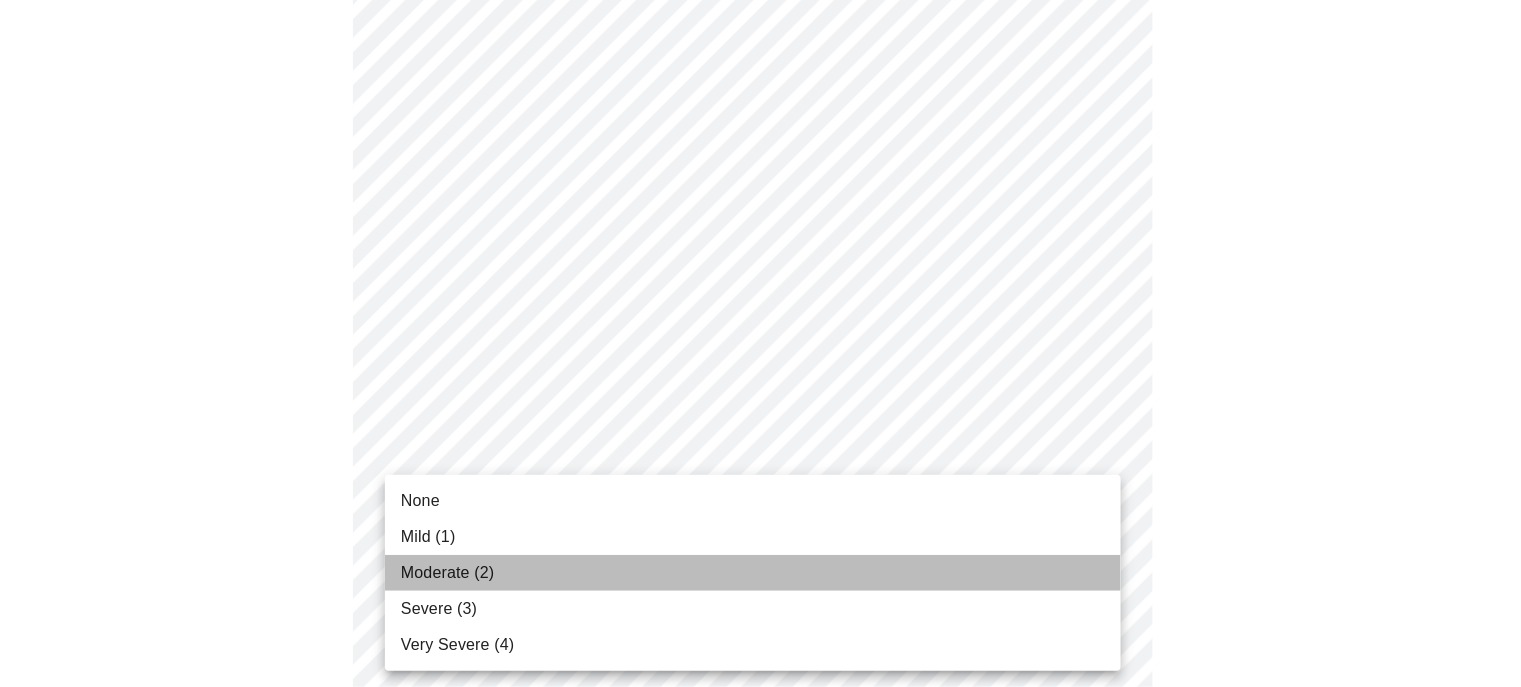click on "Moderate (2)" at bounding box center (447, 573) 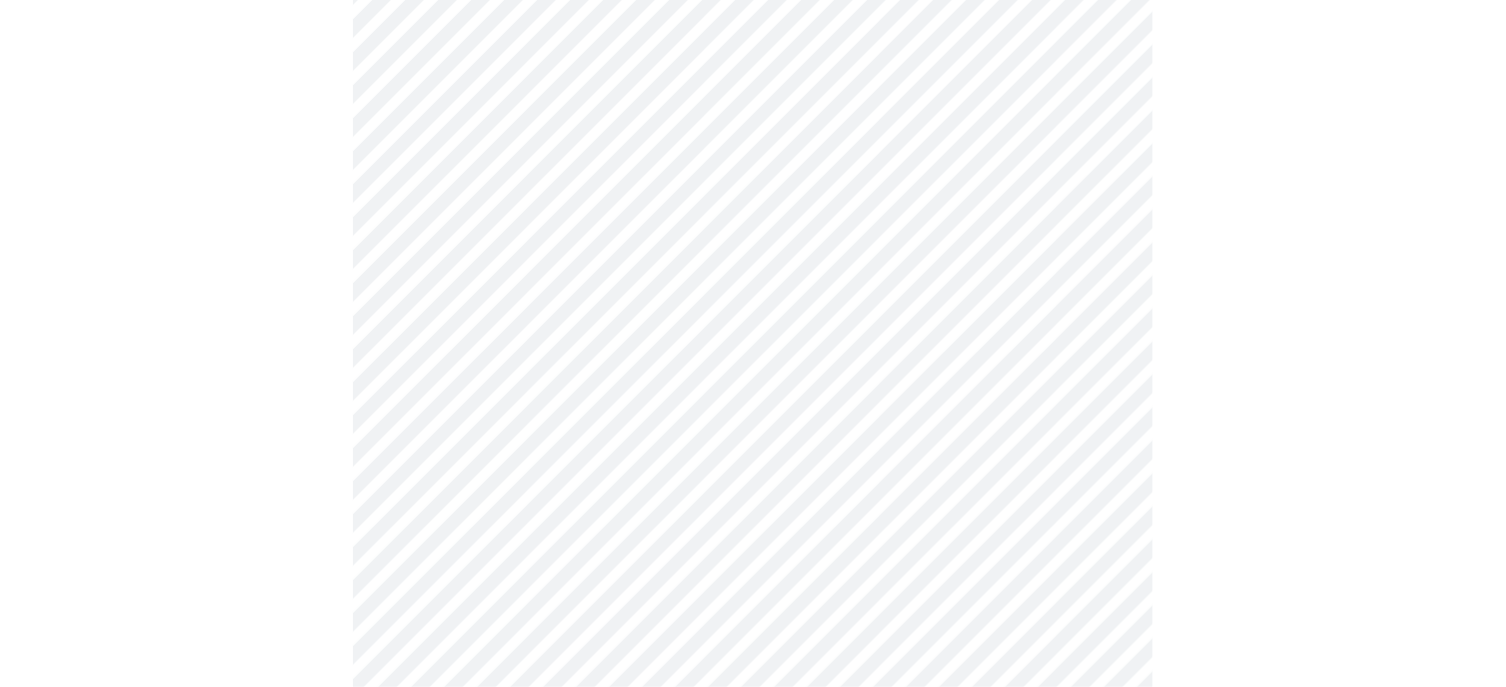 click on "MyMenopauseRx Appointments Messaging Labs Uploads Medications Community Refer a Friend Hi [FIRST] Intake Questions for Wed, Aug 6th 2025 @ 3:00pm-3:20pm 3 / 13 Settings Billing Invoices Log out" at bounding box center (753, 995) 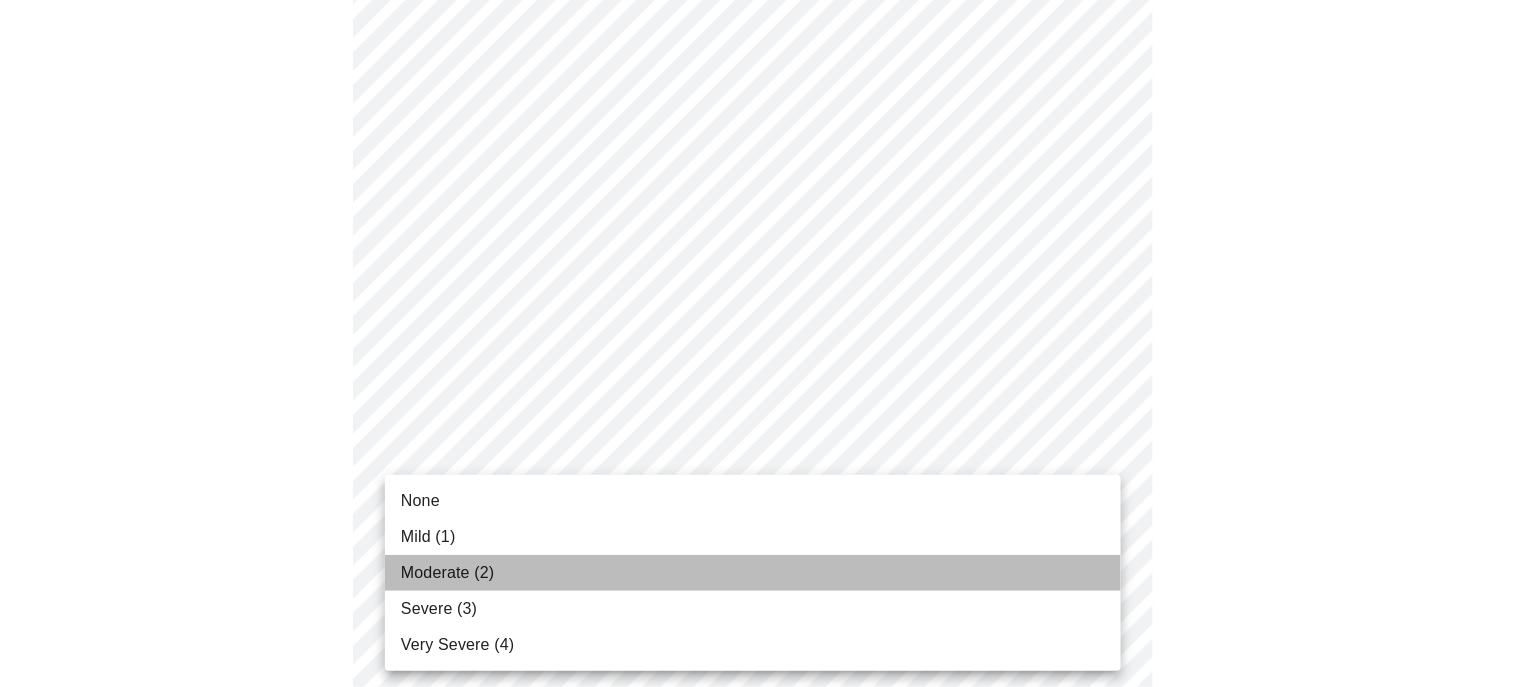 click on "Moderate (2)" at bounding box center (447, 573) 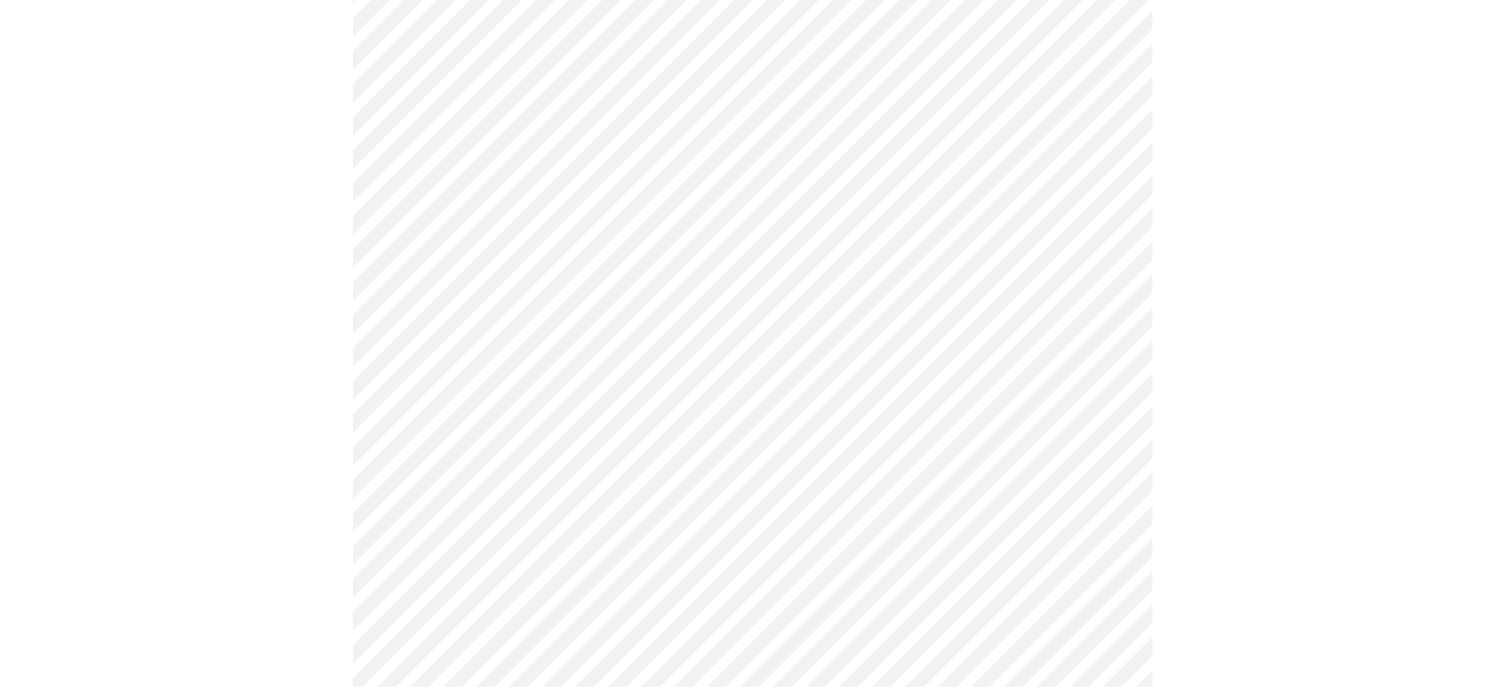 scroll, scrollTop: 499, scrollLeft: 0, axis: vertical 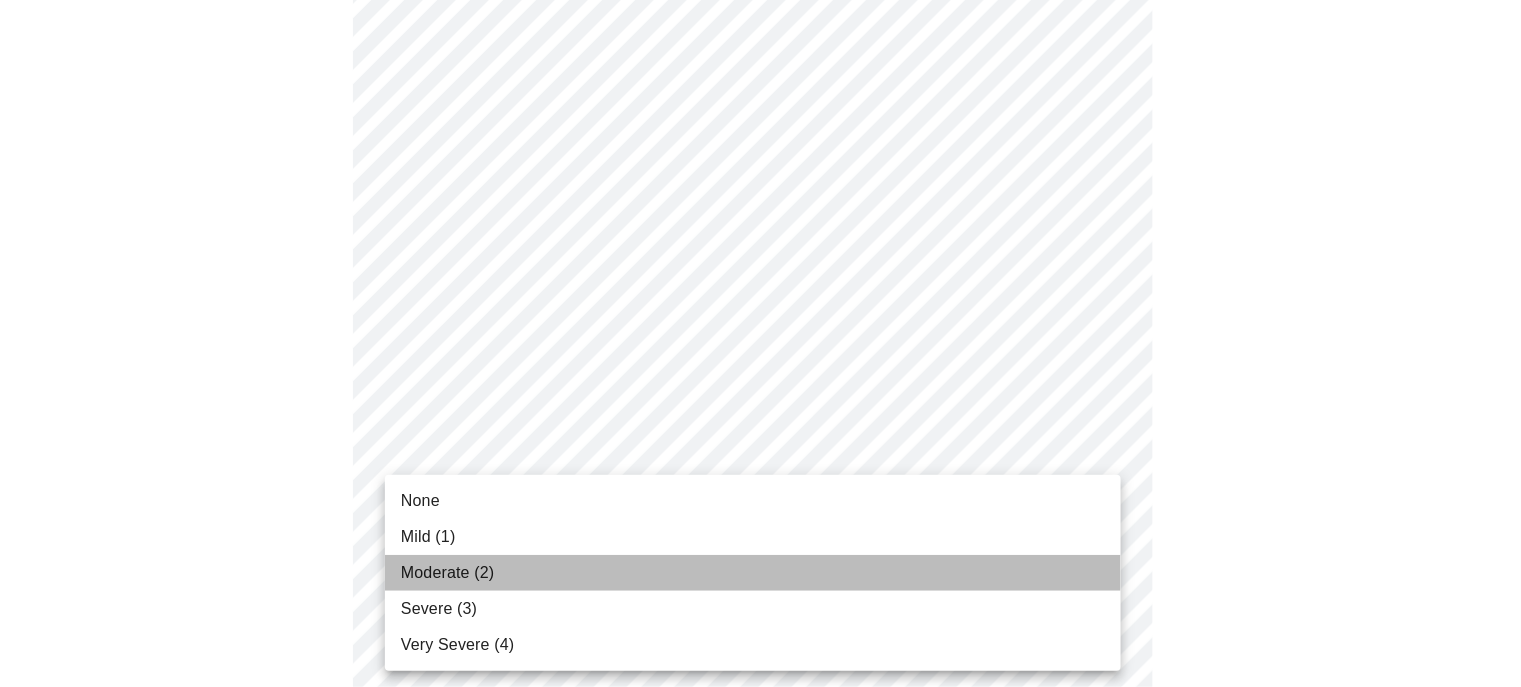 click on "Moderate (2)" at bounding box center (447, 573) 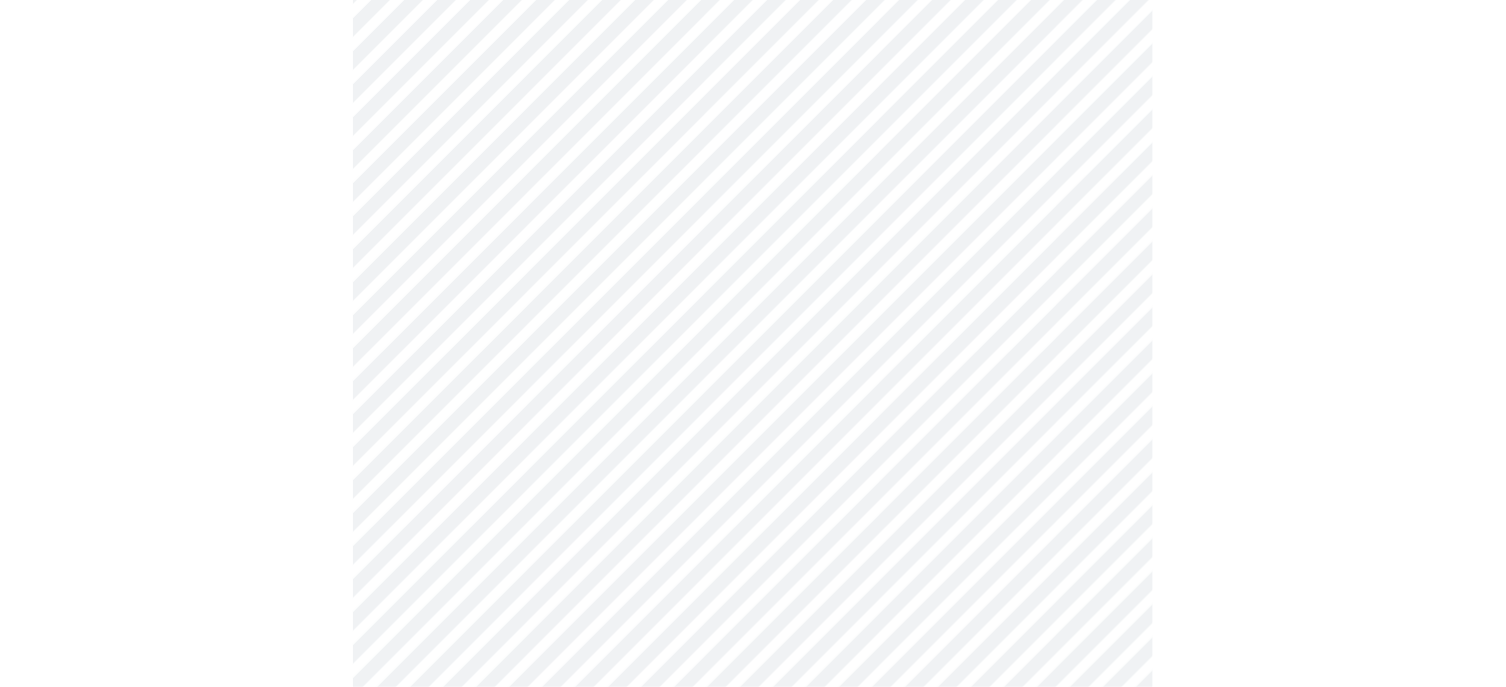 click on "MyMenopauseRx Appointments Messaging Labs Uploads Medications Community Refer a Friend Hi [FIRST] Intake Questions for Wed, Aug 6th 2025 @ 3:00pm-3:20pm 3 / 13 Settings Billing Invoices Log out" at bounding box center [753, 768] 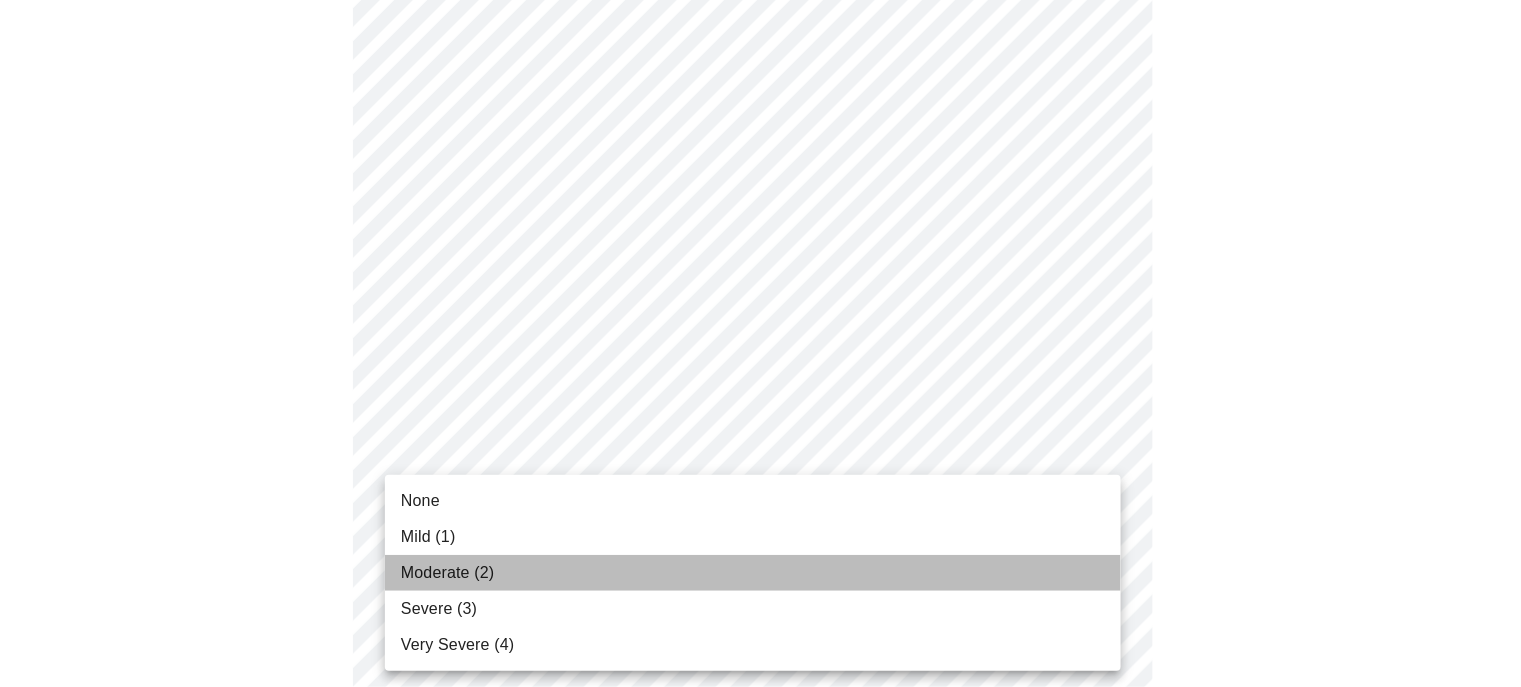 click on "Moderate (2)" at bounding box center (447, 573) 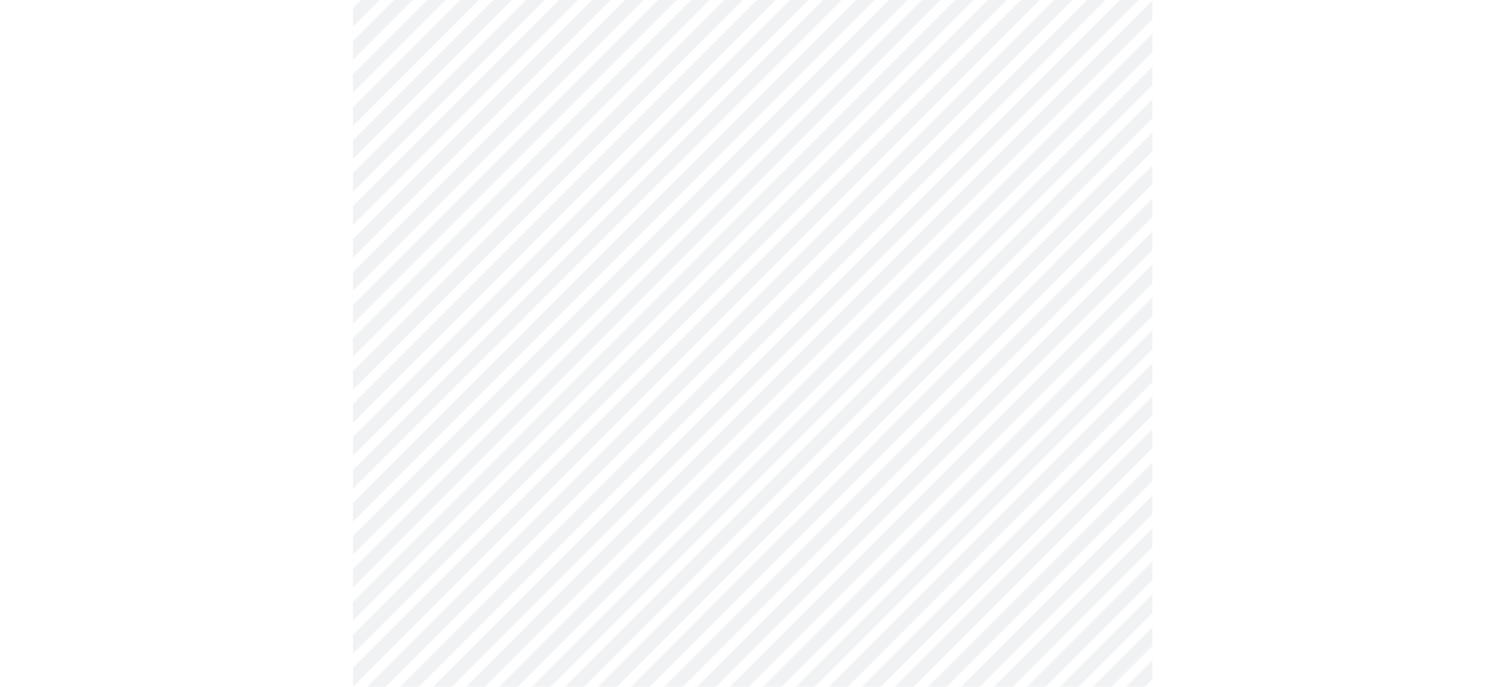 scroll, scrollTop: 709, scrollLeft: 0, axis: vertical 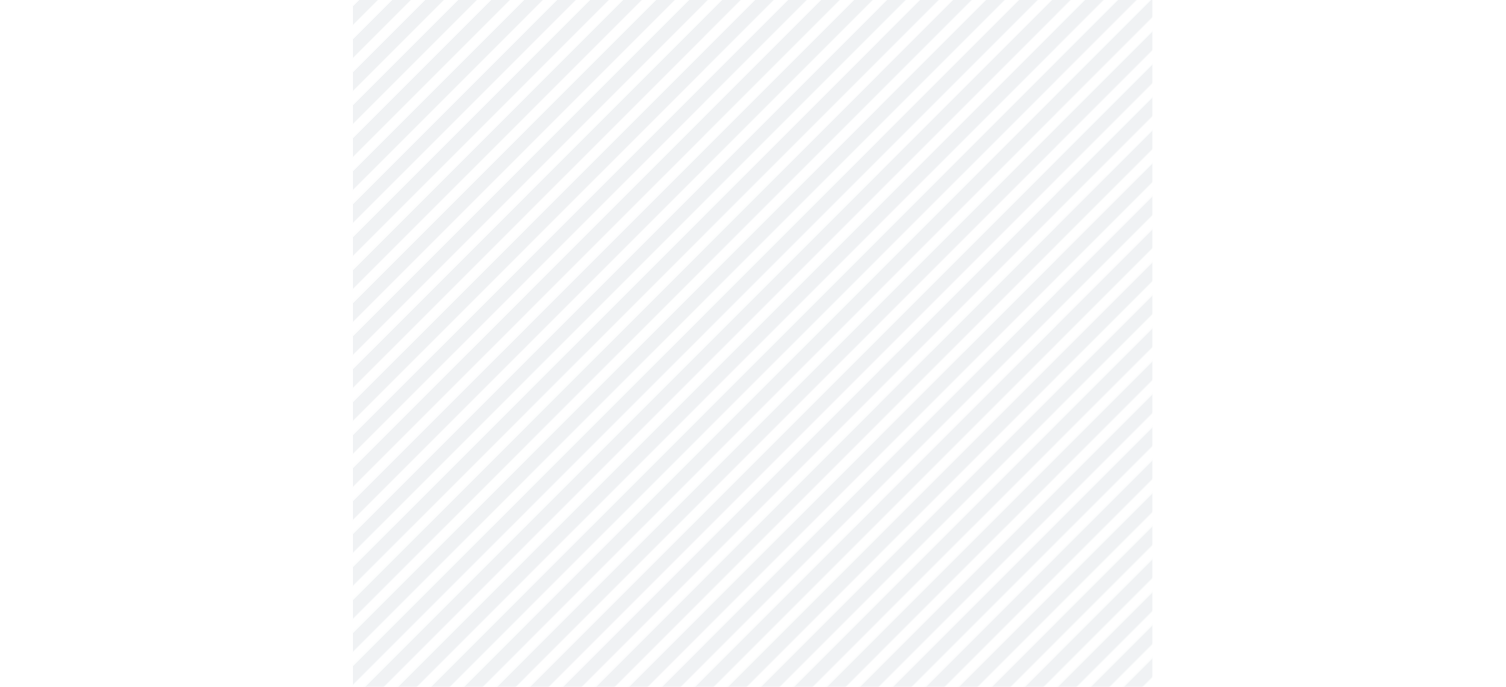 click on "MyMenopauseRx Appointments Messaging Labs Uploads Medications Community Refer a Friend Hi [FIRST] Intake Questions for Wed, Aug 6th 2025 @ 3:00pm-3:20pm 3 / 13 Settings Billing Invoices Log out" at bounding box center (753, 544) 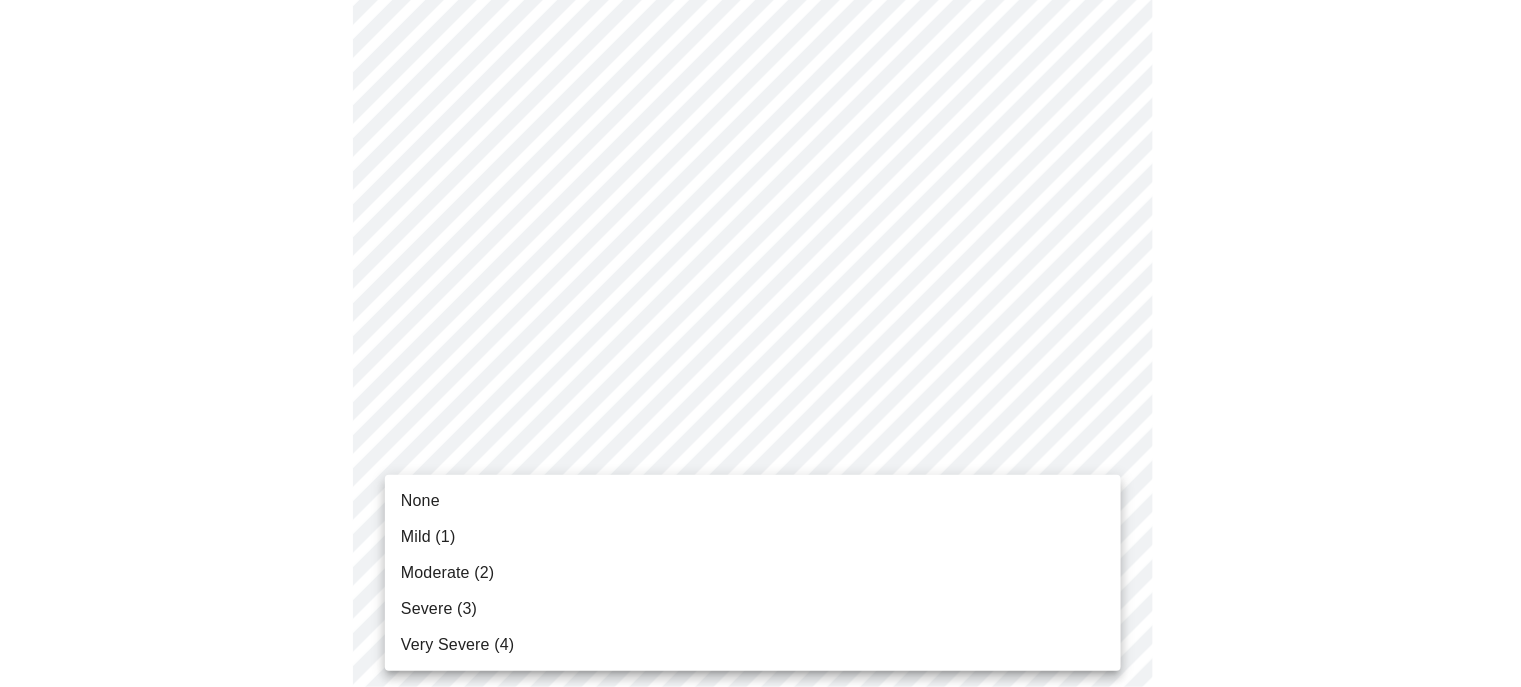 click at bounding box center [760, 343] 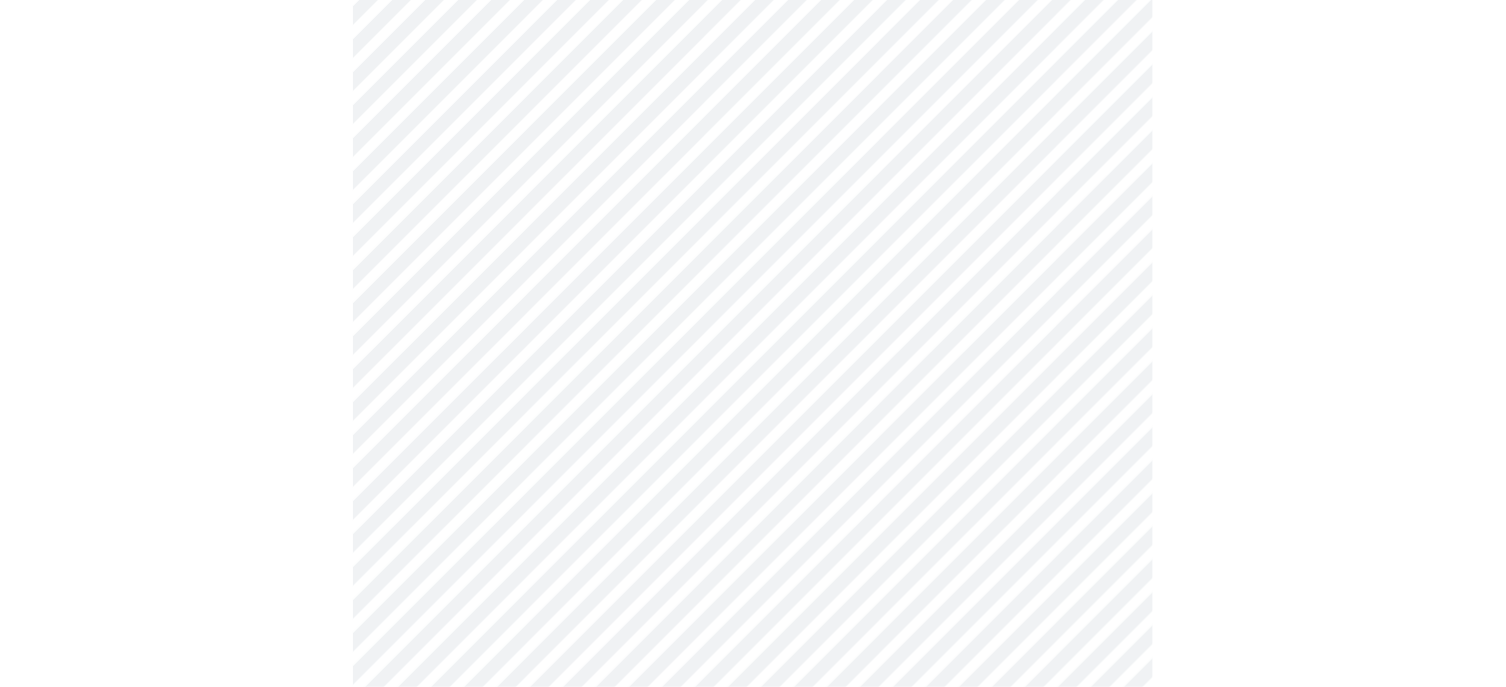 scroll, scrollTop: 1009, scrollLeft: 0, axis: vertical 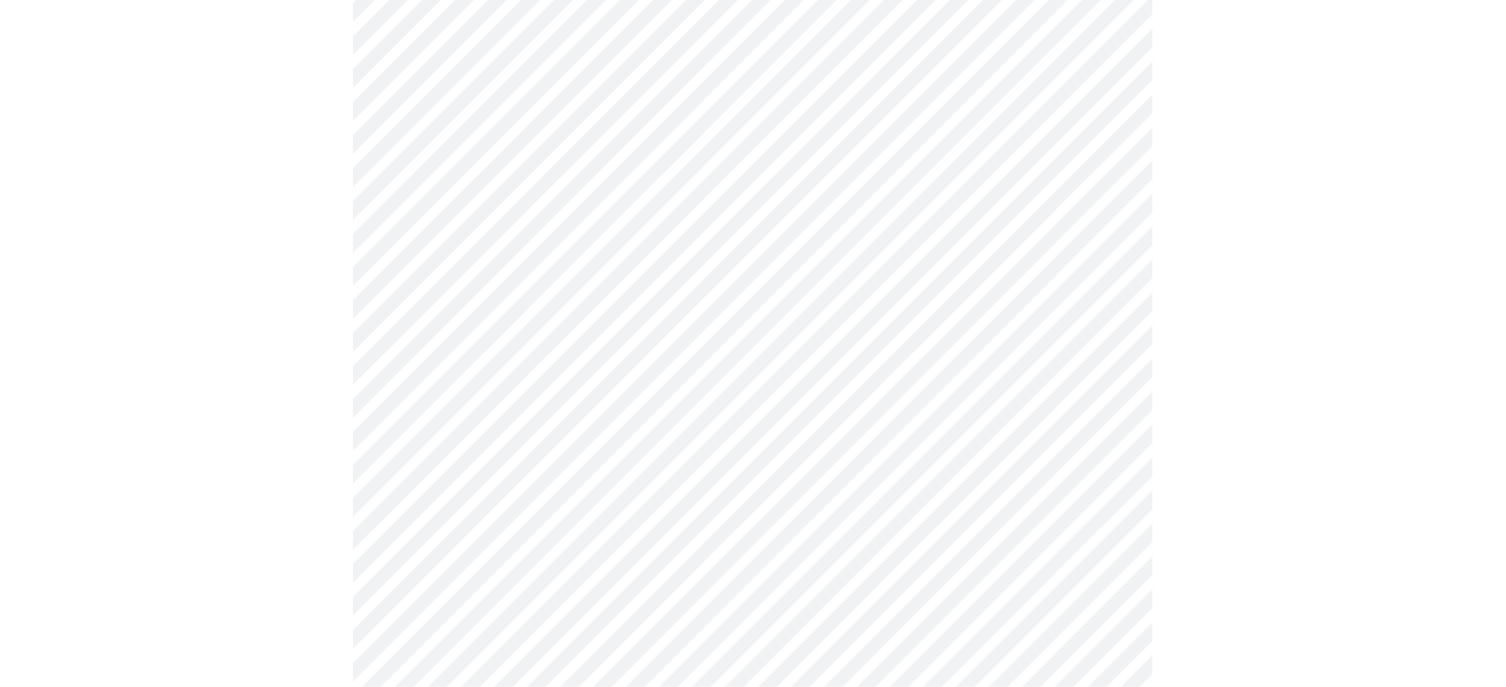 click on "MyMenopauseRx Appointments Messaging Labs Uploads Medications Community Refer a Friend Hi [FIRST] Intake Questions for Wed, Aug 6th 2025 @ 3:00pm-3:20pm 3 / 13 Settings Billing Invoices Log out" at bounding box center (753, 230) 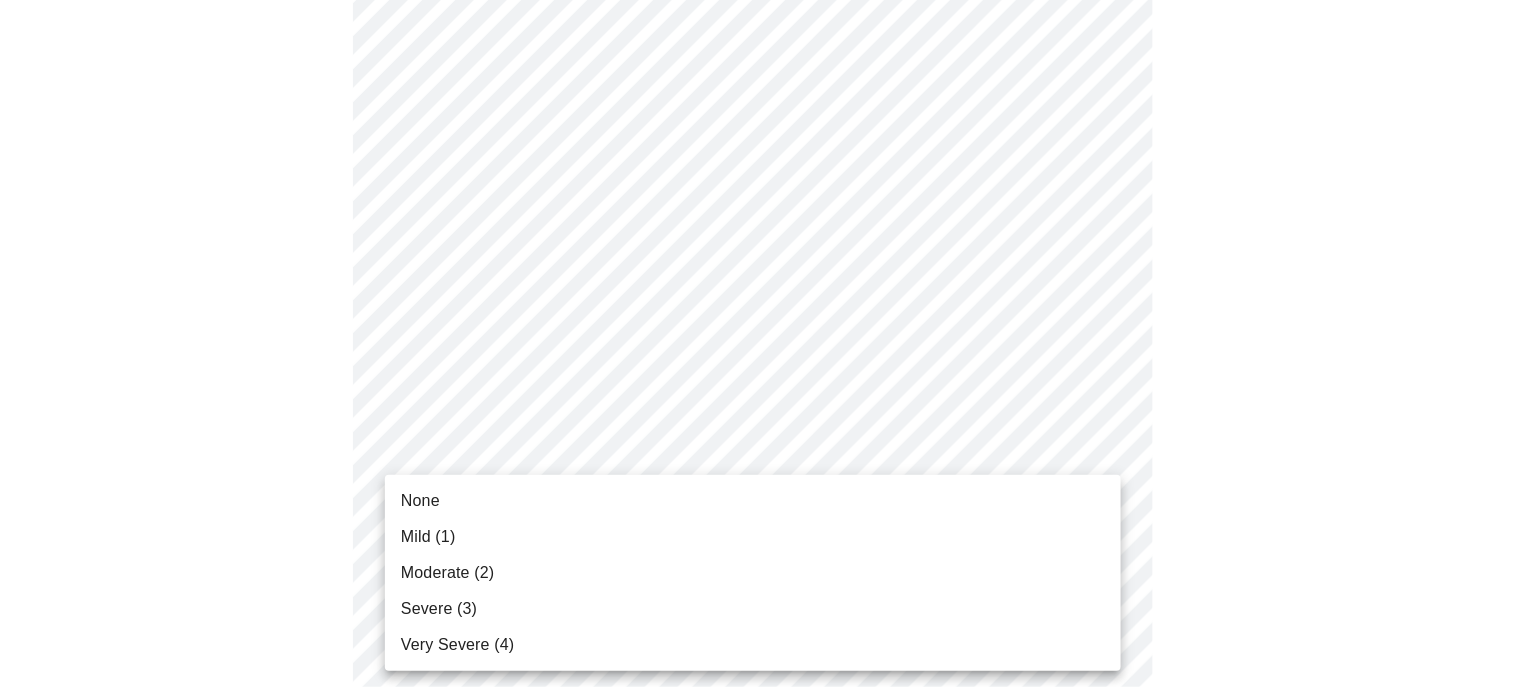 click on "None" at bounding box center [420, 501] 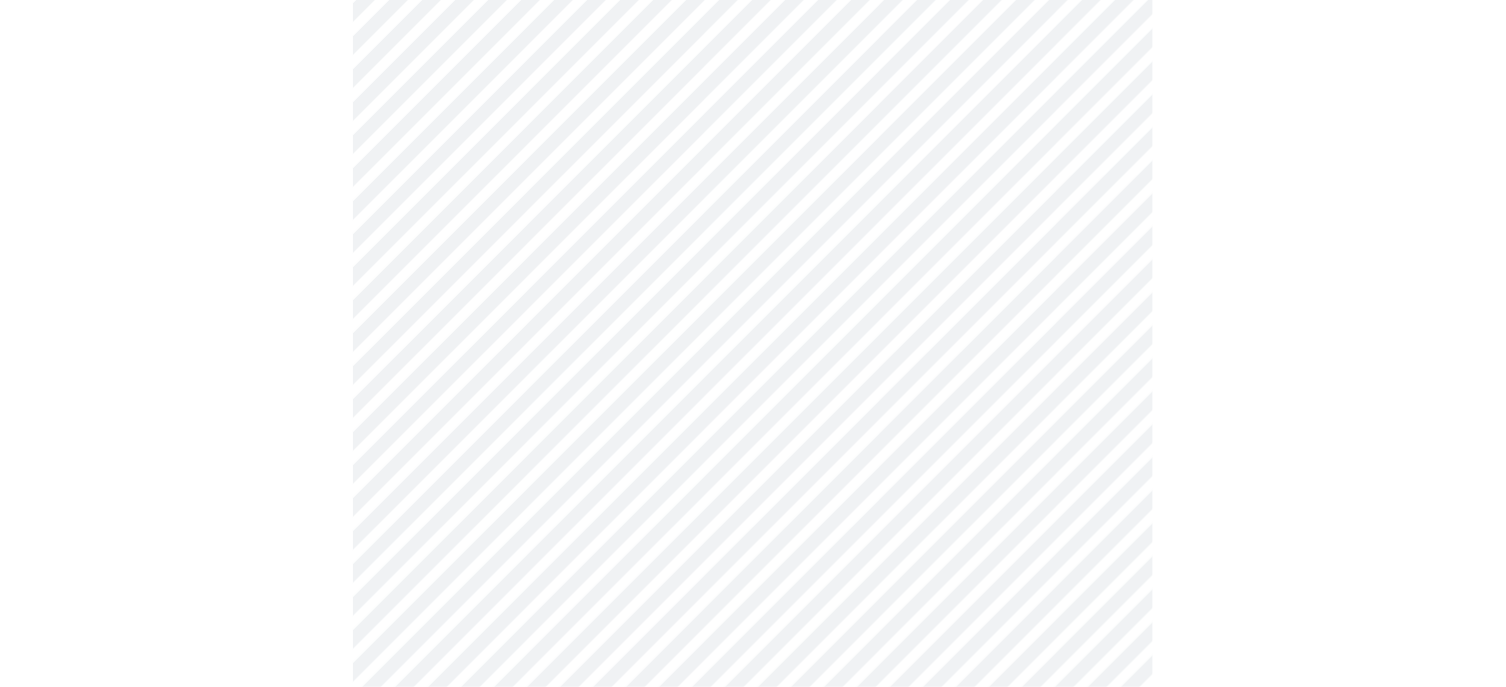 scroll, scrollTop: 1109, scrollLeft: 0, axis: vertical 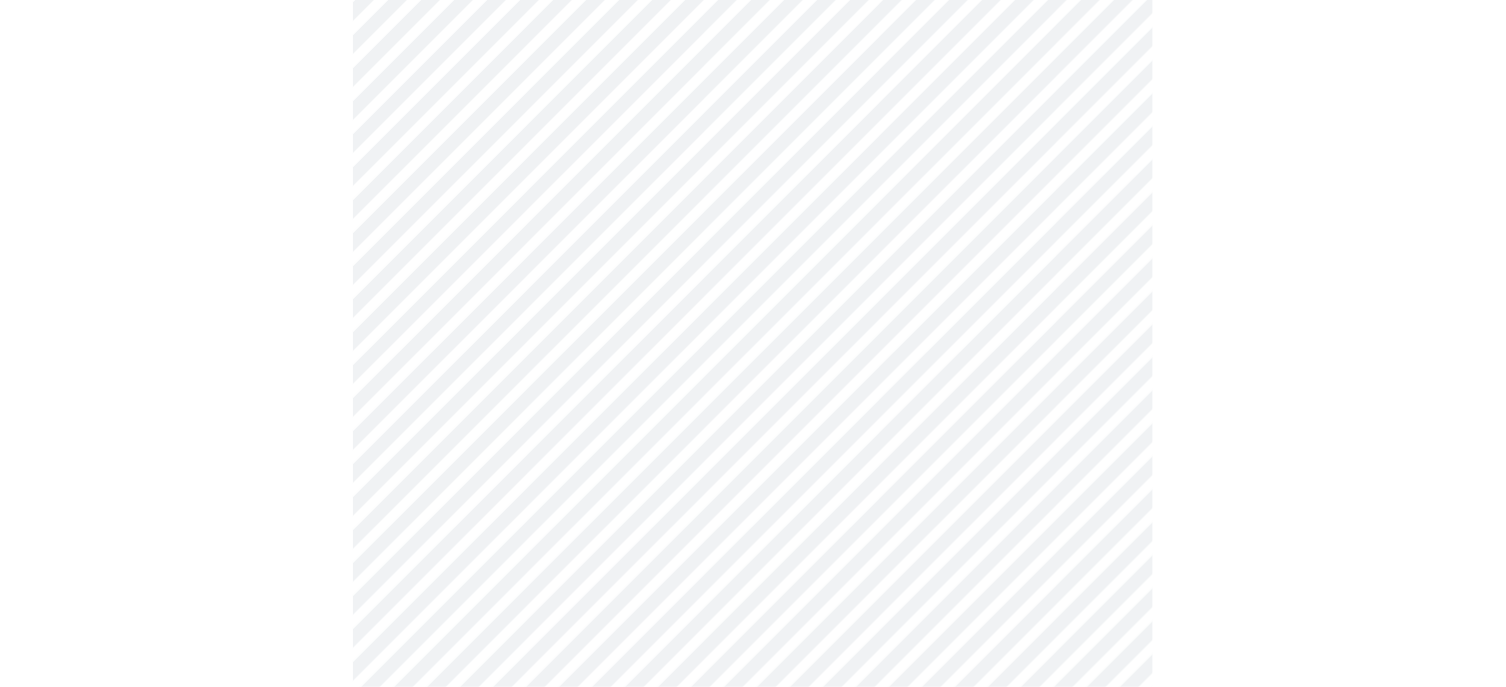 click on "MyMenopauseRx Appointments Messaging Labs Uploads Medications Community Refer a Friend Hi [FIRST] Intake Questions for Wed, Aug 6th 2025 @ 3:00pm-3:20pm 3 / 13 Settings Billing Invoices Log out" at bounding box center [753, 116] 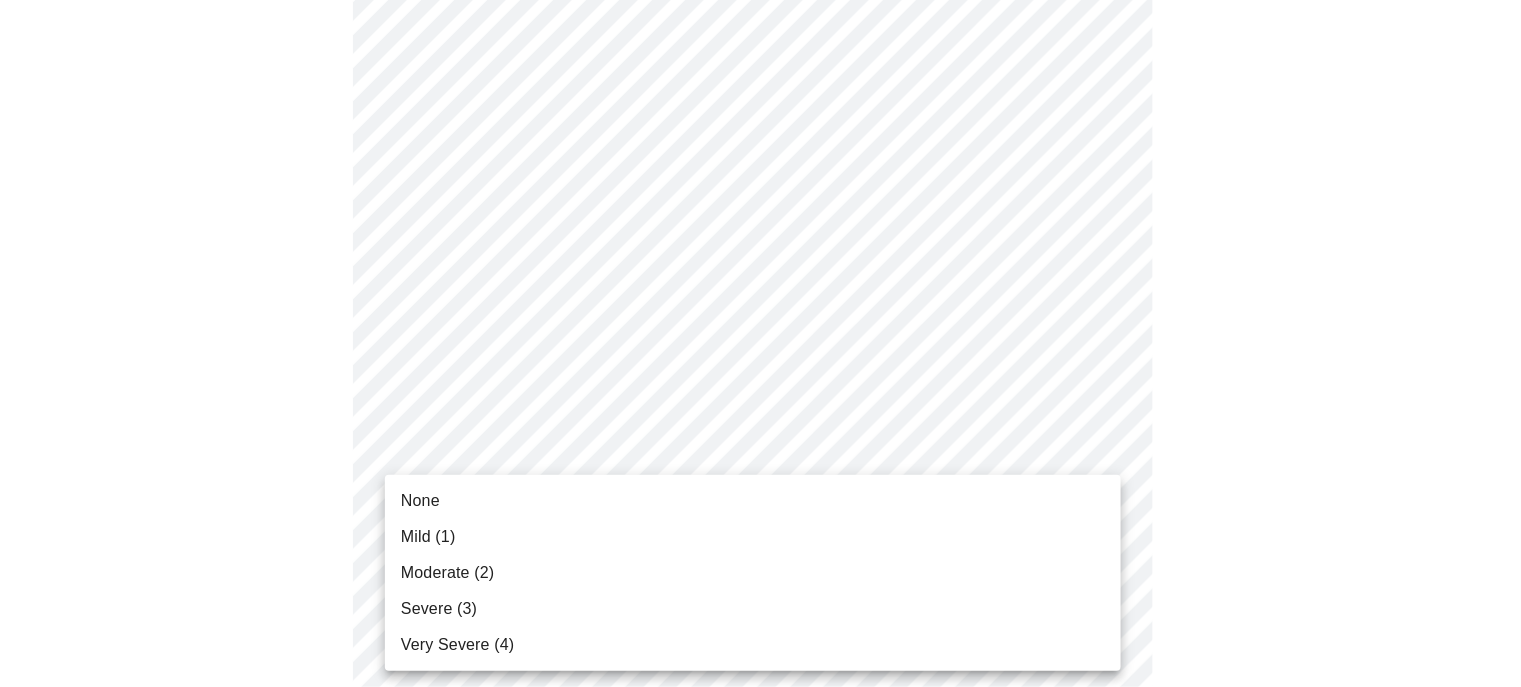 click on "Mild (1)" at bounding box center (428, 537) 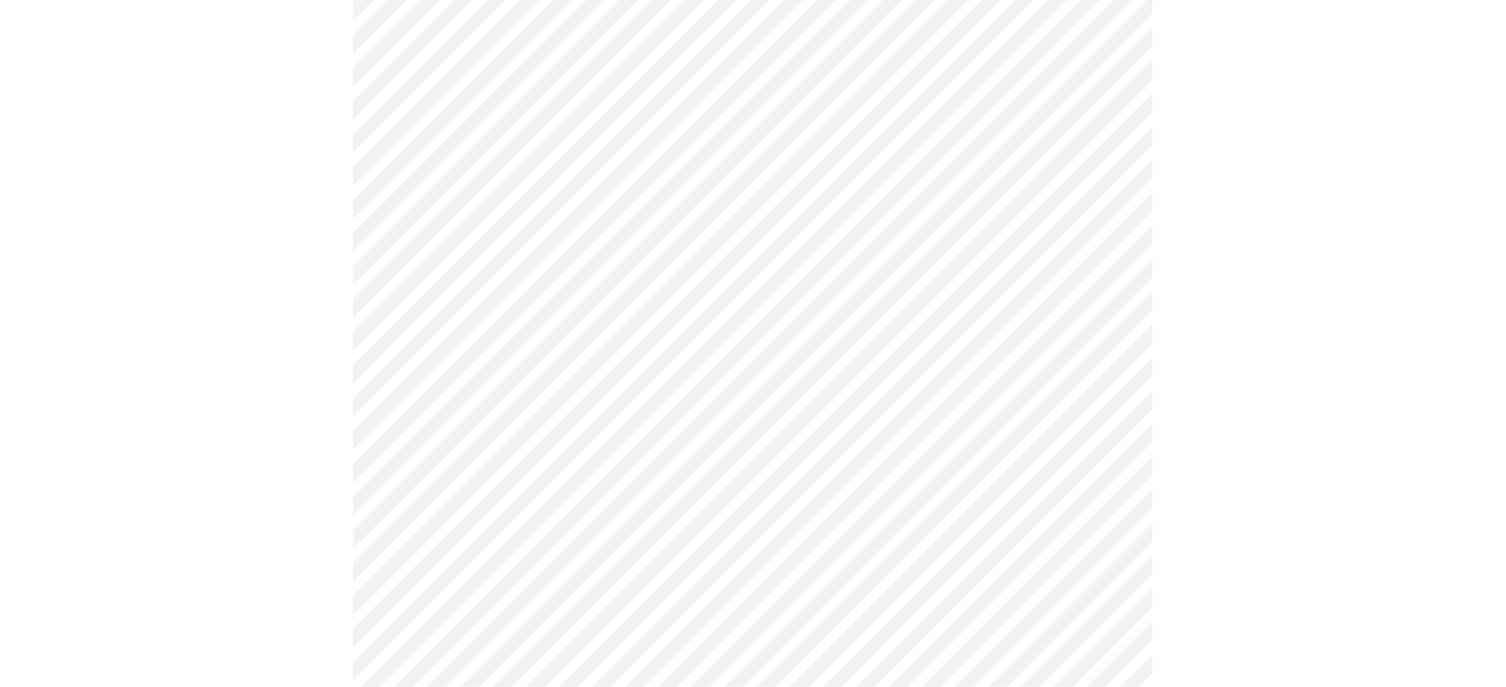 scroll, scrollTop: 1309, scrollLeft: 0, axis: vertical 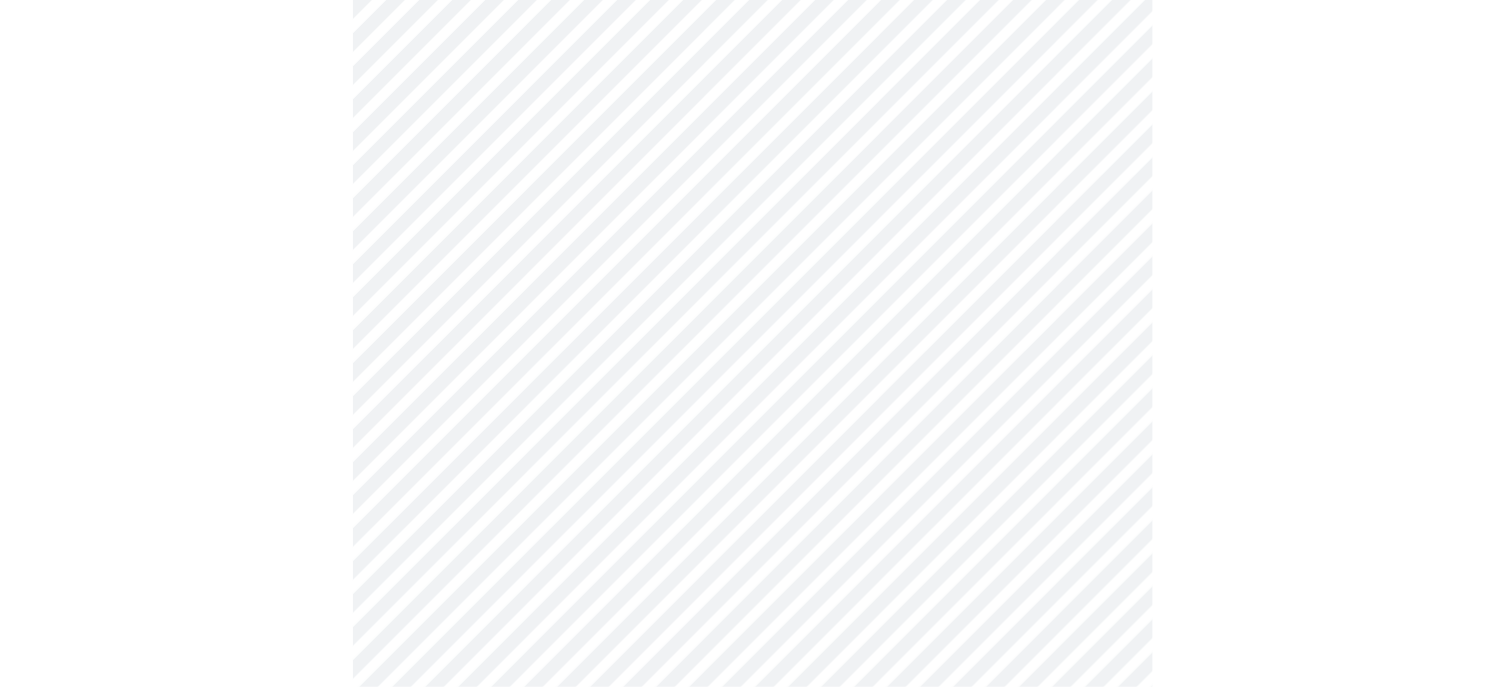 click on "MyMenopauseRx Appointments Messaging Labs Uploads Medications Community Refer a Friend Hi [FIRST] Intake Questions for Wed, Aug 6th 2025 @ 3:00pm-3:20pm 3 / 13 Settings Billing Invoices Log out" at bounding box center [753, -98] 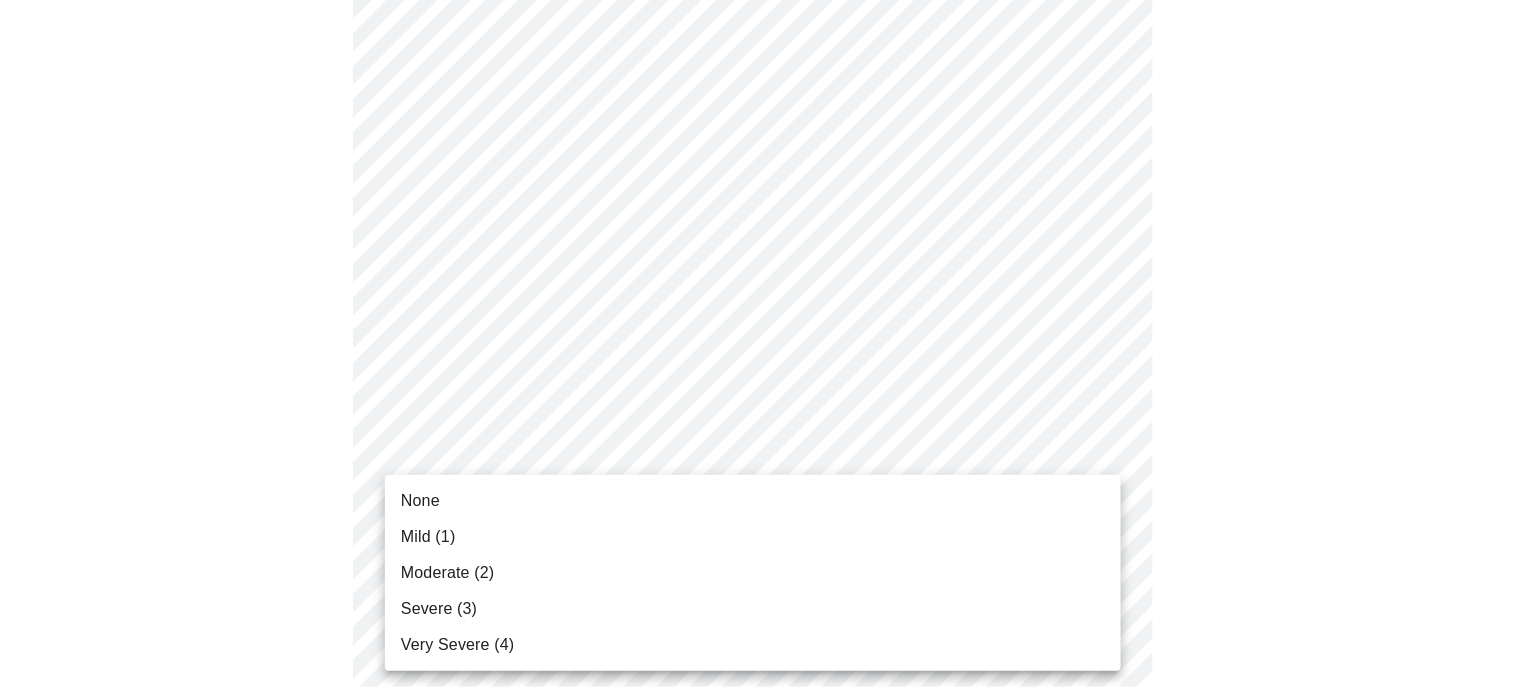 click on "None" at bounding box center (420, 501) 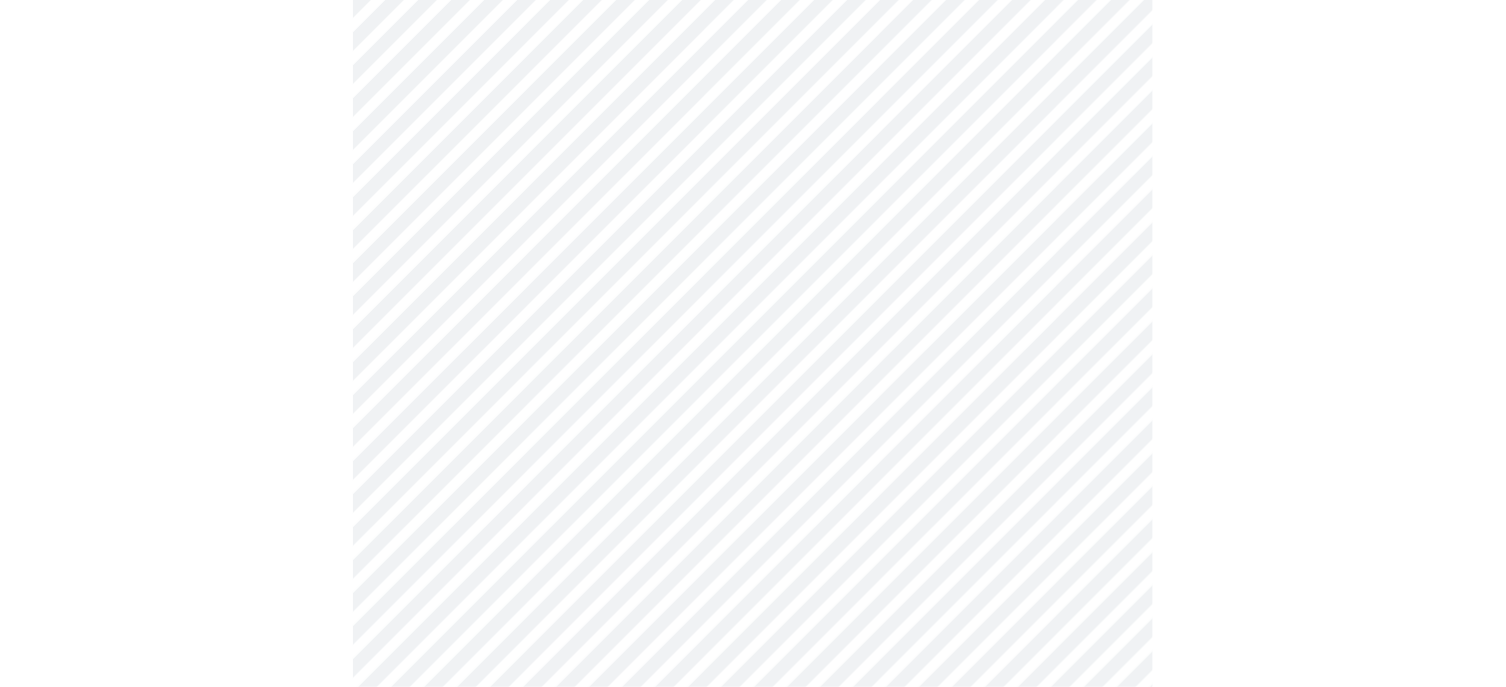 scroll, scrollTop: 1509, scrollLeft: 0, axis: vertical 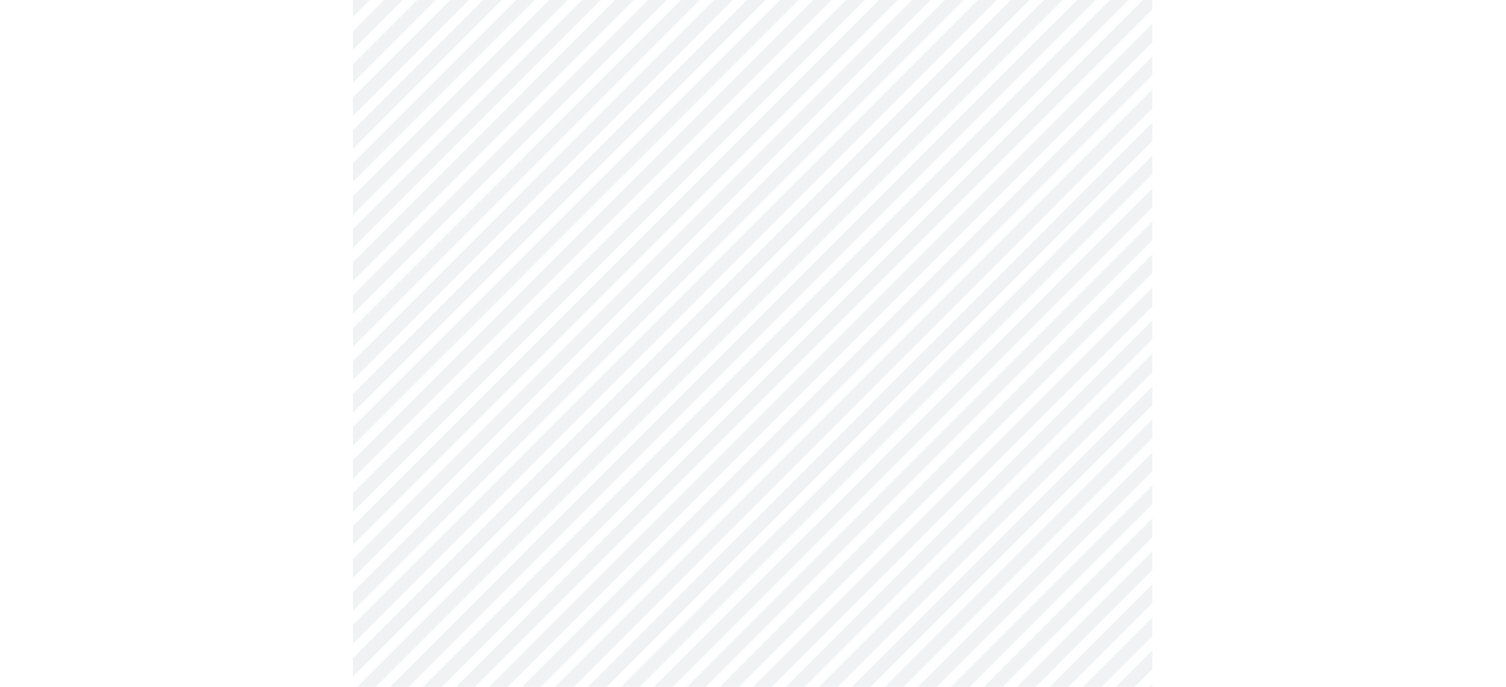 click on "MyMenopauseRx Appointments Messaging Labs Uploads Medications Community Refer a Friend Hi [FIRST] Intake Questions for Wed, Aug 6th 2025 @ 3:00pm-3:20pm 3 / 13 Settings Billing Invoices Log out" at bounding box center (753, -312) 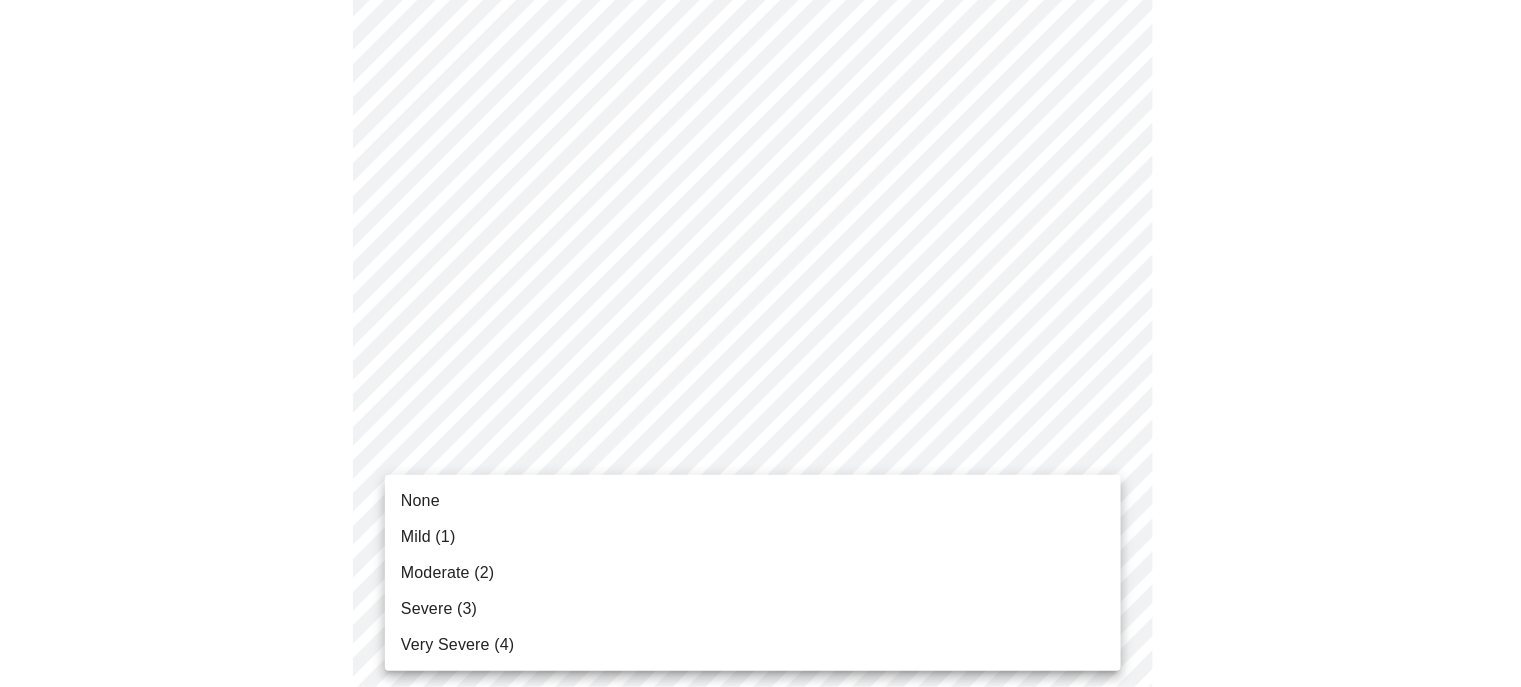 click on "Mild (1)" at bounding box center (428, 537) 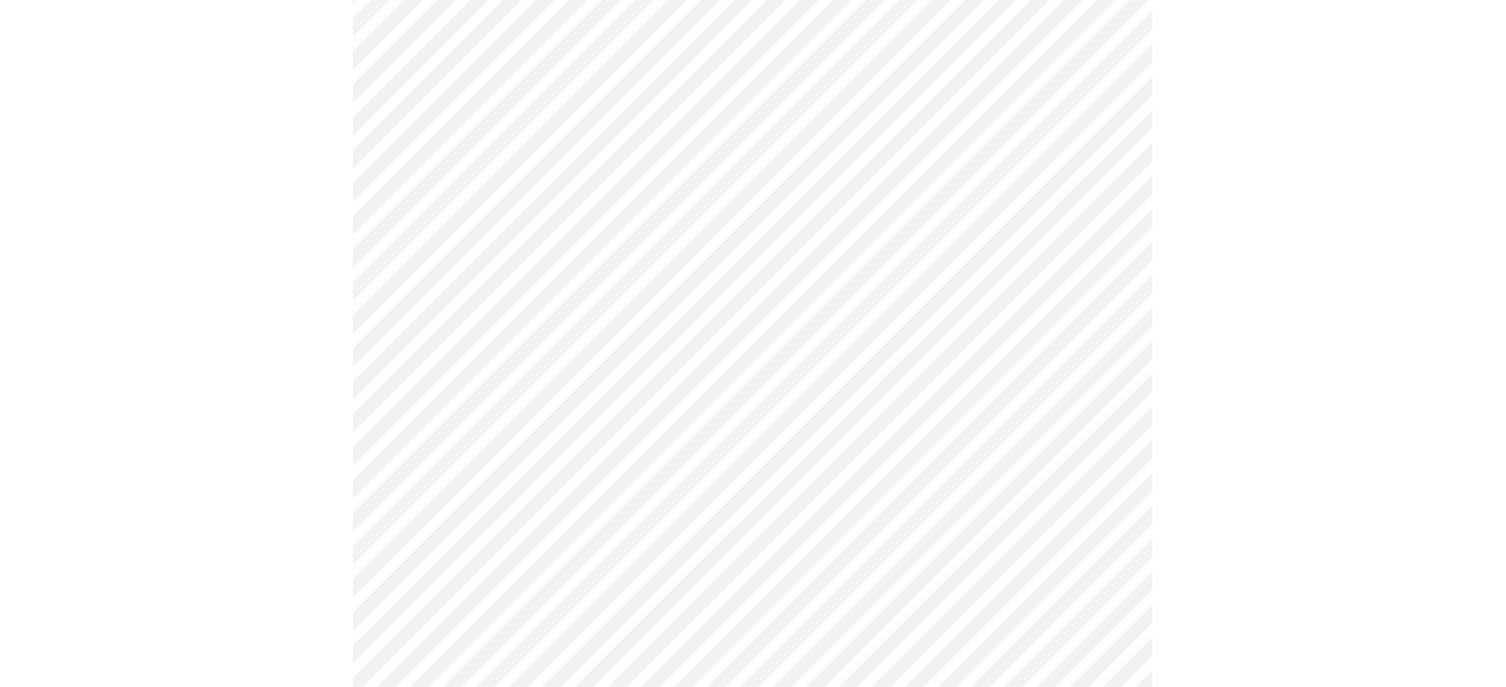 scroll, scrollTop: 600, scrollLeft: 0, axis: vertical 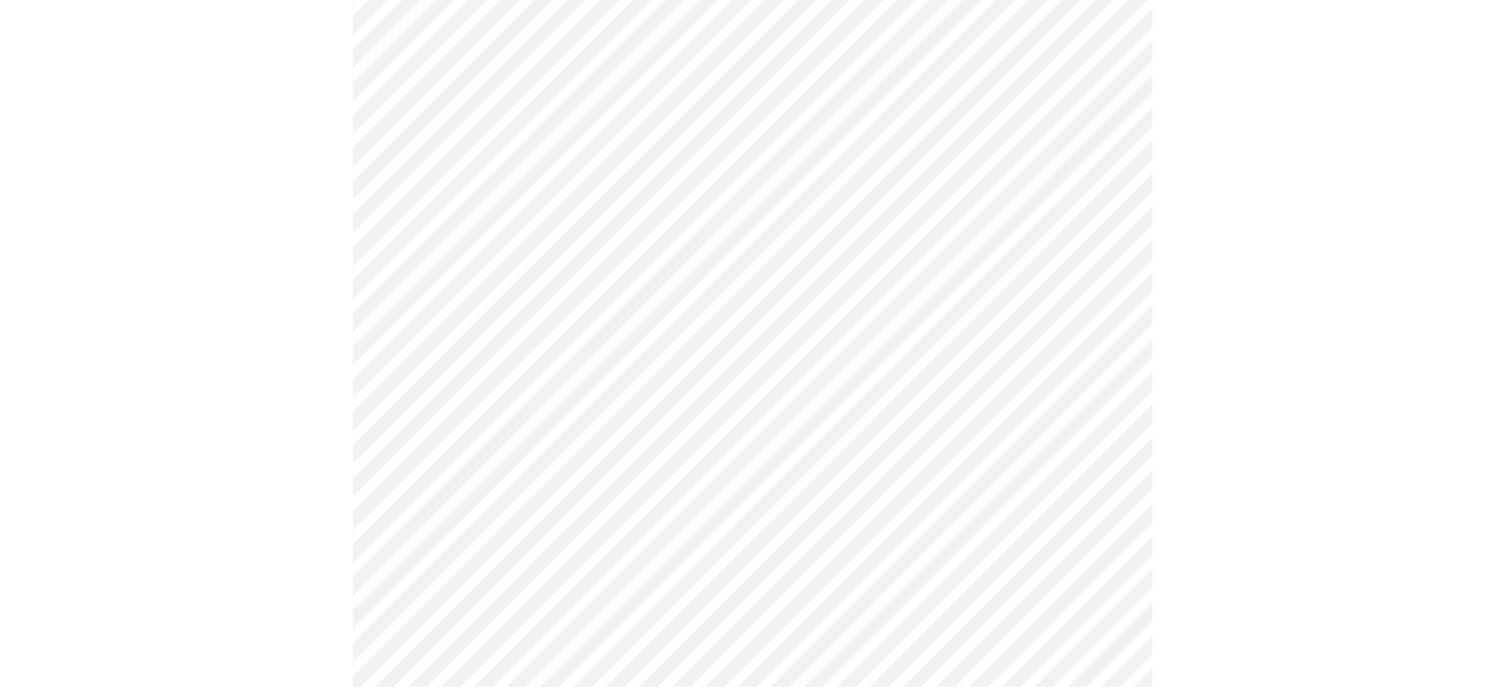 click on "MyMenopauseRx Appointments Messaging Labs Uploads Medications Community Refer a Friend Hi [FIRST] Intake Questions for Wed, Aug 6th 2025 @ 3:00pm-3:20pm 4 / 13 Settings Billing Invoices Log out" at bounding box center (753, 353) 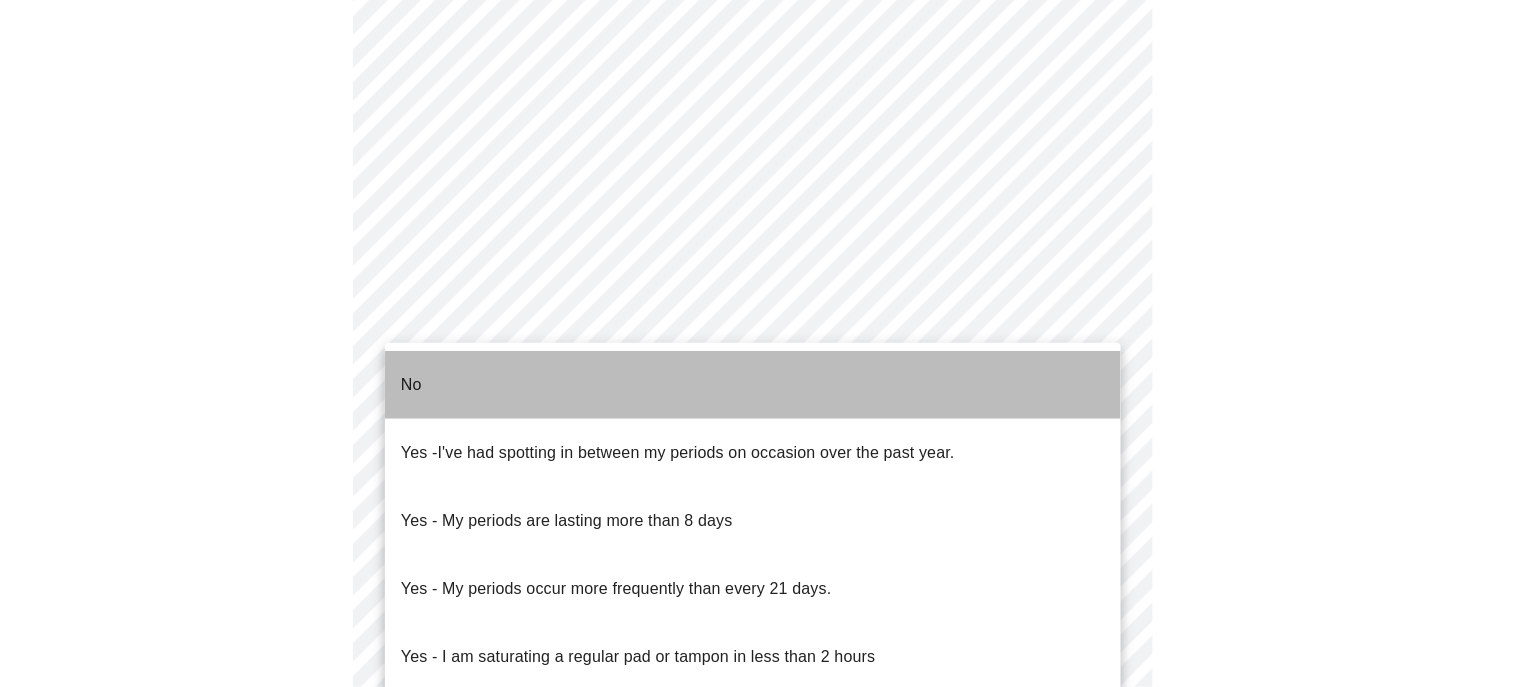 click on "No" at bounding box center [411, 385] 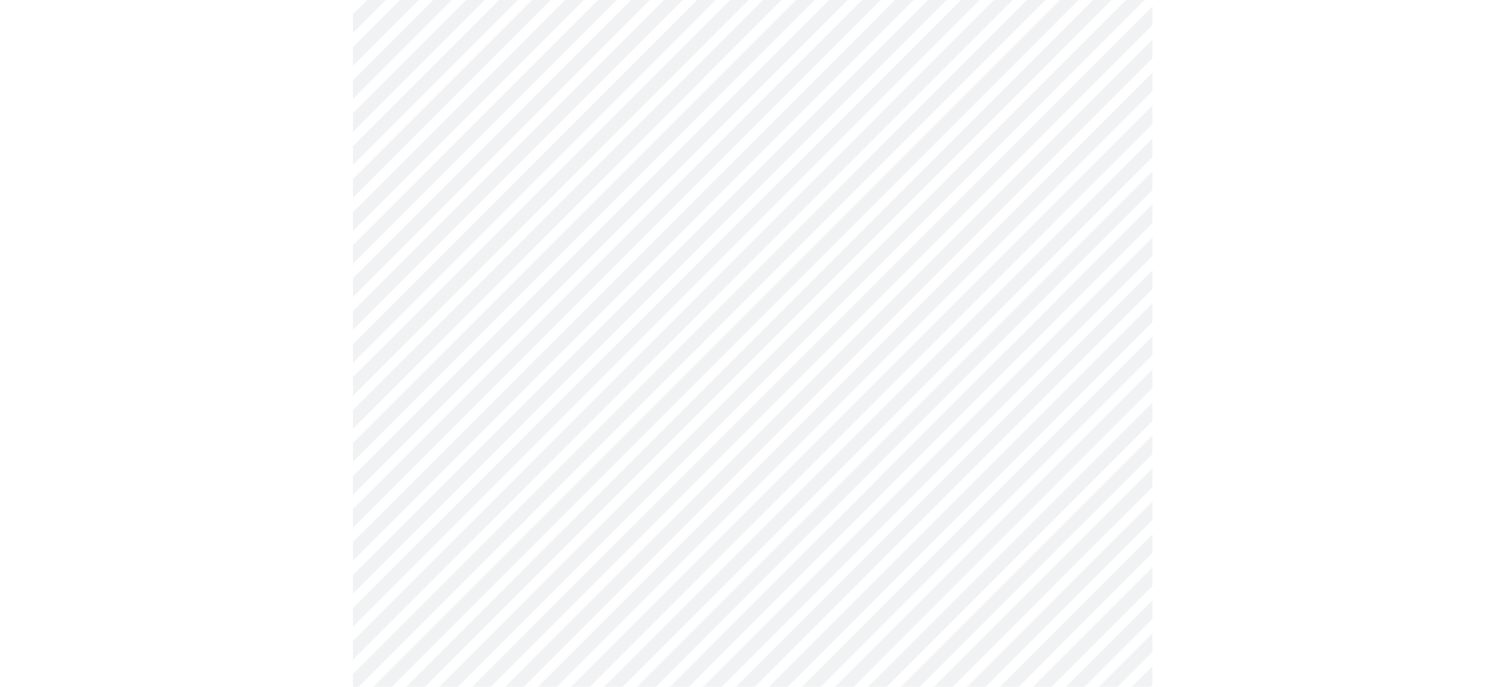 scroll, scrollTop: 899, scrollLeft: 0, axis: vertical 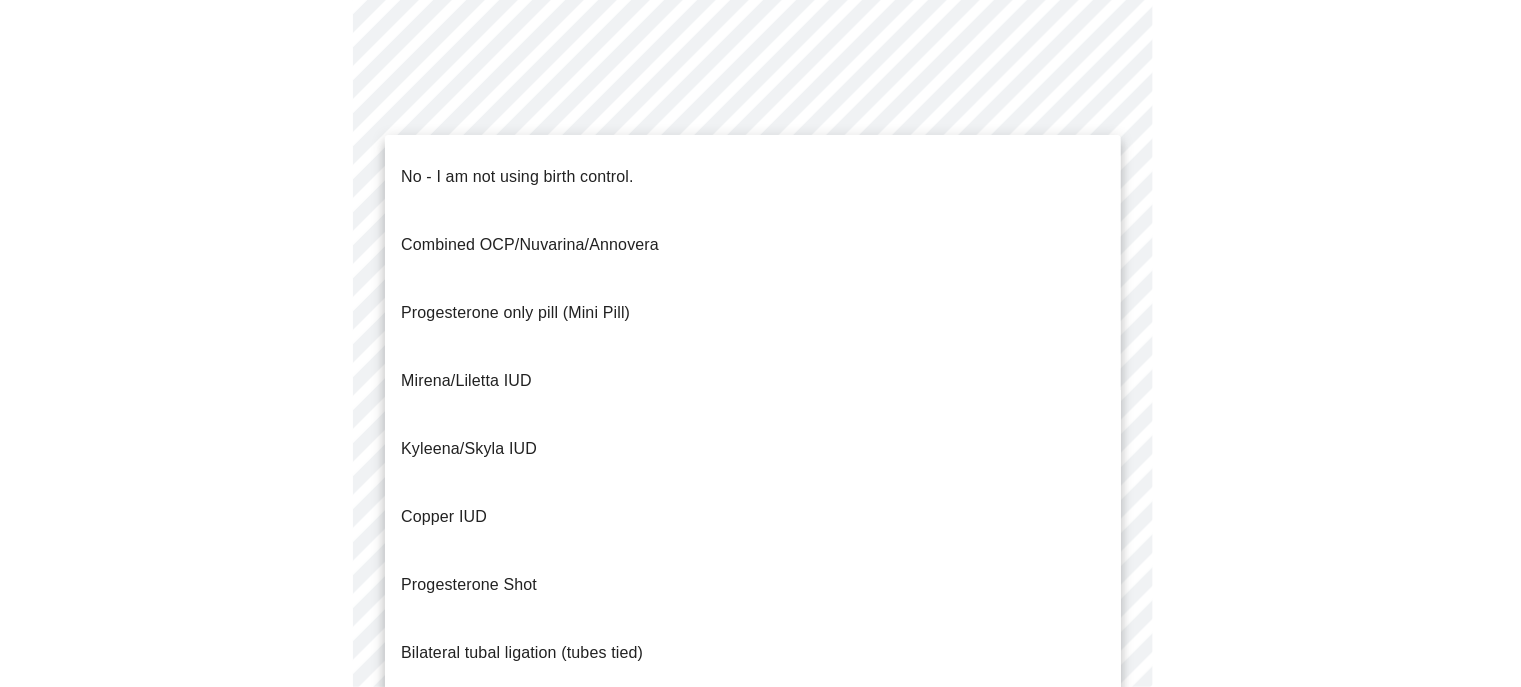 click on "No - I am not using birth control." at bounding box center [517, 177] 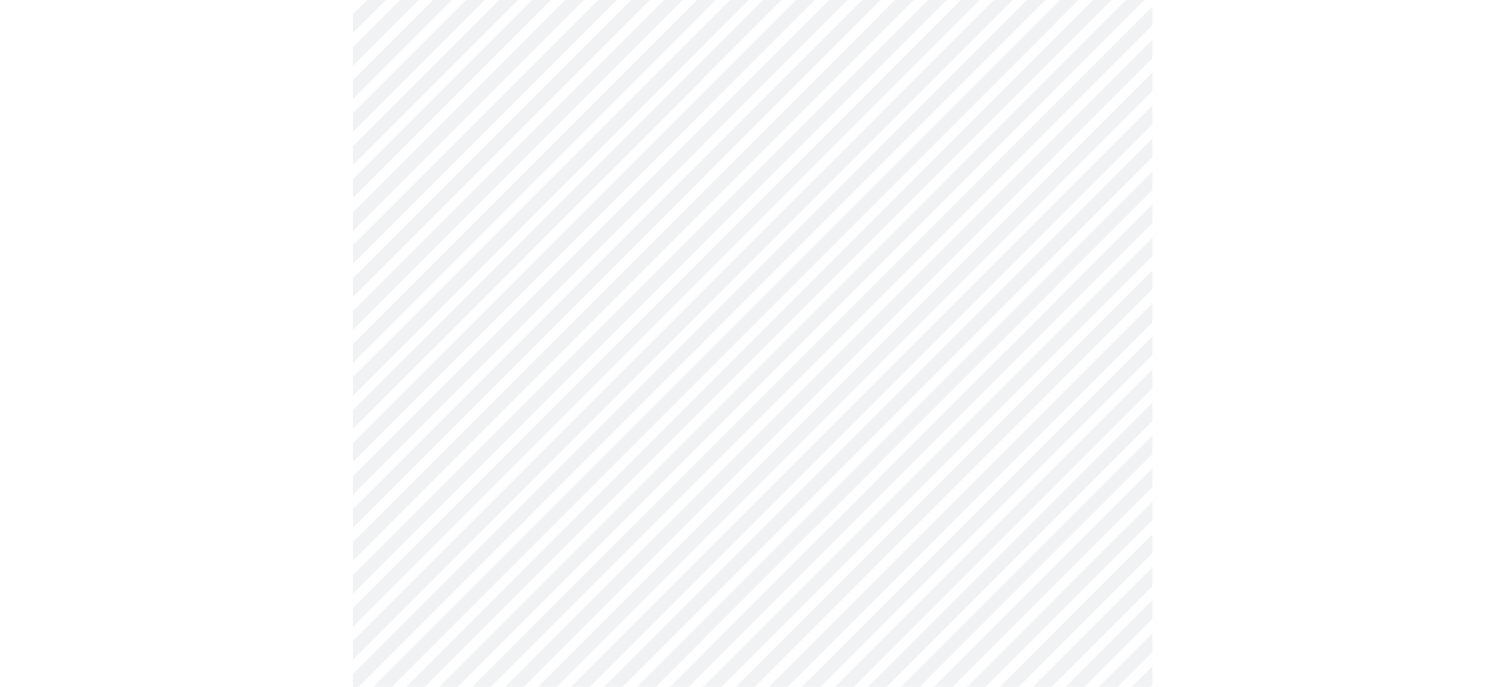 click on "MyMenopauseRx Appointments Messaging Labs Uploads Medications Community Refer a Friend Hi [FIRST] Intake Questions for Wed, Aug 6th 2025 @ 3:00pm-3:20pm 4 / 13 Settings Billing Invoices Log out" at bounding box center [753, 42] 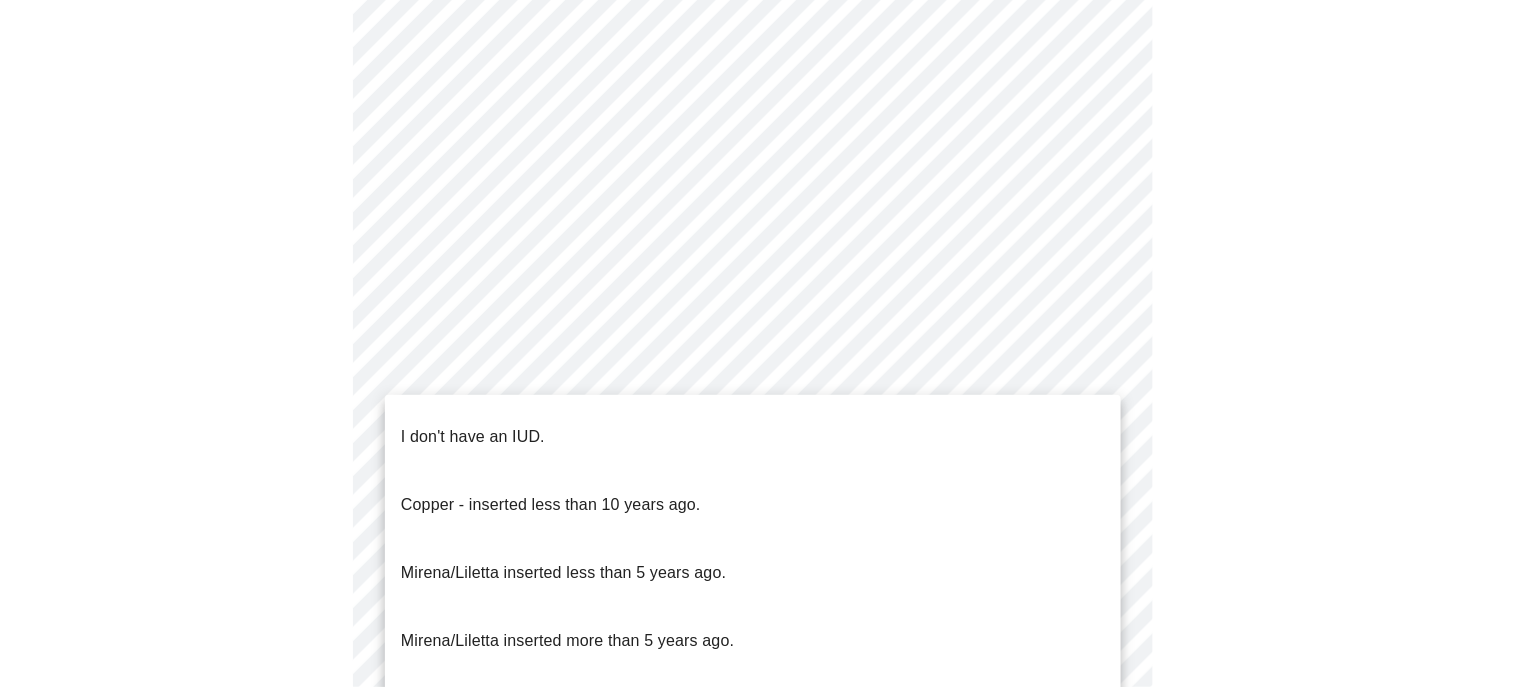 click on "I don't have an IUD." at bounding box center [473, 437] 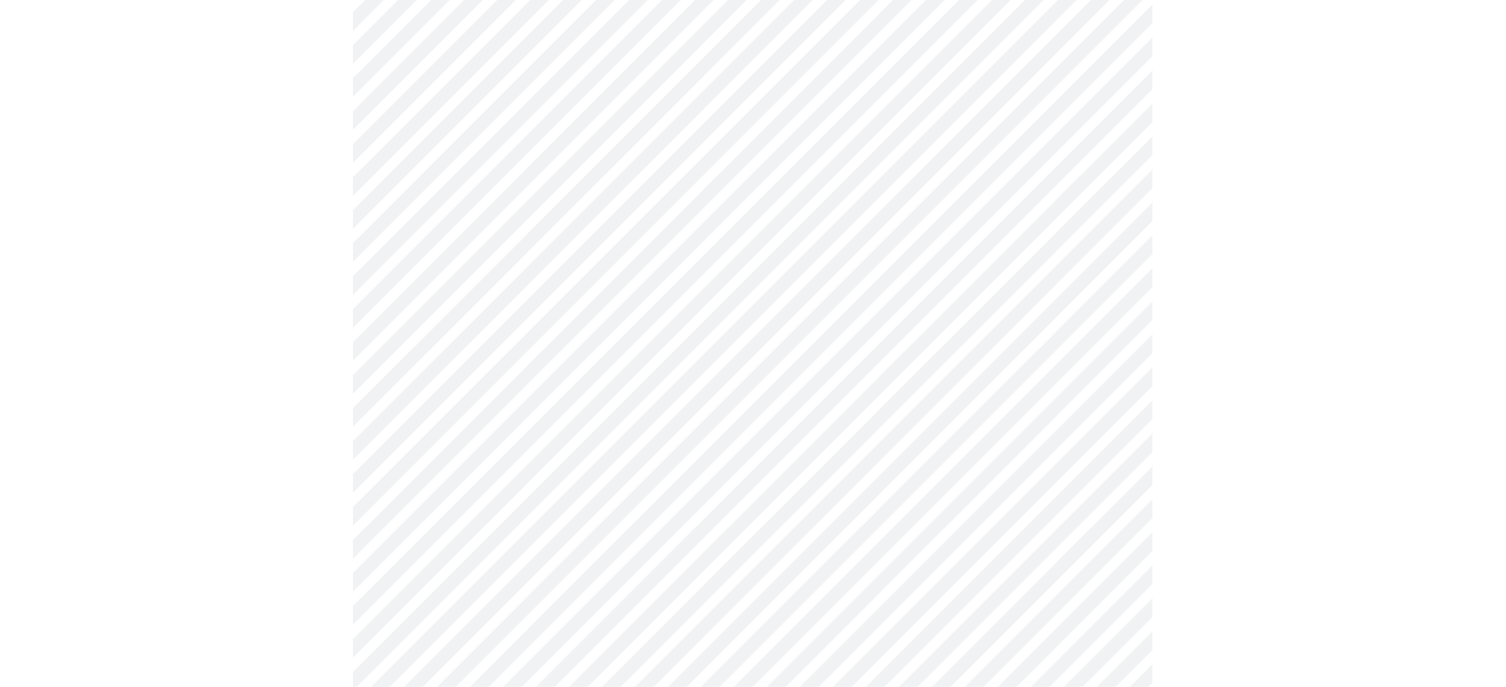 scroll, scrollTop: 1100, scrollLeft: 0, axis: vertical 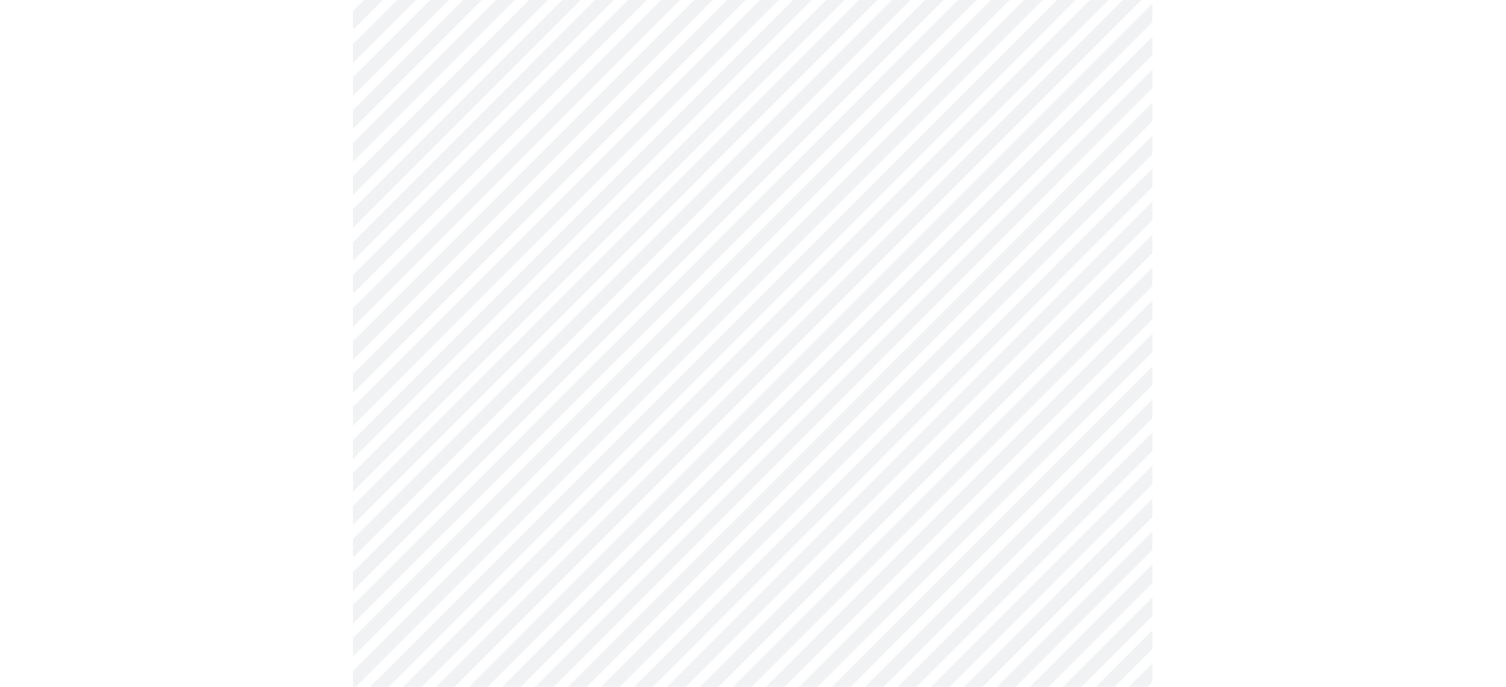 click on "MyMenopauseRx Appointments Messaging Labs Uploads Medications Community Refer a Friend Hi [FIRST] Intake Questions for Wed, Aug 6th 2025 @ 3:00pm-3:20pm 4 / 13 Settings Billing Invoices Log out" at bounding box center (753, -165) 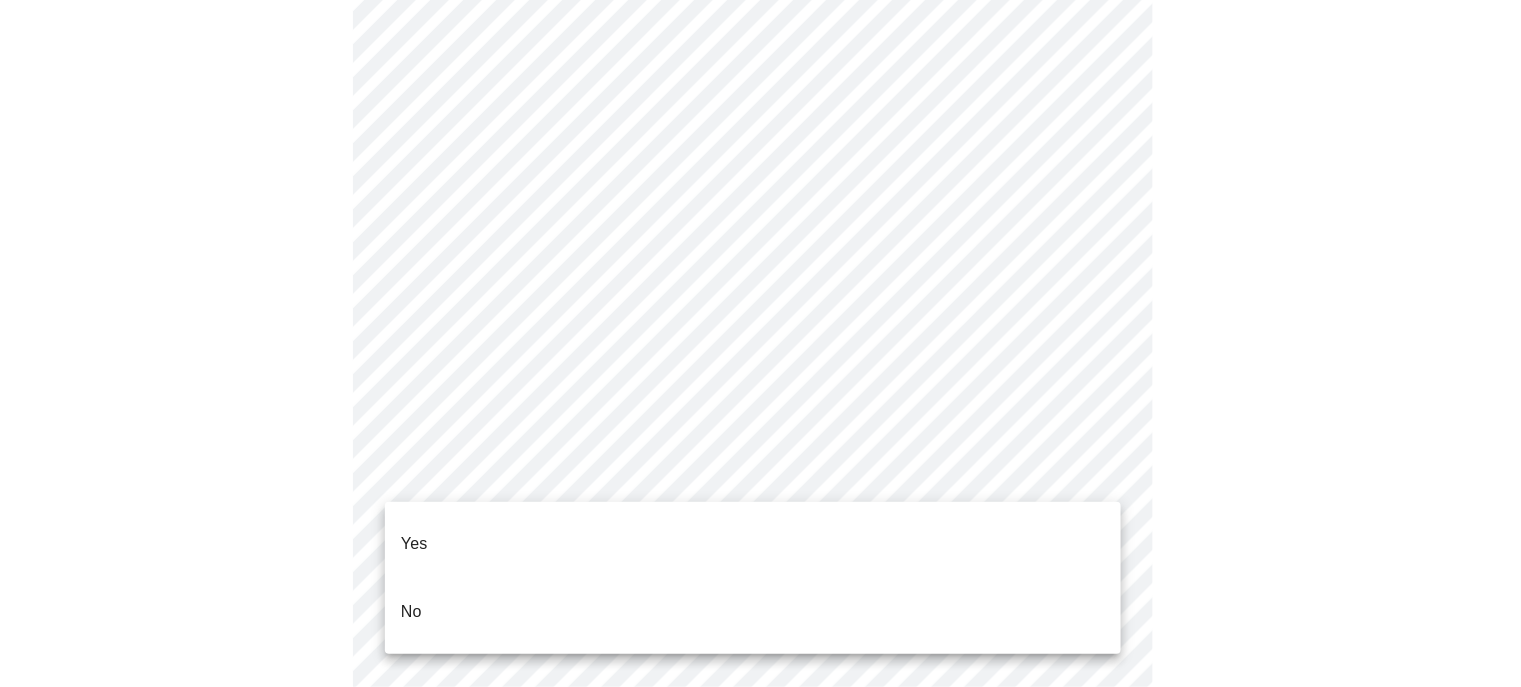 click on "No" at bounding box center [753, 612] 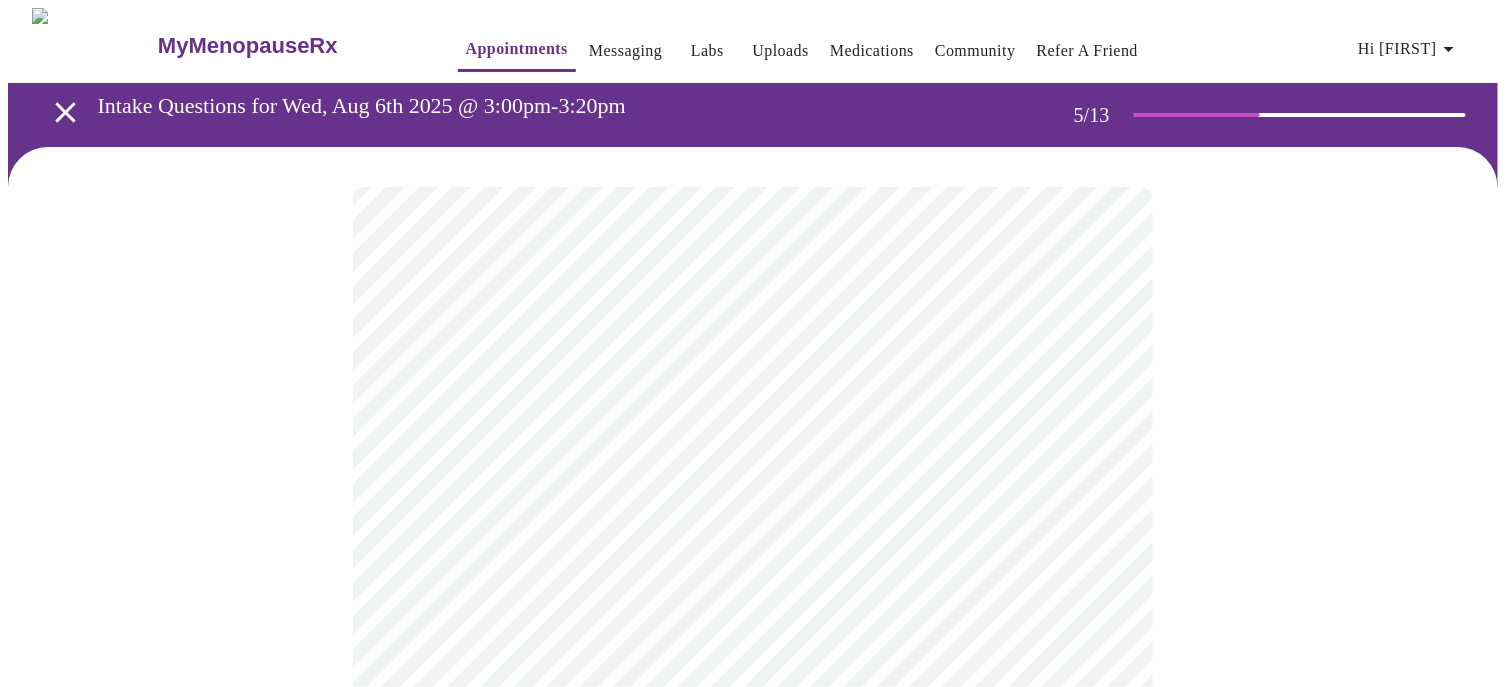 scroll, scrollTop: 200, scrollLeft: 0, axis: vertical 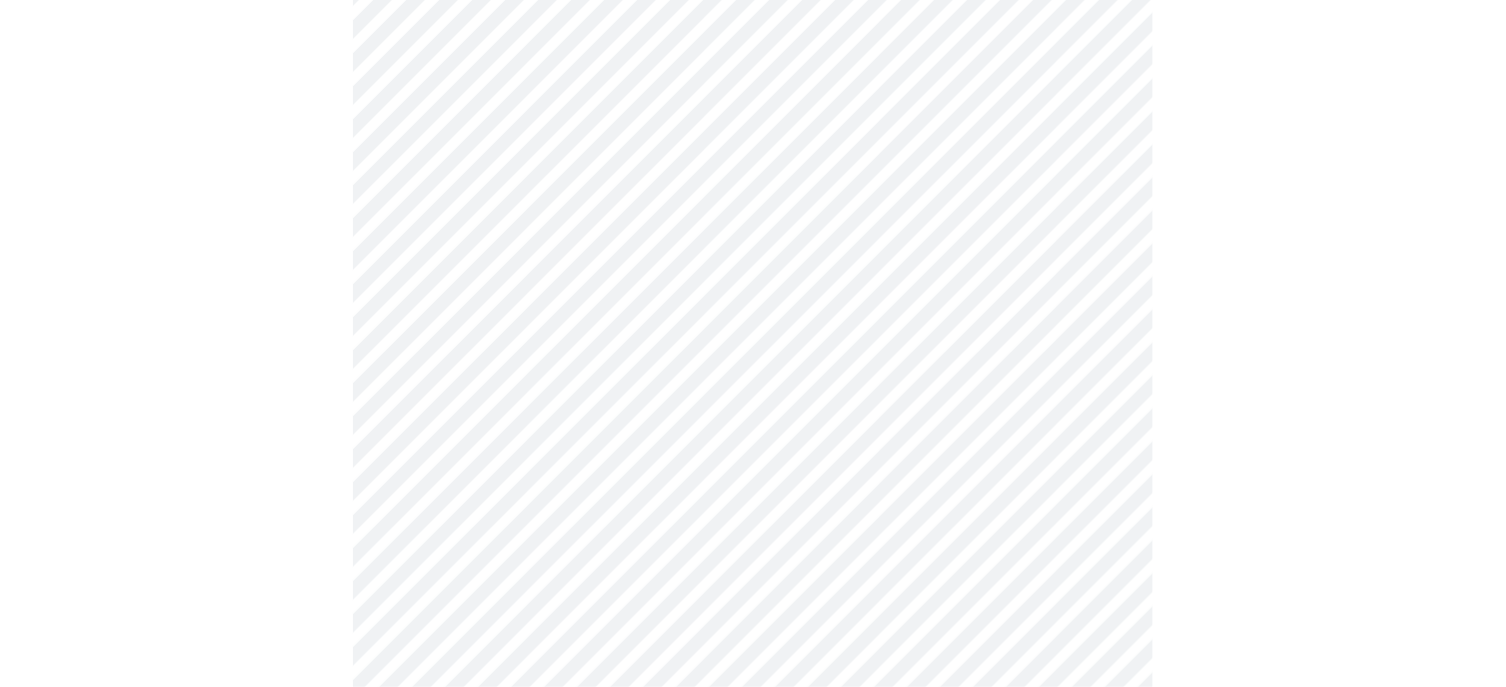 click on "MyMenopauseRx Appointments Messaging Labs Uploads Medications Community Refer a Friend Hi [FIRST] Intake Questions for Wed, Aug 6th 2025 @ 3:00pm-3:20pm 5 / 13 Settings Billing Invoices Log out" at bounding box center (753, 503) 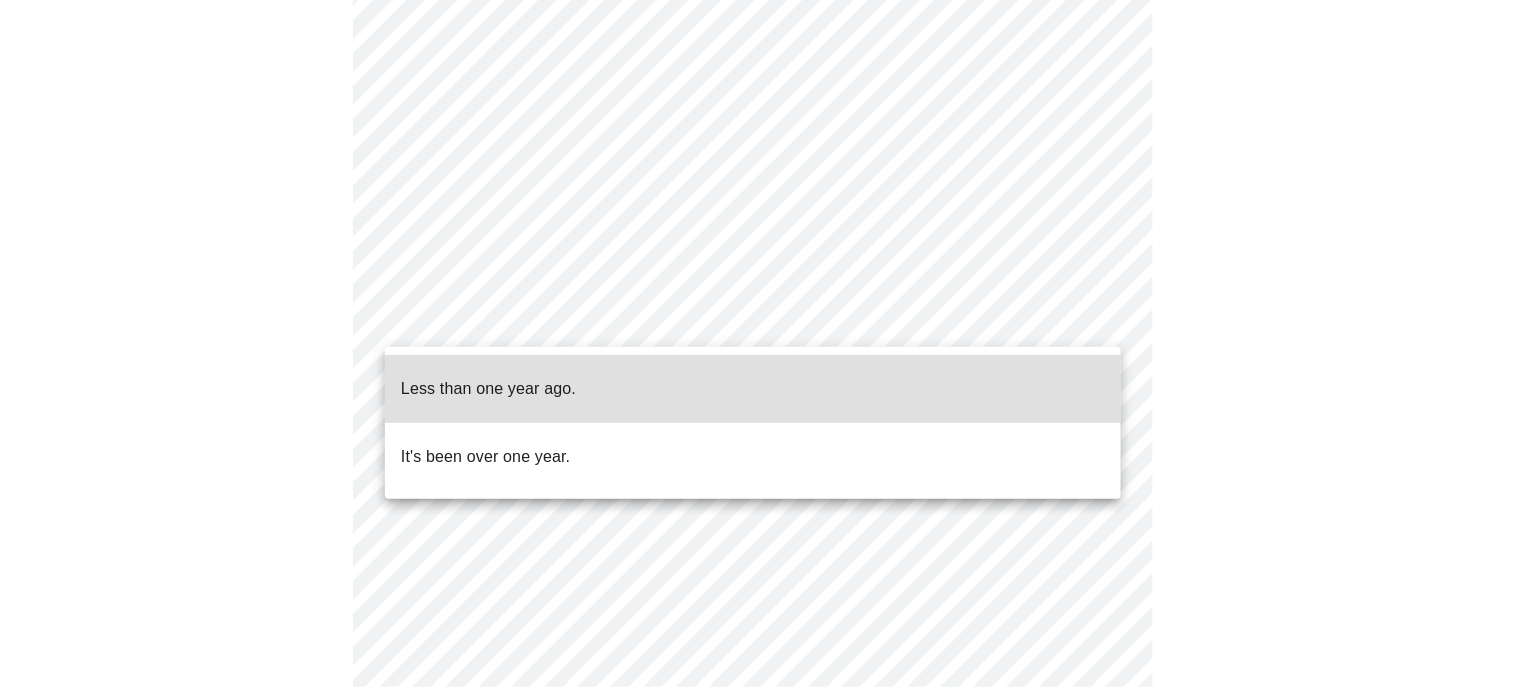 click on "Less than one year ago." at bounding box center (488, 389) 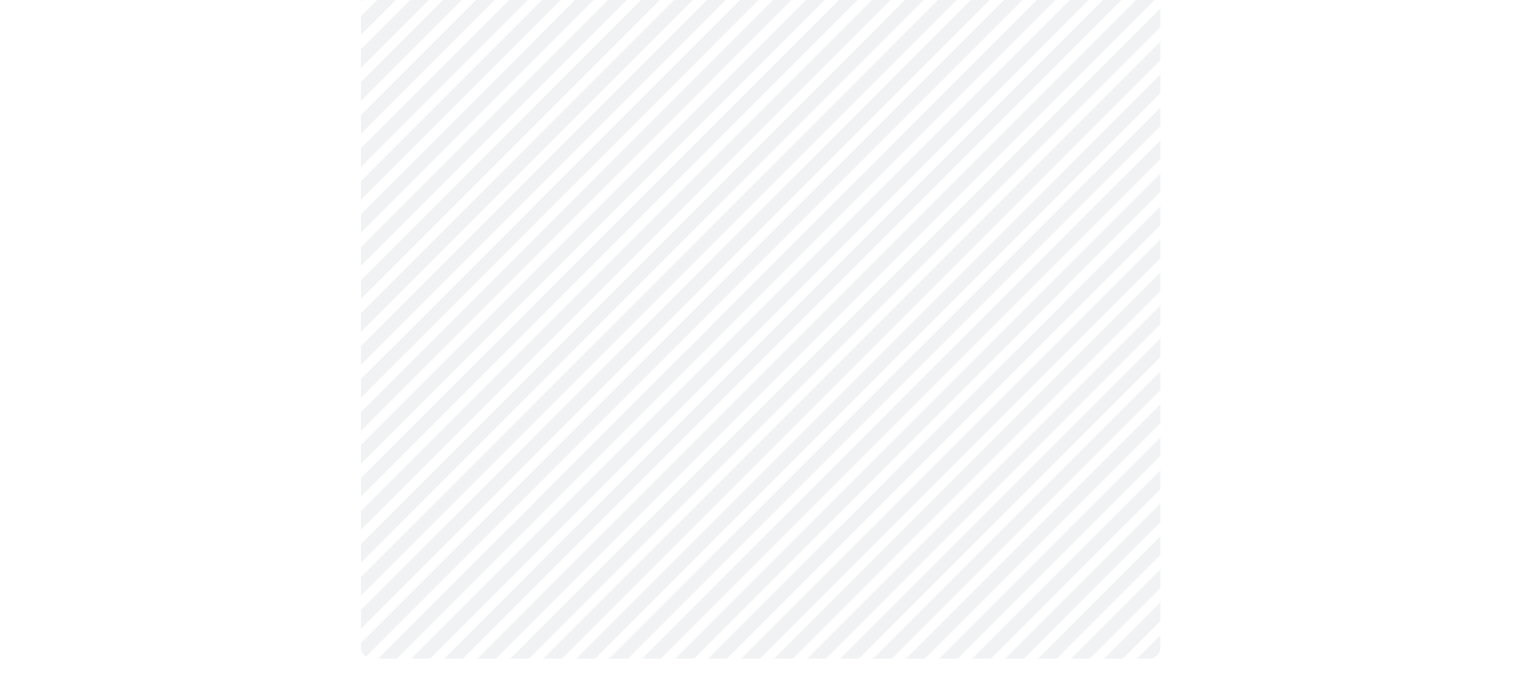 scroll, scrollTop: 0, scrollLeft: 0, axis: both 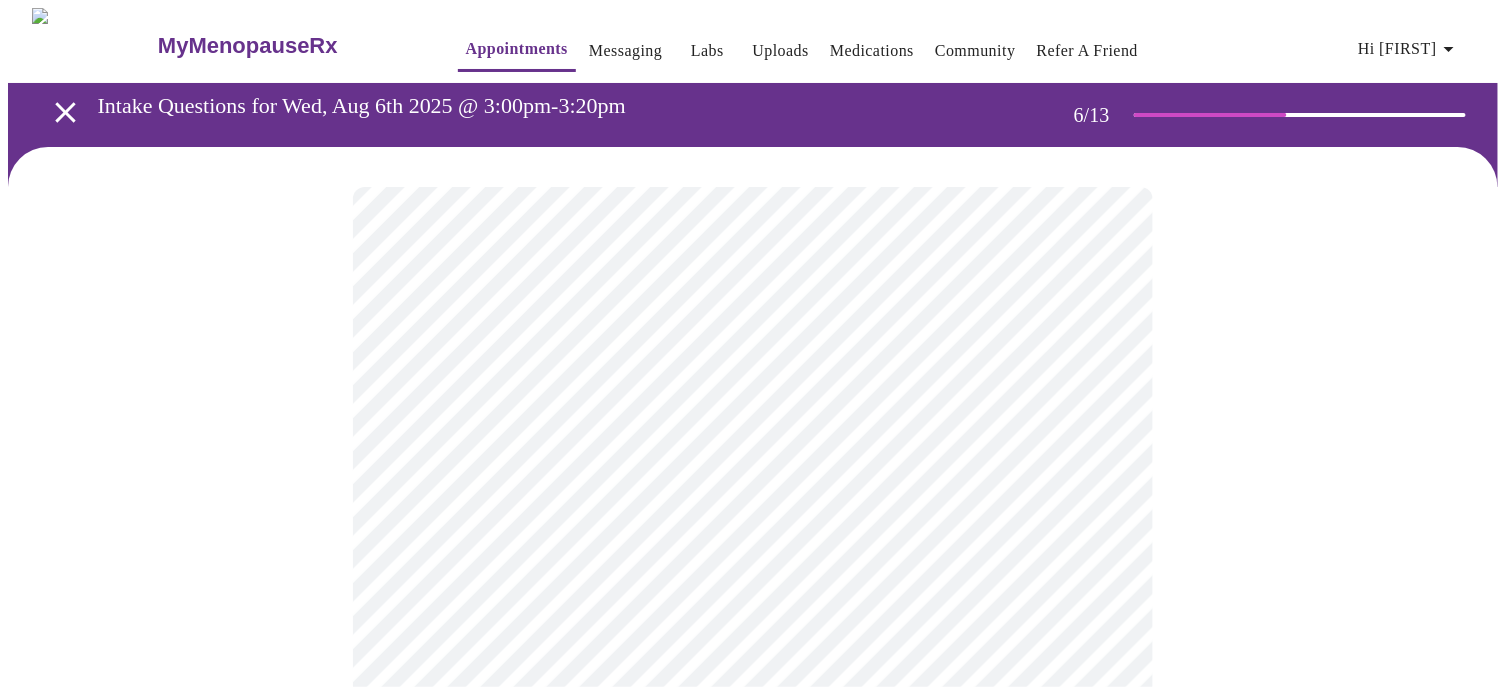 click on "MyMenopauseRx Appointments Messaging Labs Uploads Medications Community Refer a Friend Hi [FIRST] Intake Questions for Wed, Aug 6th 2025 @ 3:00pm-3:20pm 6 / 13 Settings Billing Invoices Log out" at bounding box center (753, 541) 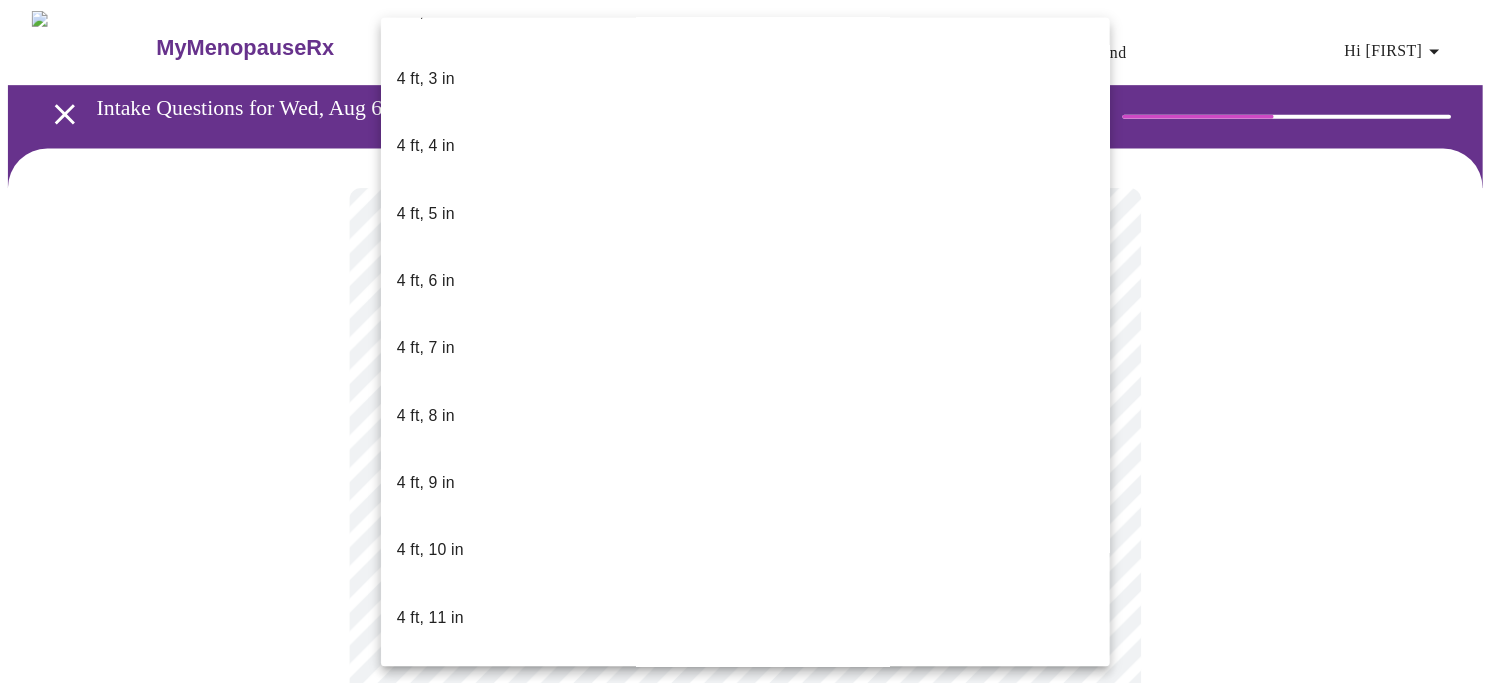 scroll, scrollTop: 1200, scrollLeft: 0, axis: vertical 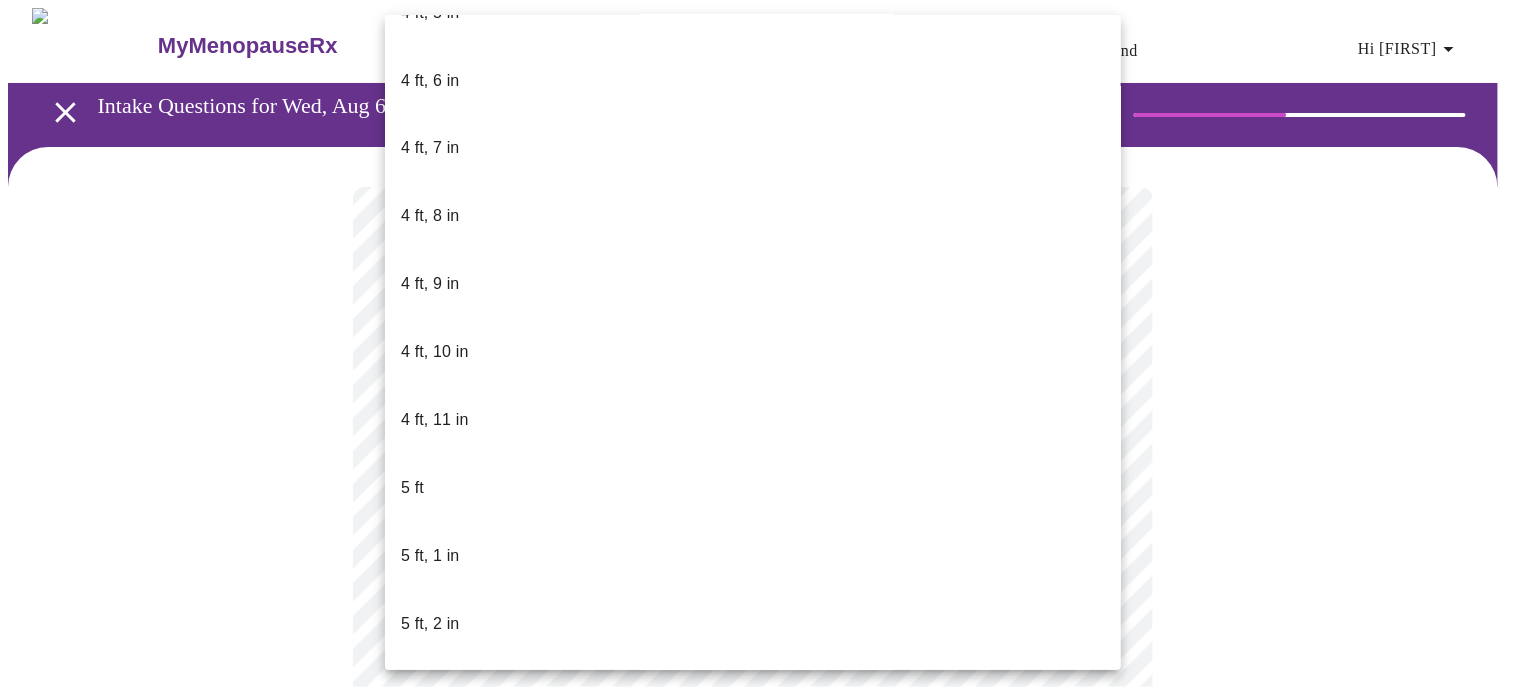 click on "5 ft, 7 in" at bounding box center [430, 965] 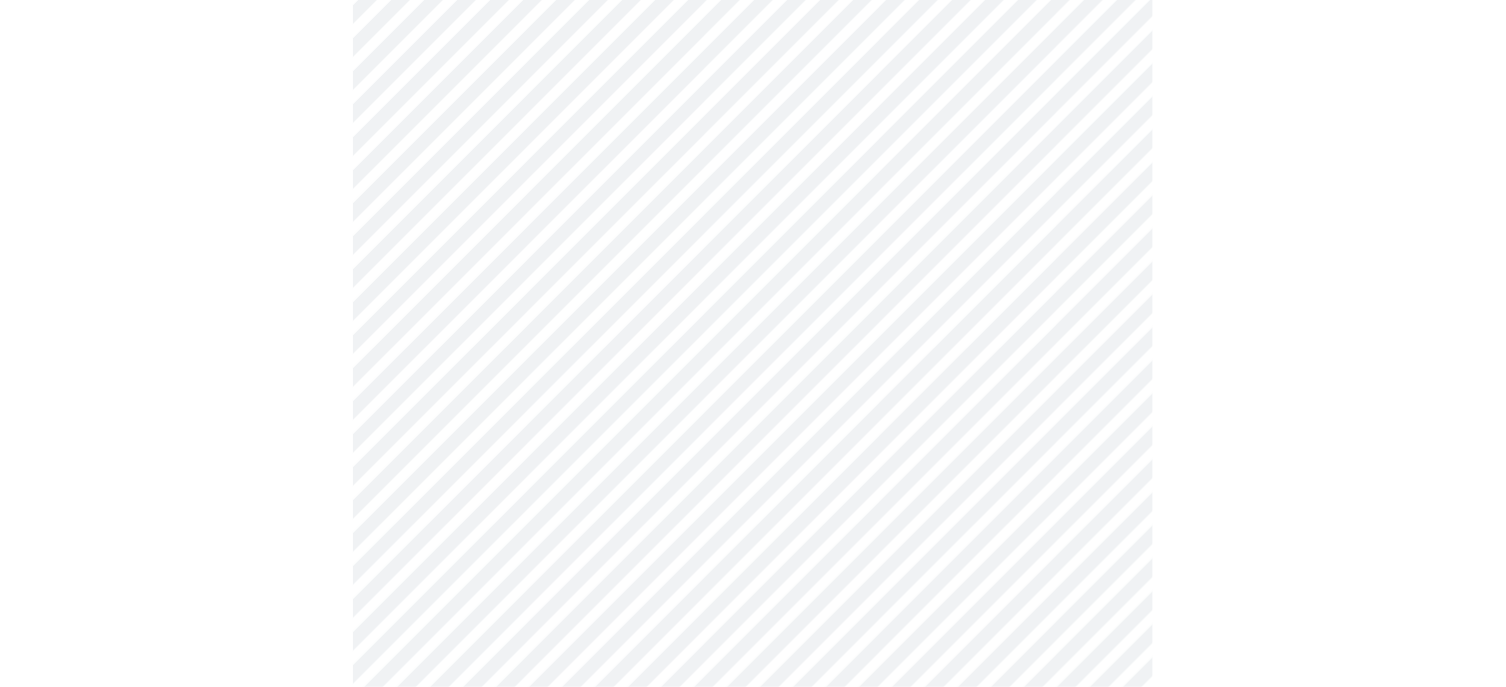 scroll, scrollTop: 5100, scrollLeft: 0, axis: vertical 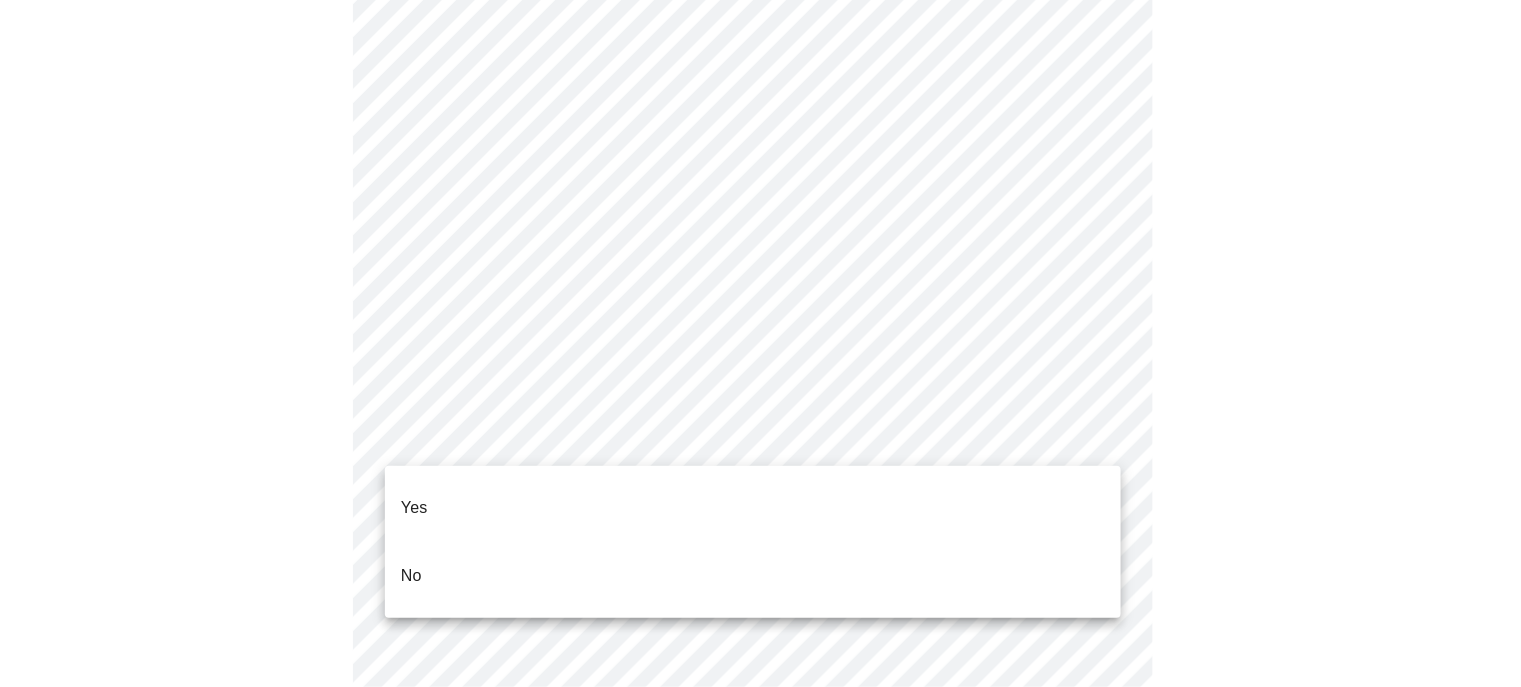 click on "MyMenopauseRx Appointments Messaging Labs Uploads Medications Community Refer a Friend Hi Kelly Intake Questions for Wed, Aug 6th 2025 @ 3:00pm-3:20pm 7 / 13 Settings Billing Invoices Log out Yes No" at bounding box center [760, -1916] 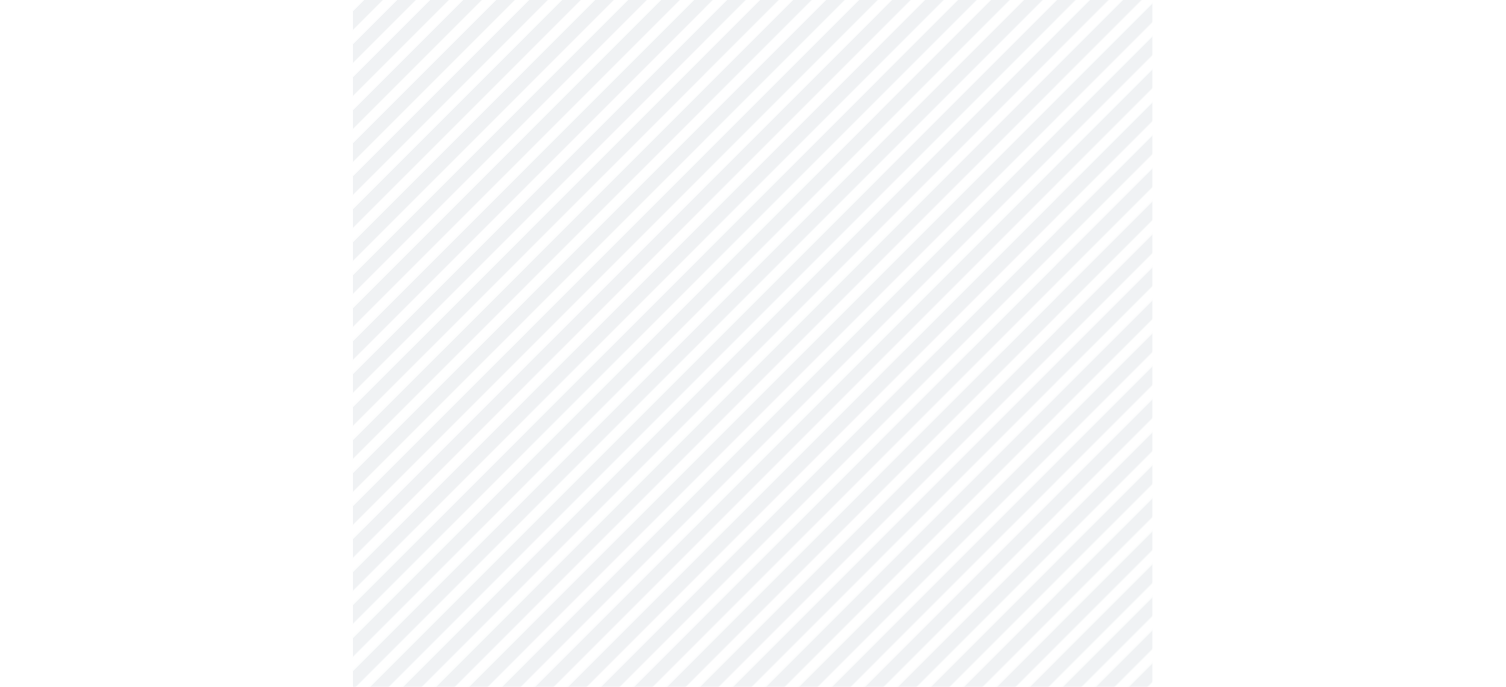 scroll, scrollTop: 1200, scrollLeft: 0, axis: vertical 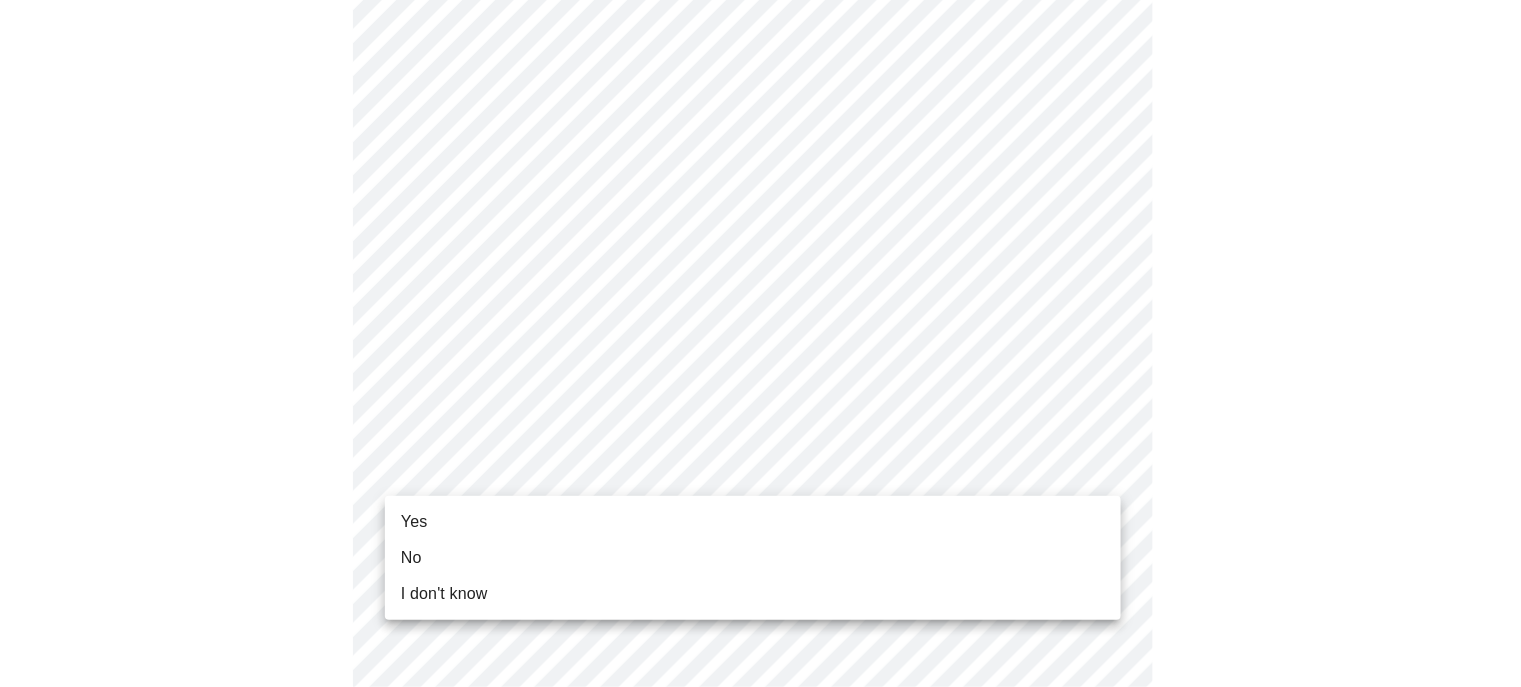 click on "MyMenopauseRx Appointments Messaging Labs Uploads Medications Community Refer a Friend Hi [FIRST] Intake Questions for Wed, Aug 6th 2025 @ 3:00pm-3:20pm 8 / 13 Settings Billing Invoices Log out Yes No I don't know" at bounding box center [760, -218] 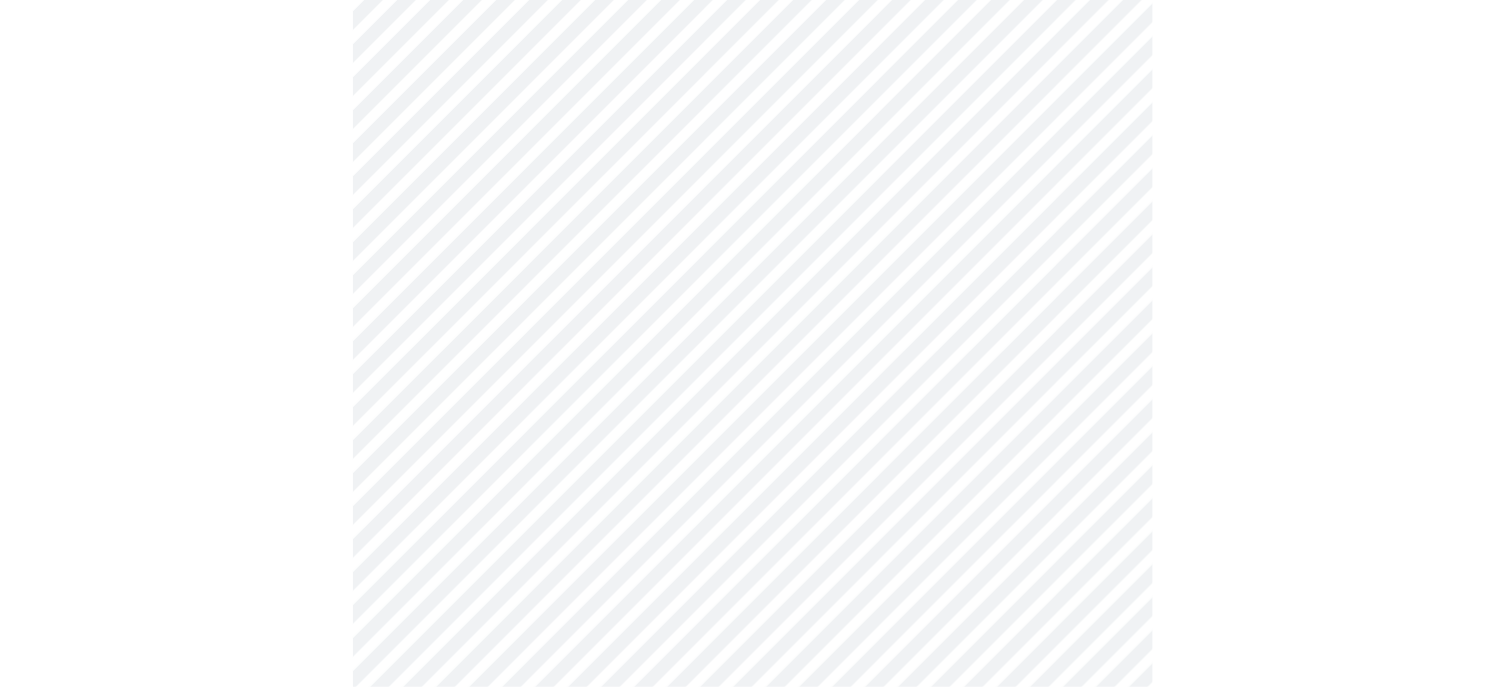 scroll, scrollTop: 0, scrollLeft: 0, axis: both 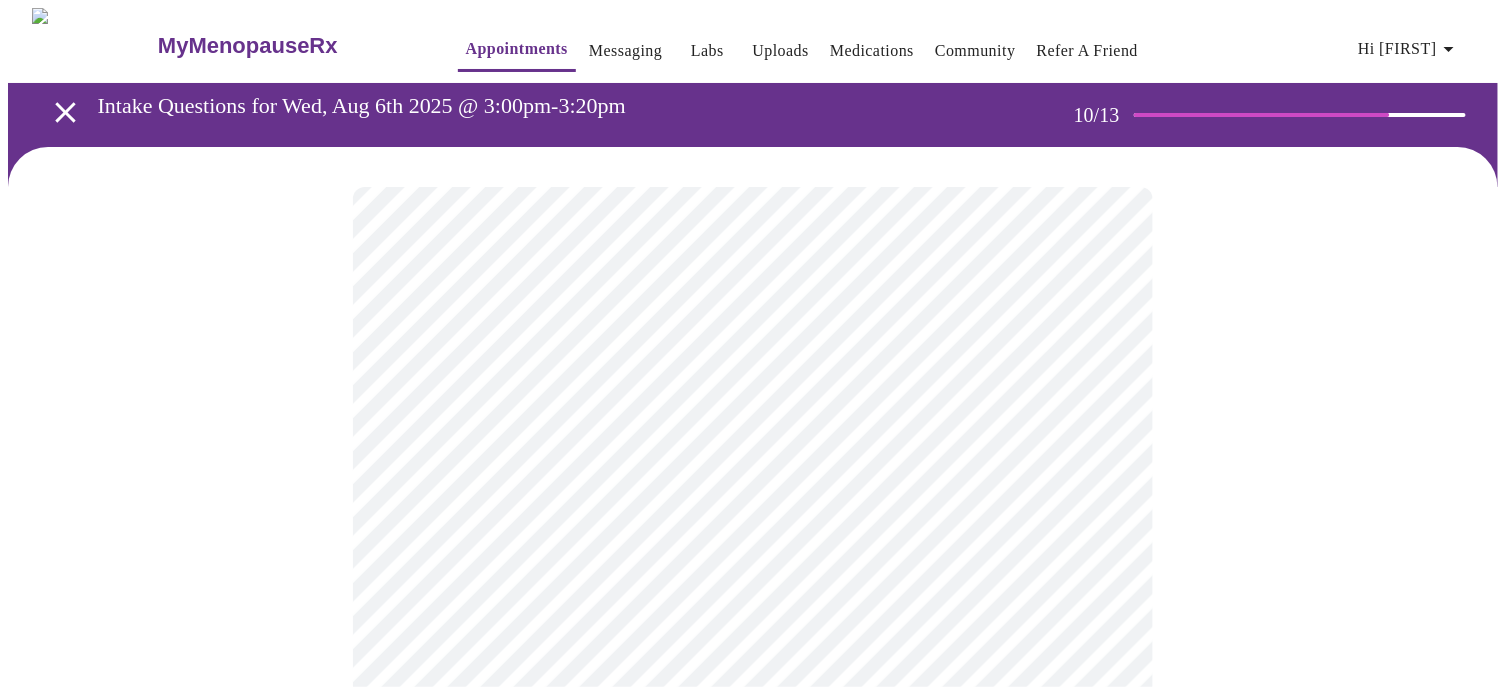 click on "MyMenopauseRx Appointments Messaging Labs Uploads Medications Community Refer a Friend Hi [FIRST] Intake Questions for Wed, Aug 6th 2025 @ 3:00pm-3:20pm 10 / 13 Settings Billing Invoices Log out" at bounding box center [753, 1329] 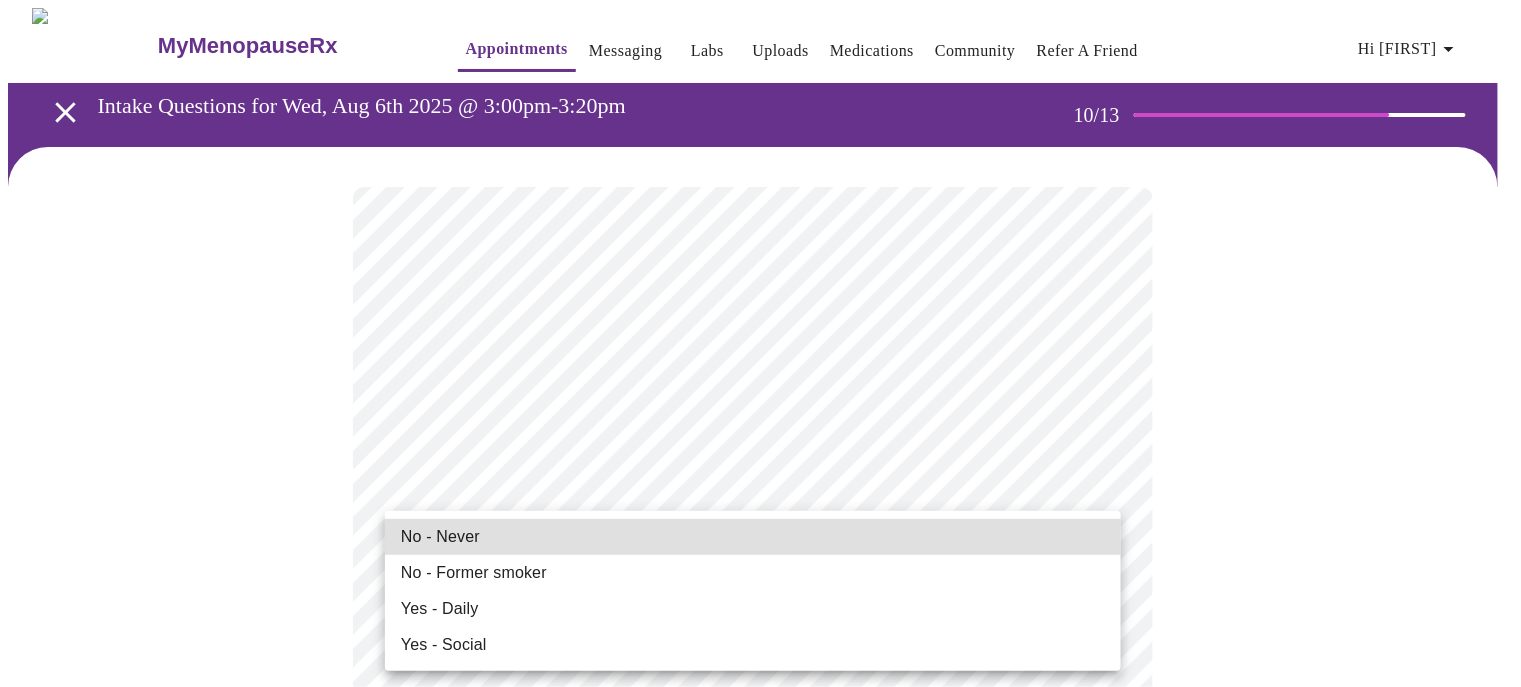 click on "No - Never" at bounding box center (440, 537) 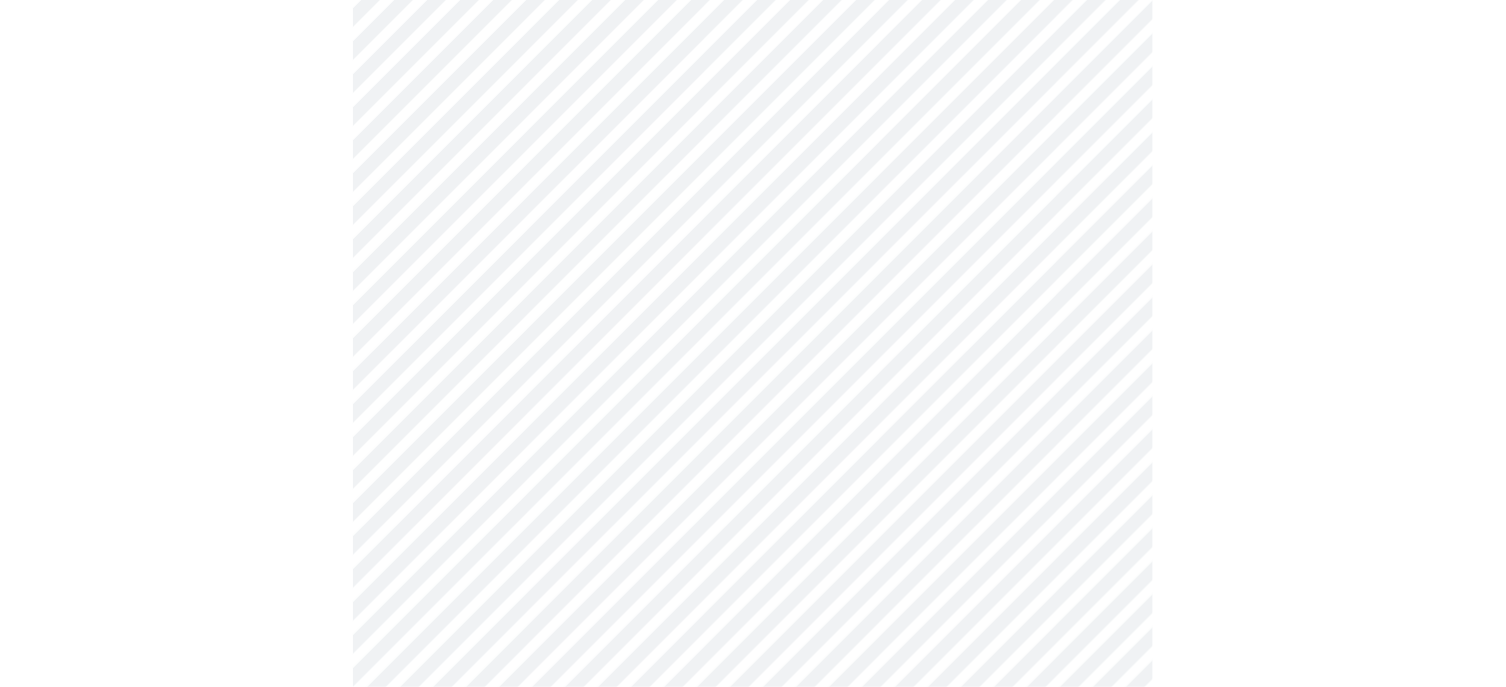 scroll, scrollTop: 1600, scrollLeft: 0, axis: vertical 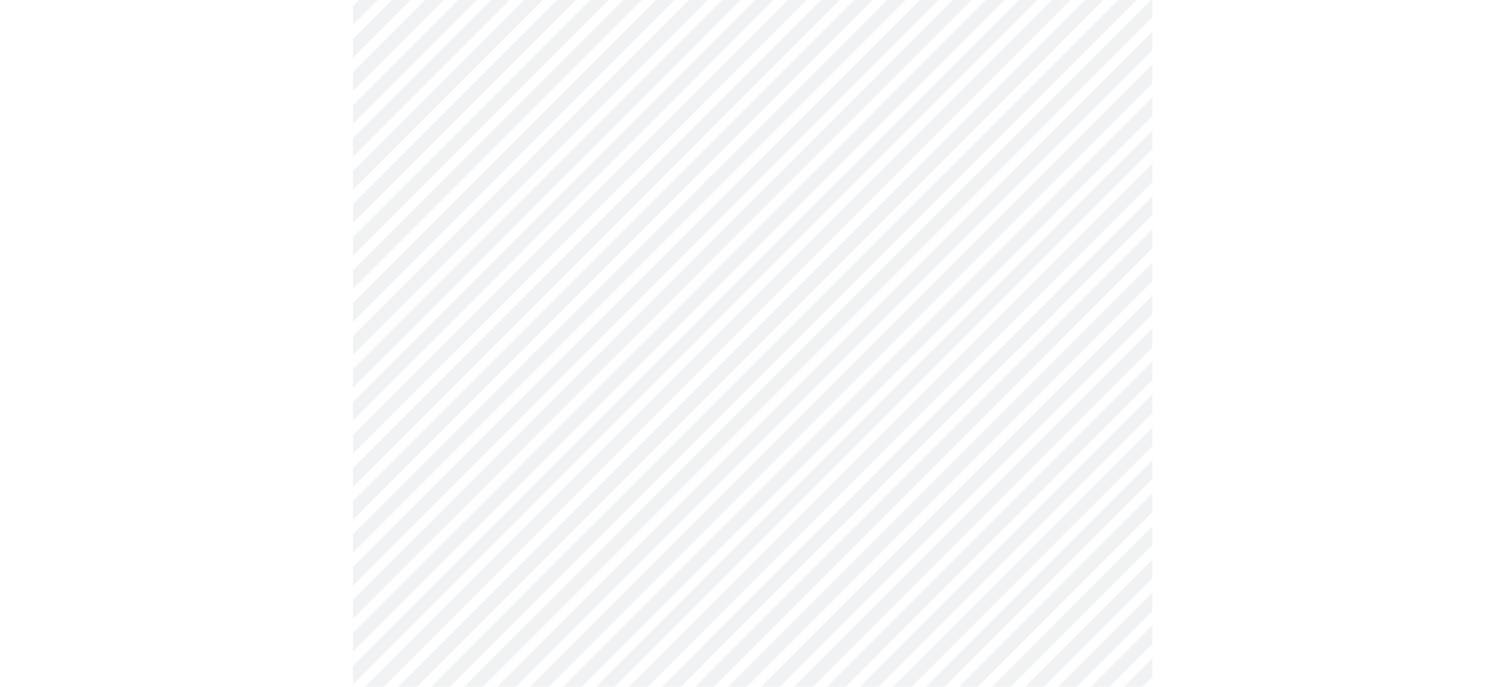 click on "MyMenopauseRx Appointments Messaging Labs Uploads Medications Community Refer a Friend Hi [FIRST] Intake Questions for Wed, Aug 6th 2025 @ 3:00pm-3:20pm 10 / 13 Settings Billing Invoices Log out" at bounding box center (753, -285) 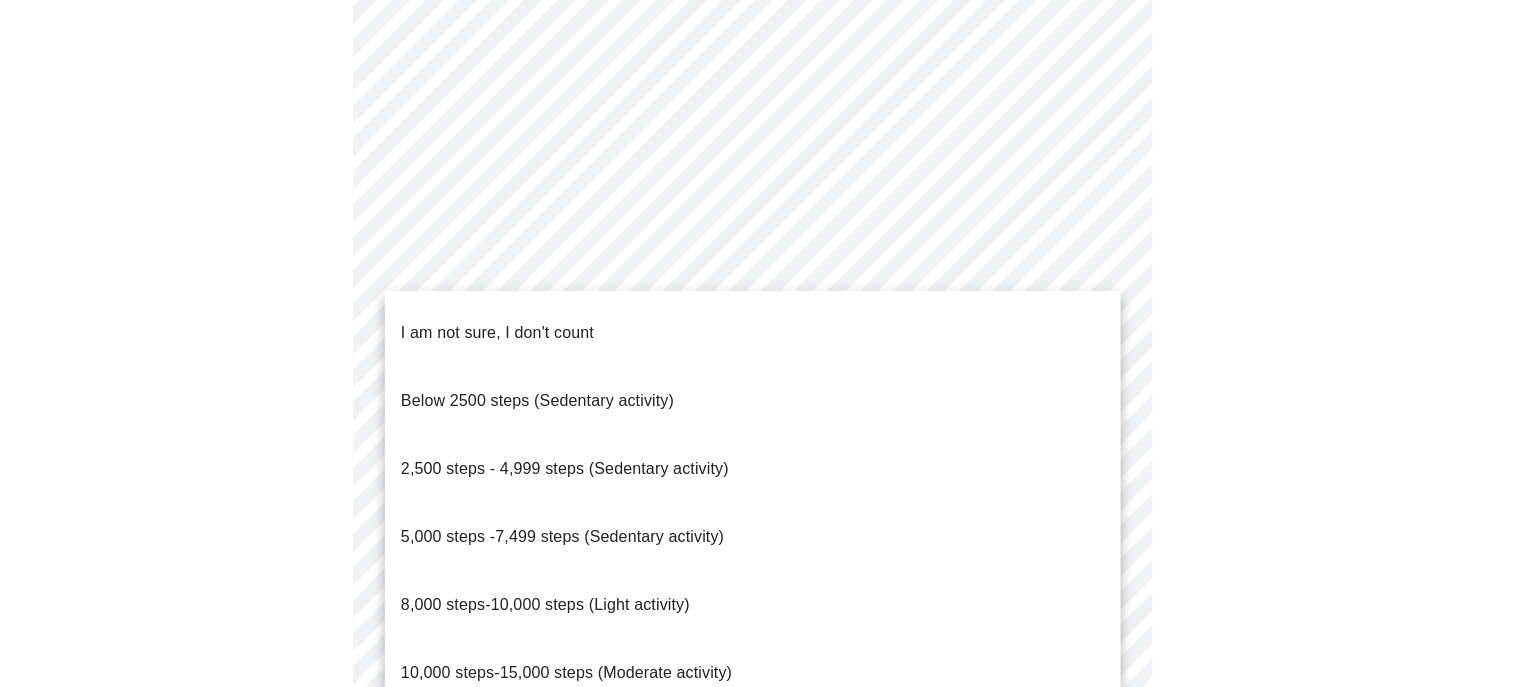click on "I am not sure, I don't count" at bounding box center [497, 332] 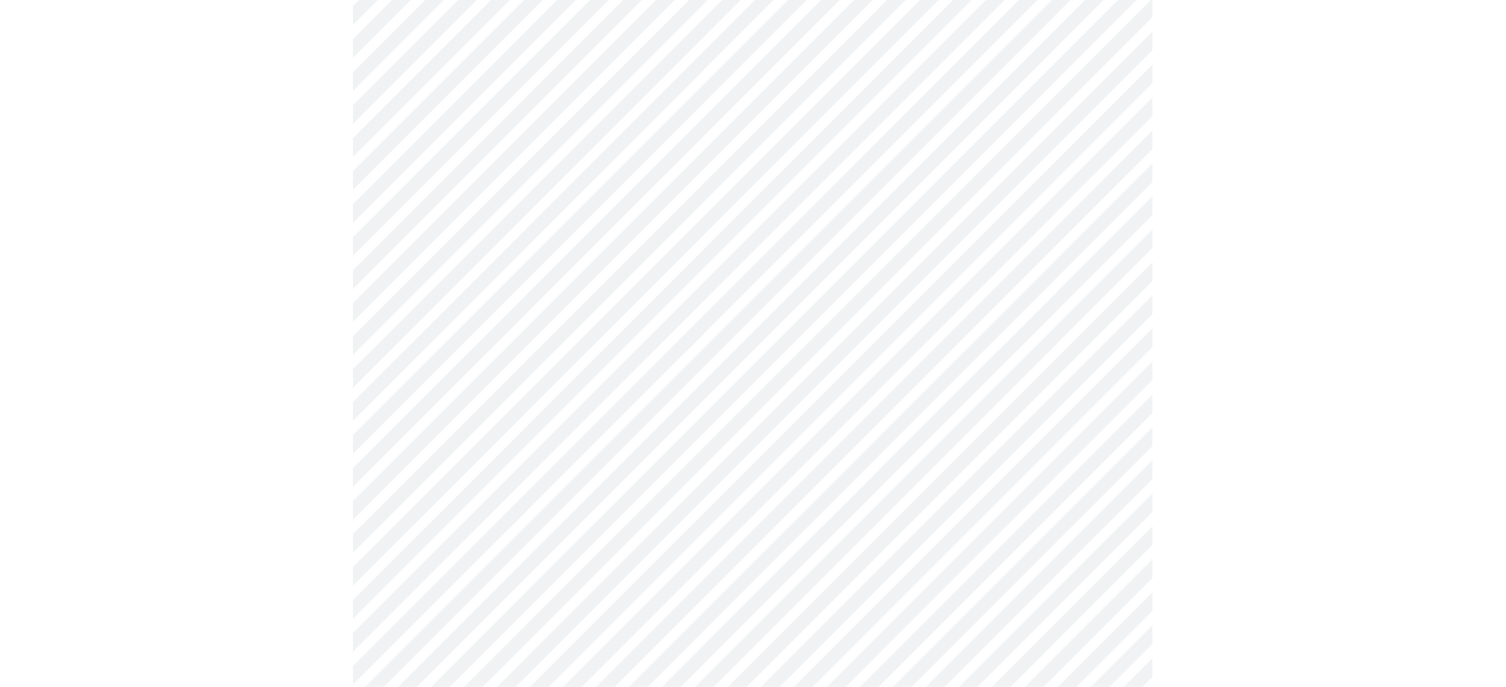 click on "MyMenopauseRx Appointments Messaging Labs Uploads Medications Community Refer a Friend Hi [FIRST] Intake Questions for Wed, Aug 6th 2025 @ 3:00pm-3:20pm 10 / 13 Settings Billing Invoices Log out" at bounding box center [753, -291] 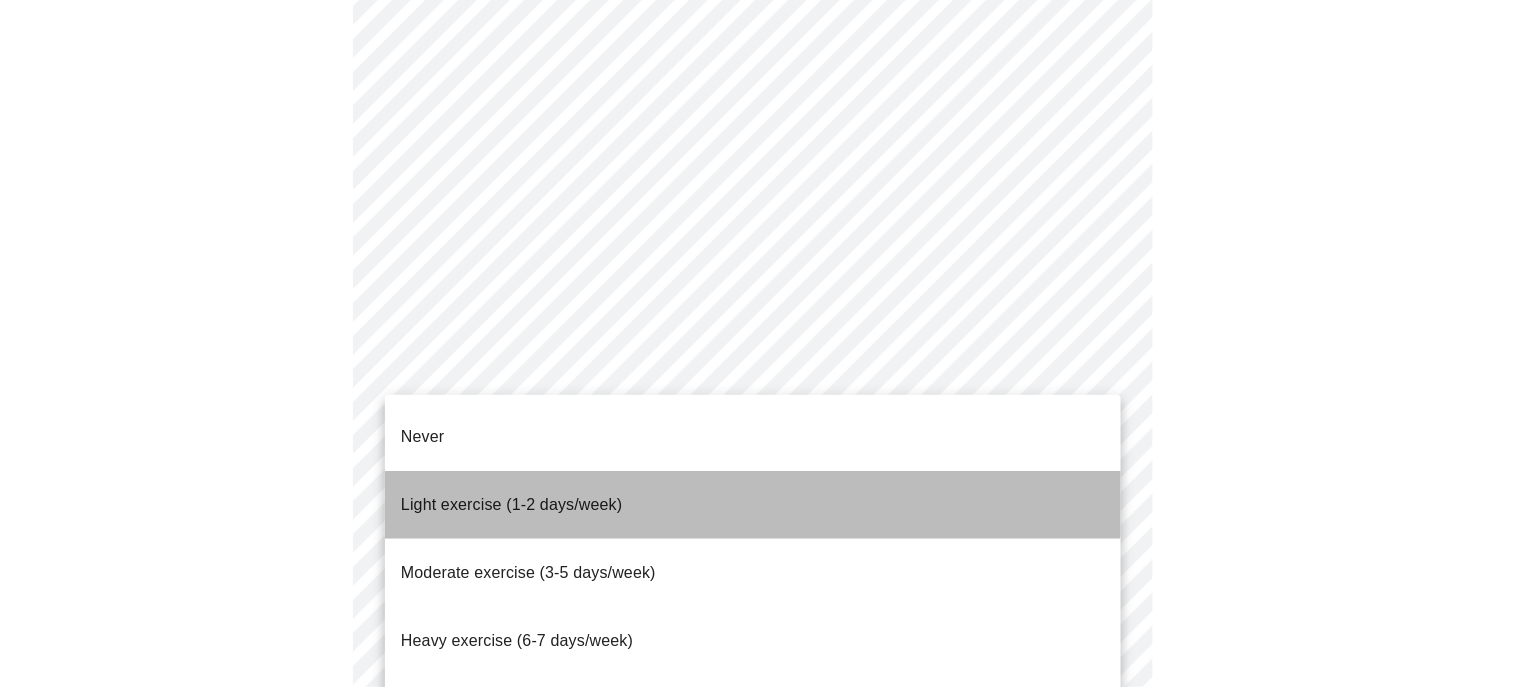 click on "Light exercise (1-2 days/week)" at bounding box center [512, 504] 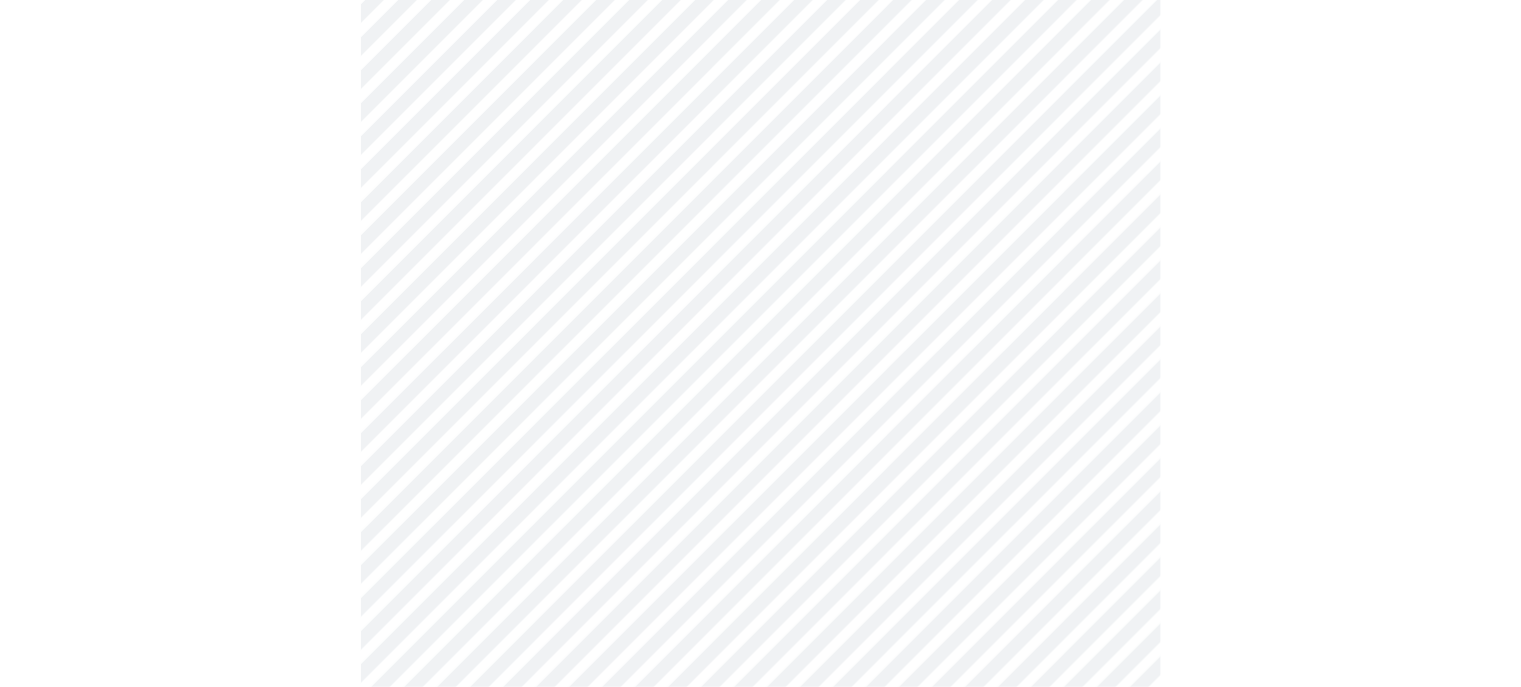 scroll, scrollTop: 1900, scrollLeft: 0, axis: vertical 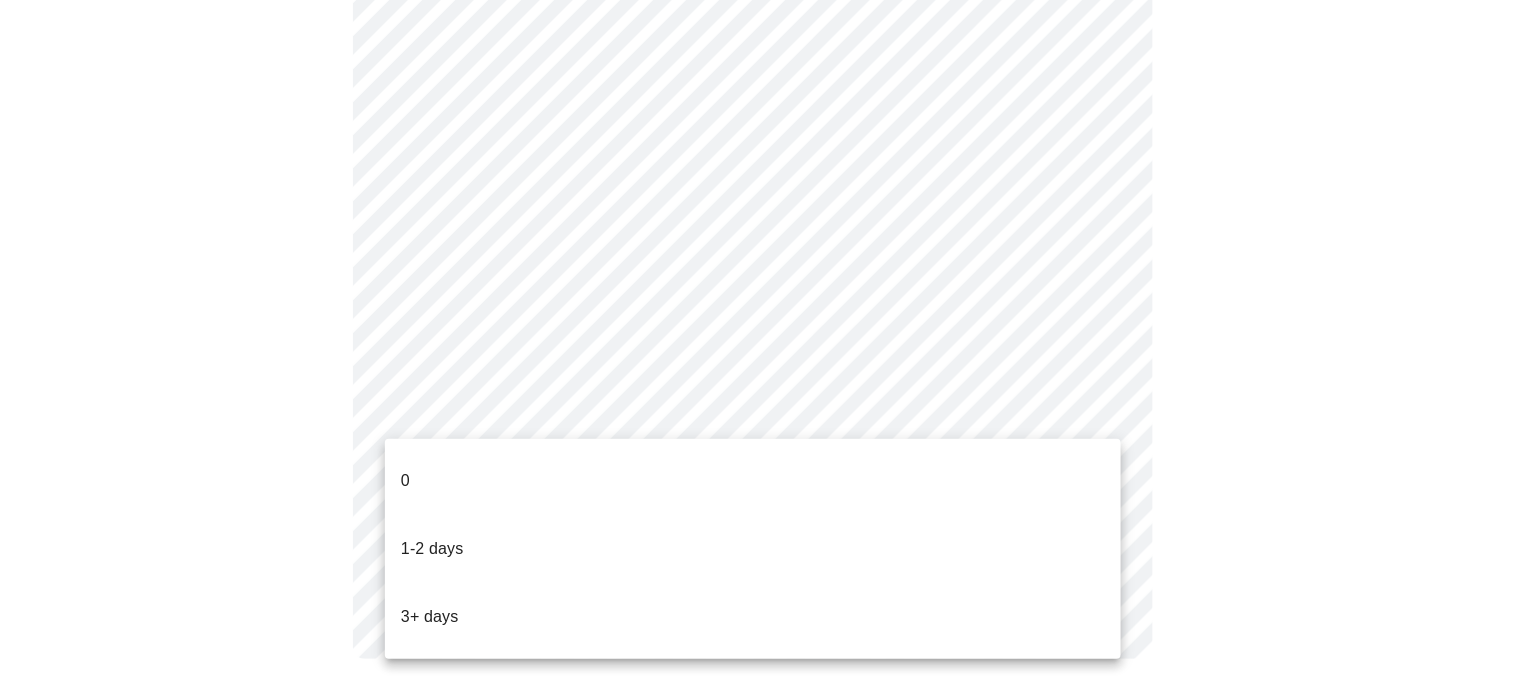 click on "MyMenopauseRx Appointments Messaging Labs Uploads Medications Community Refer a Friend Hi [FIRST] Intake Questions for Wed, Aug 6th 2025 @ 3:00pm-3:20pm 10 / 13 Settings Billing Invoices Log out 0 1-2 days 3+ days" at bounding box center (760, -597) 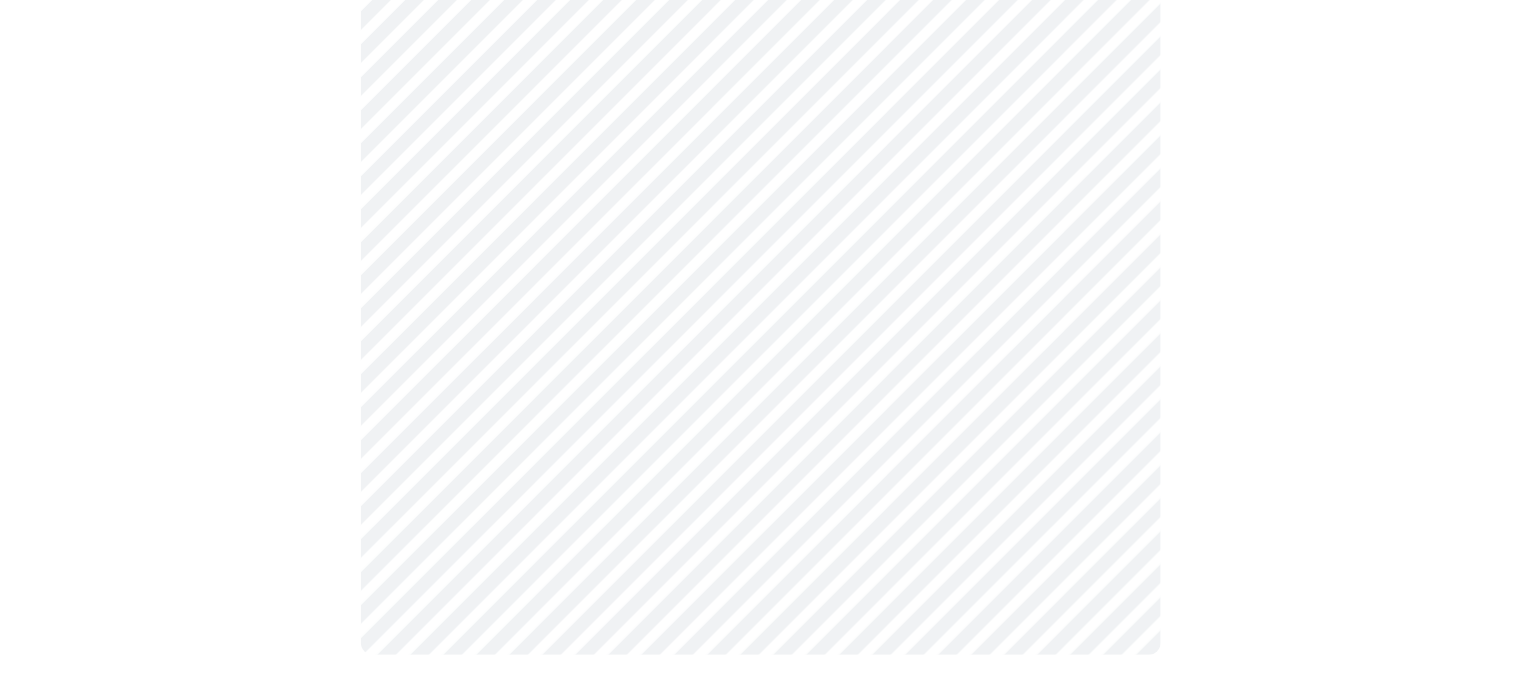scroll, scrollTop: 0, scrollLeft: 0, axis: both 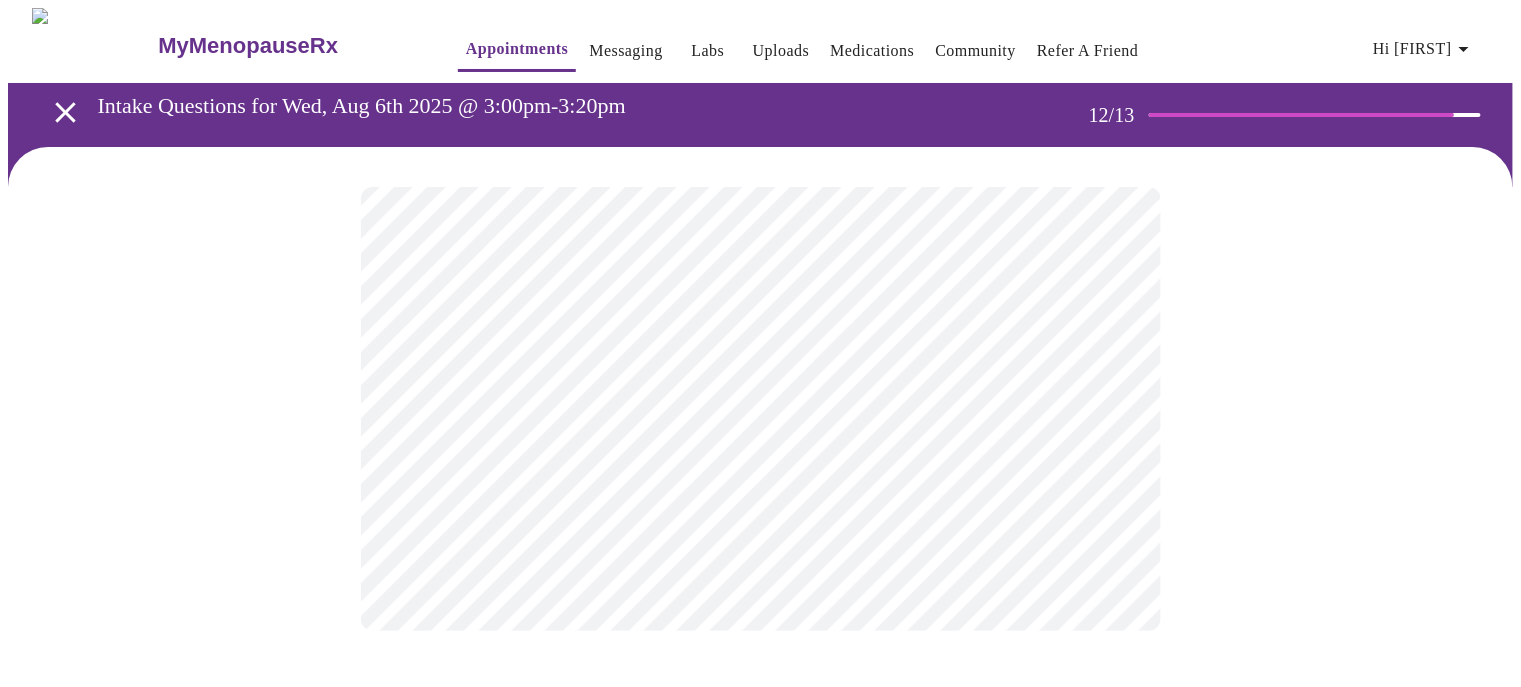click on "MyMenopauseRx Appointments Messaging Labs Uploads Medications Community Refer a Friend Hi [FIRST] Intake Questions for Wed, Aug 6th 2025 @ 3:00pm-3:20pm 12 / 13 Settings Billing Invoices Log out" at bounding box center [760, 339] 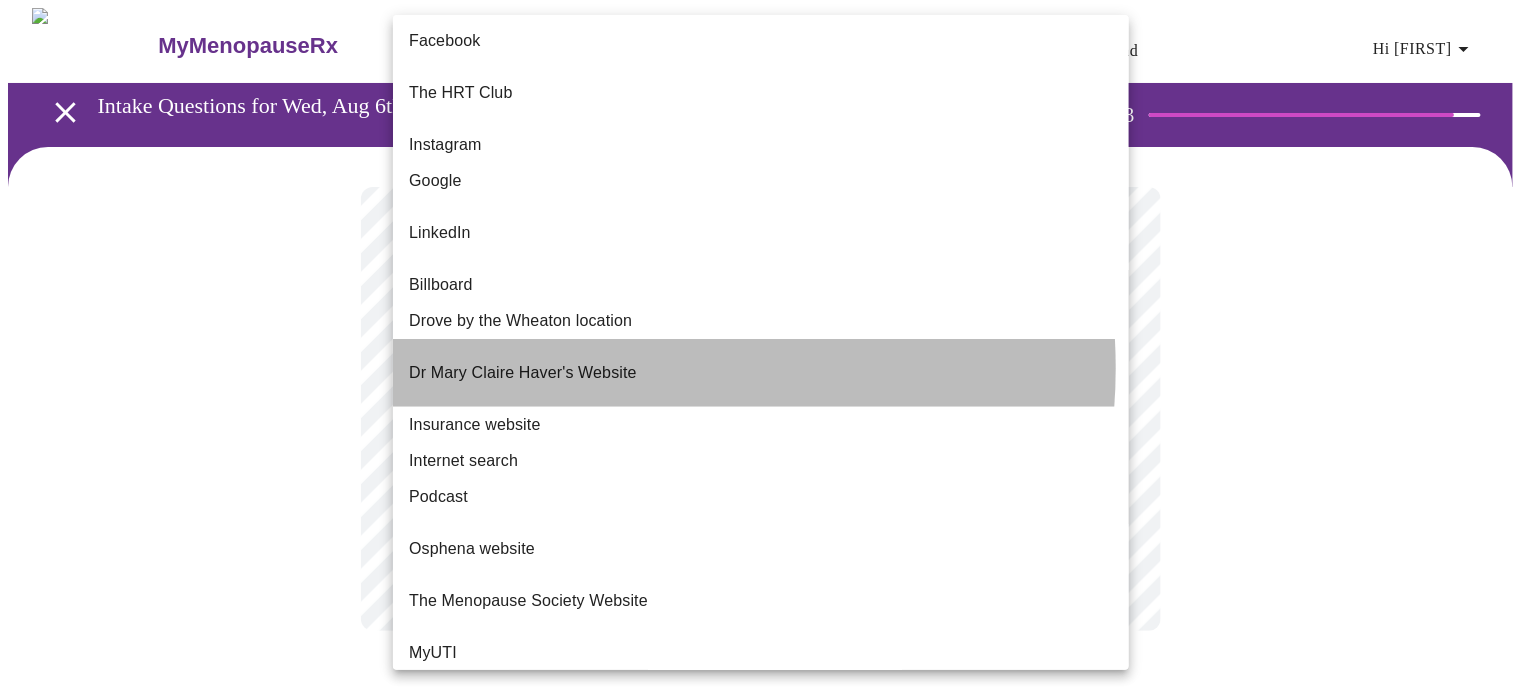 click on "Dr Mary Claire Haver's Website" at bounding box center [523, 373] 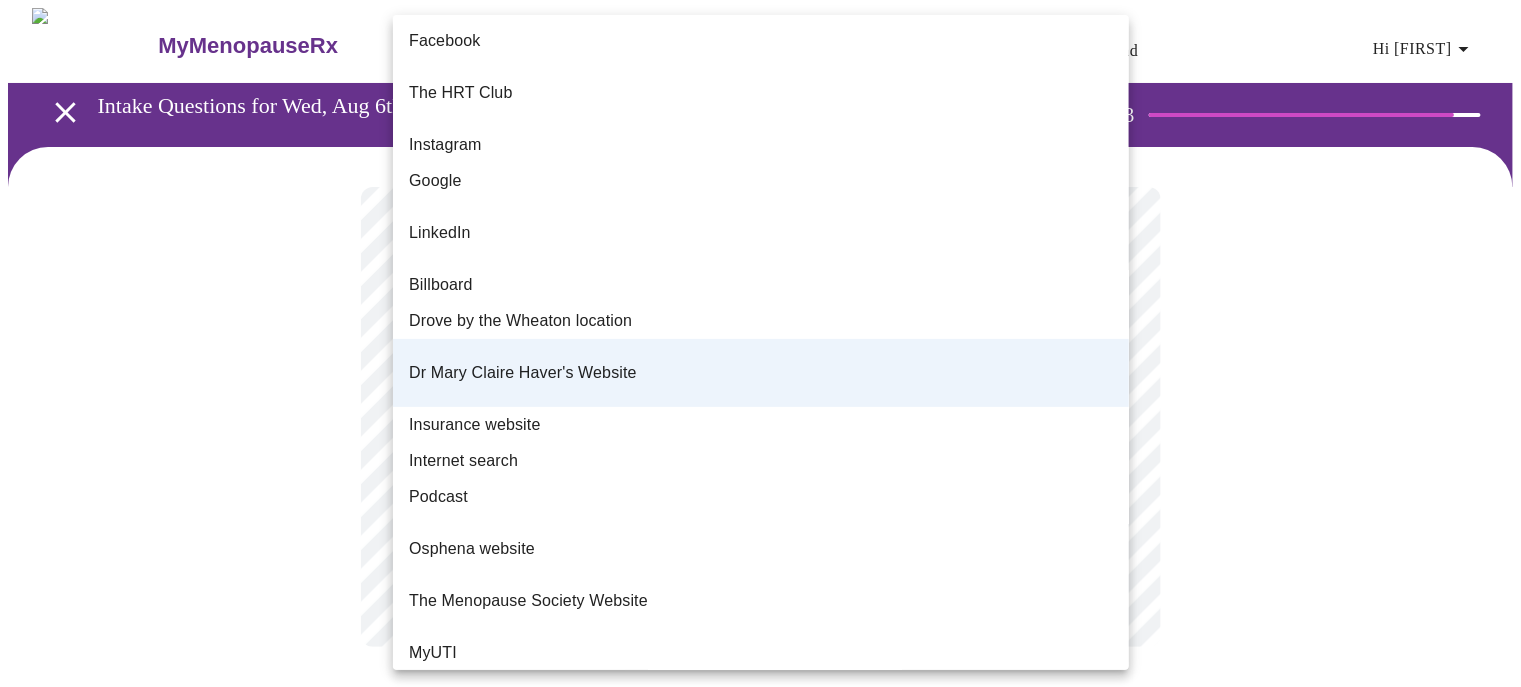 click on "MyMenopauseRx Appointments Messaging Labs Uploads Medications Community Refer a Friend Hi [FIRST] Intake Questions for Wed, Aug 6th 2025 @ 3:00pm-3:20pm 12 / 13 Settings Billing Invoices Log out Facebook The HRT Club Instagram Google LinkedIn Billboard Drove by the Wheaton location Dr Mary Claire Haver's Website Insurance website Internet search Podcast Osphena website The Menopause Society Website MyUTI Referral from your physician Referral from a current patient. Versalie Word of mouth Other" at bounding box center [760, 347] 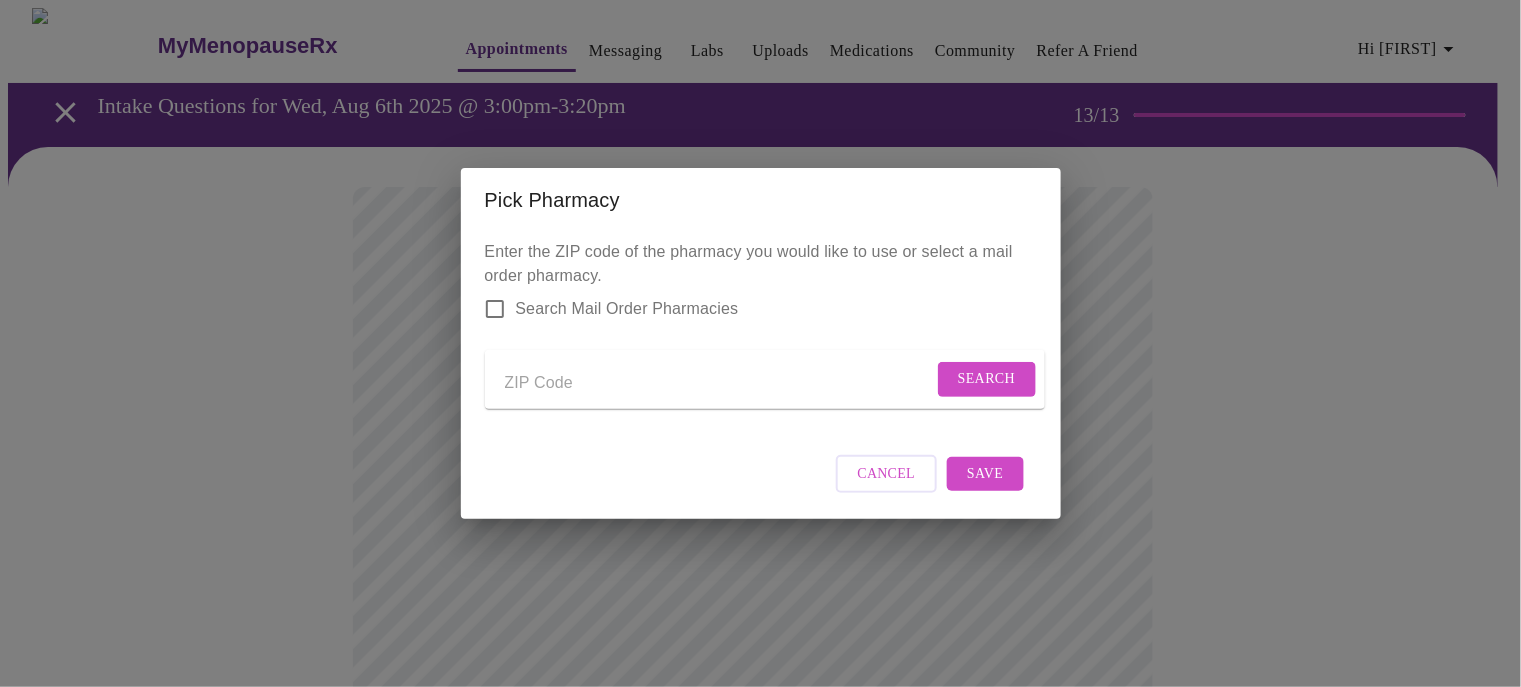 click at bounding box center [719, 383] 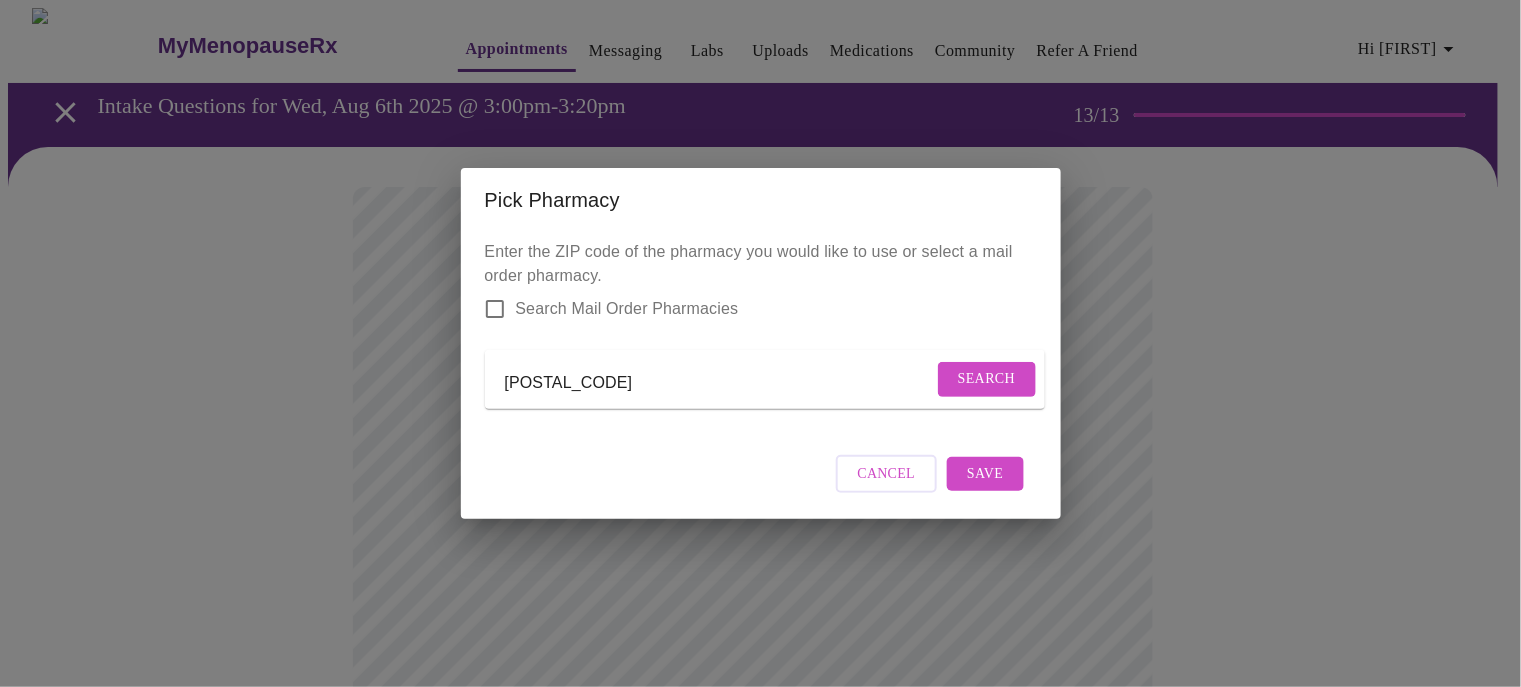 type on "[POSTAL_CODE]" 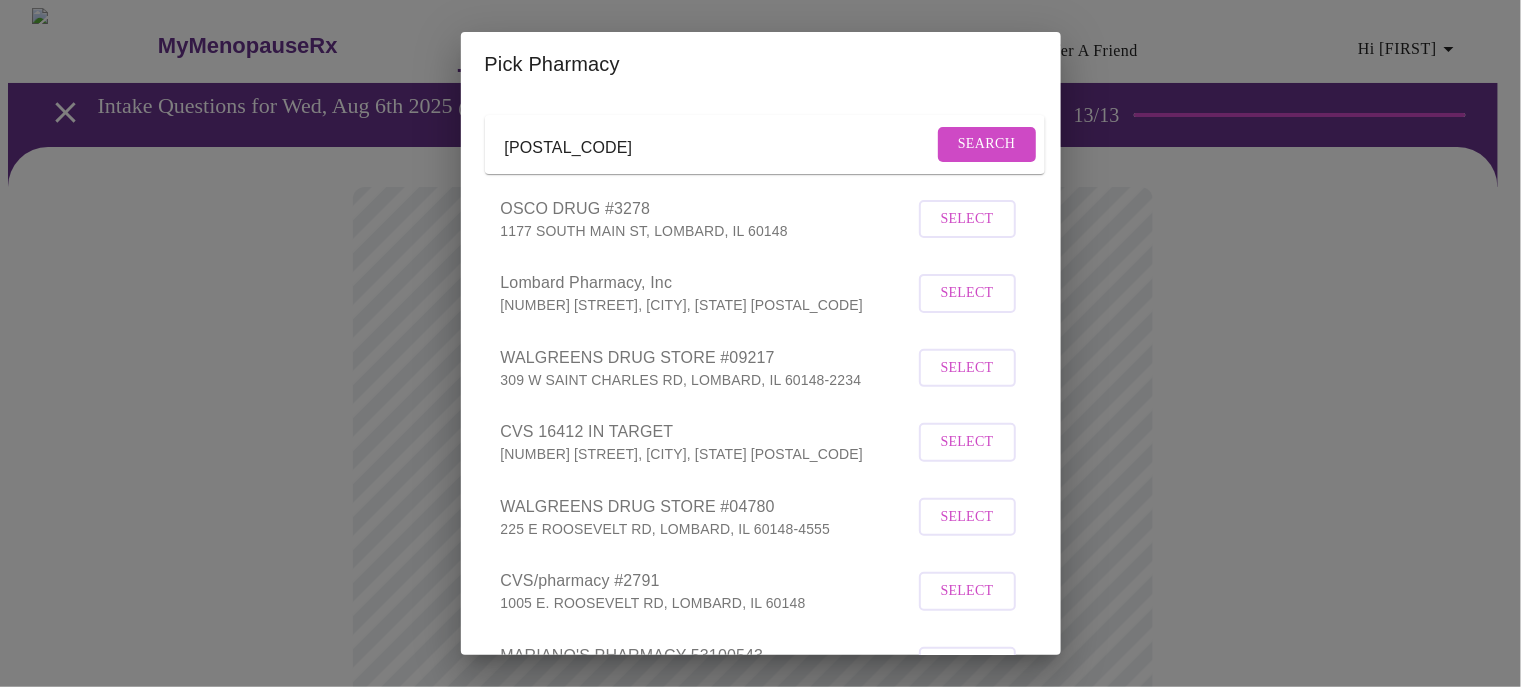 scroll, scrollTop: 200, scrollLeft: 0, axis: vertical 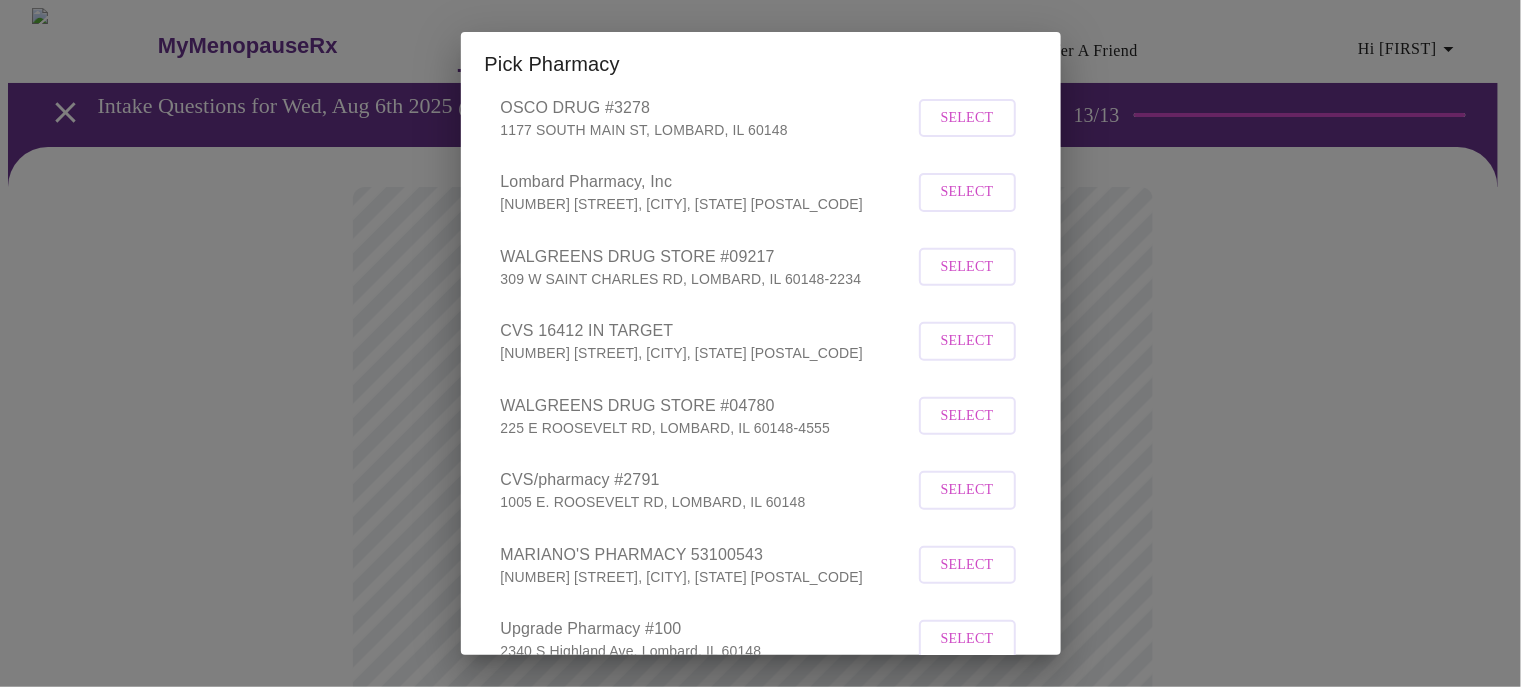 click on "Select" at bounding box center [967, 341] 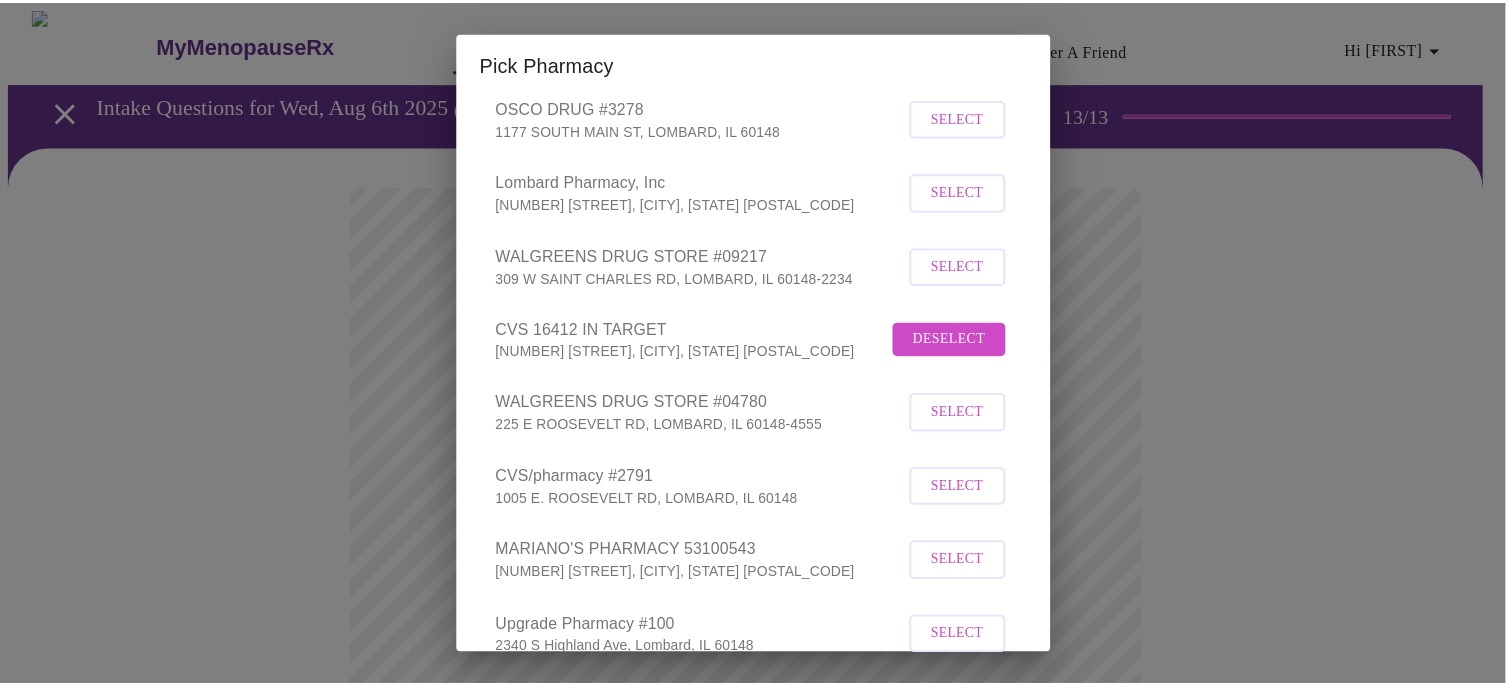 scroll, scrollTop: 415, scrollLeft: 0, axis: vertical 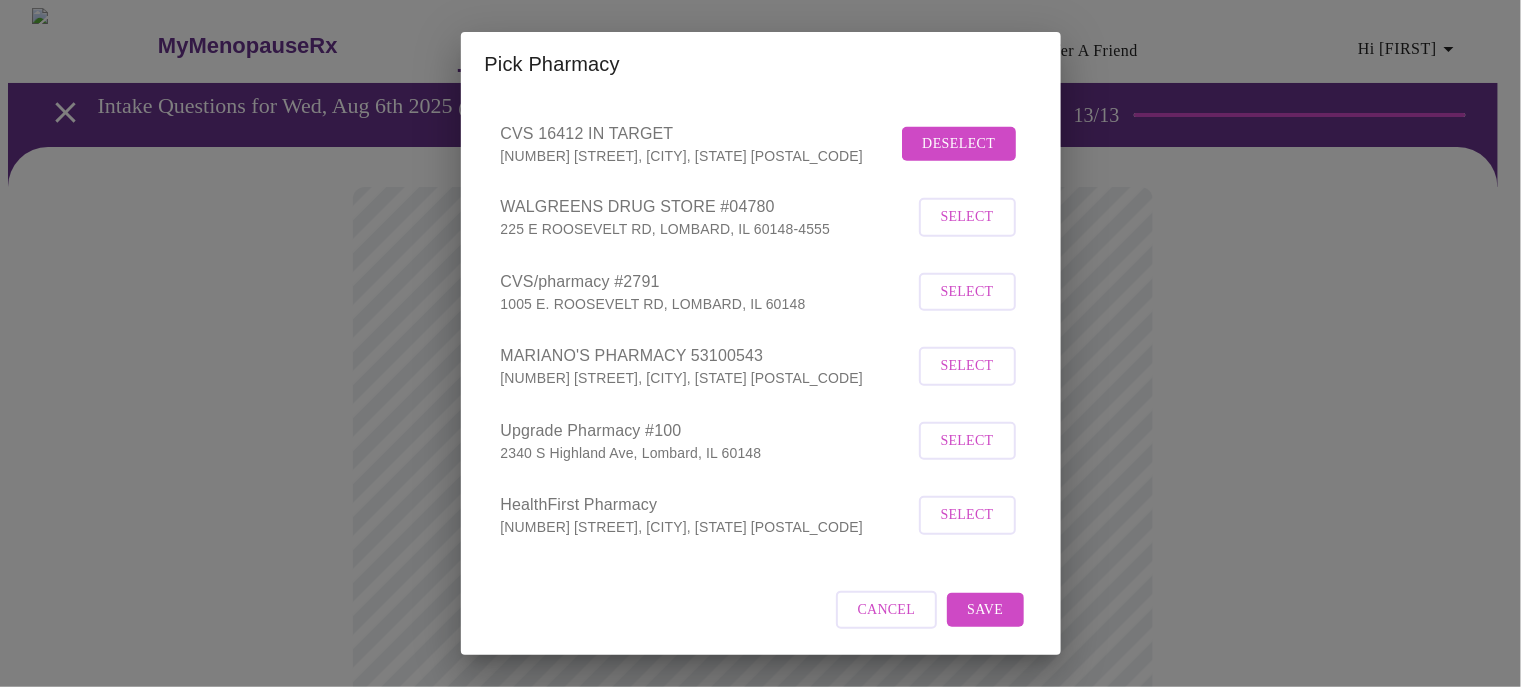 click on "Save" at bounding box center [985, 610] 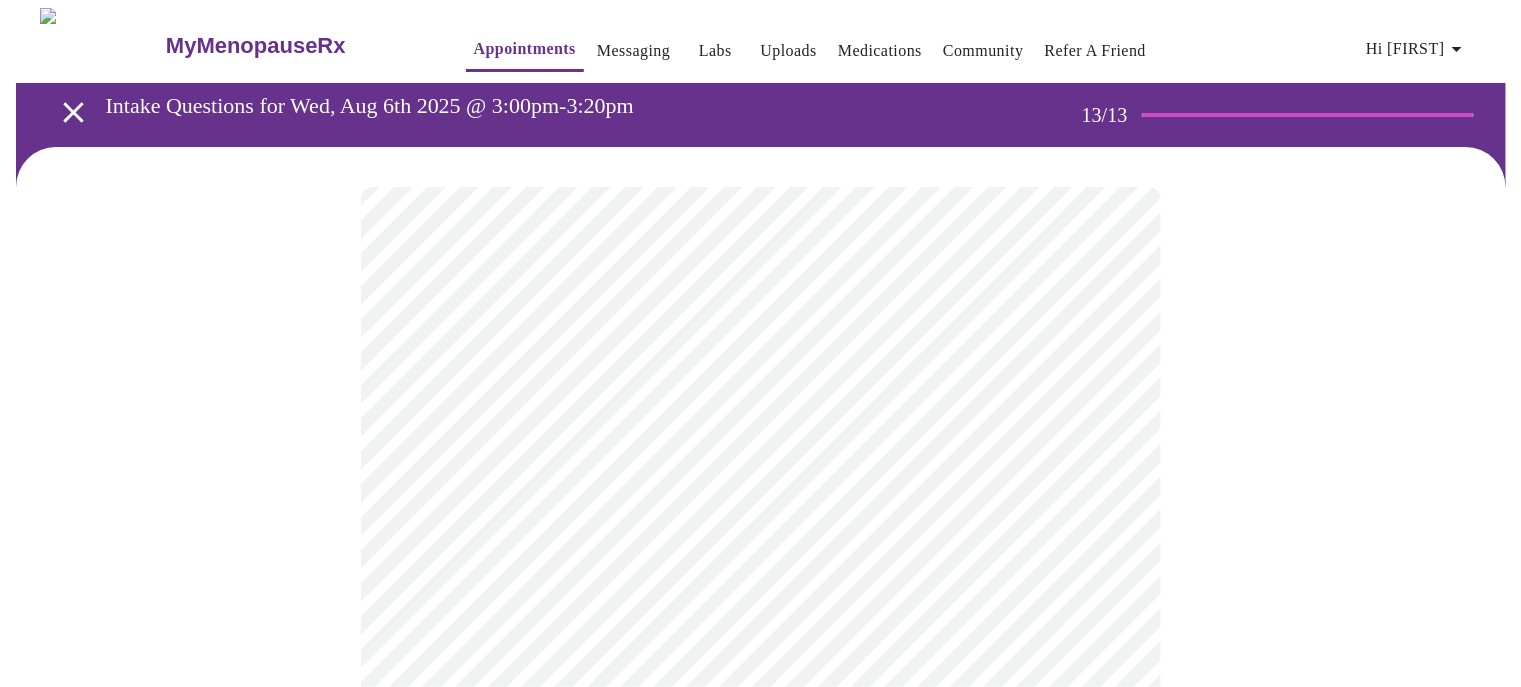 scroll, scrollTop: 200, scrollLeft: 0, axis: vertical 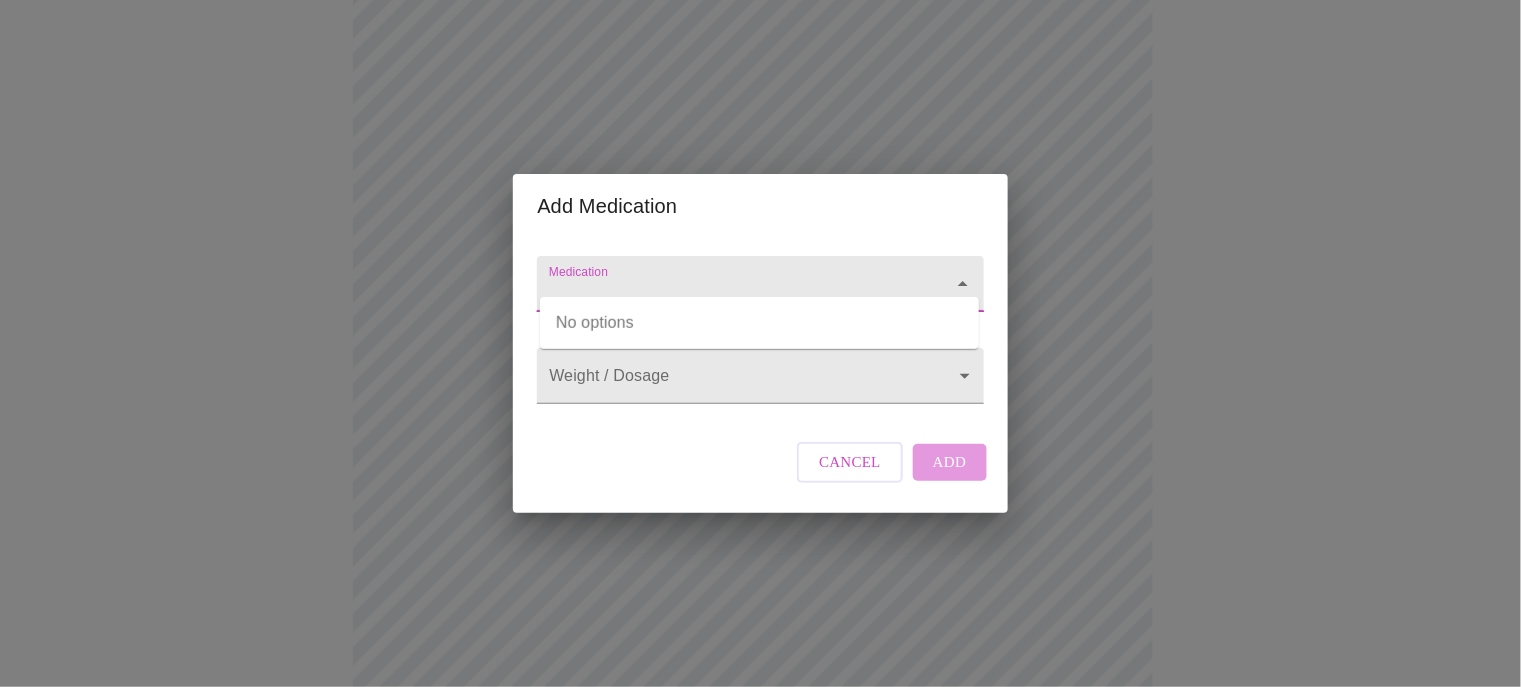 click on "Medication" at bounding box center (731, 293) 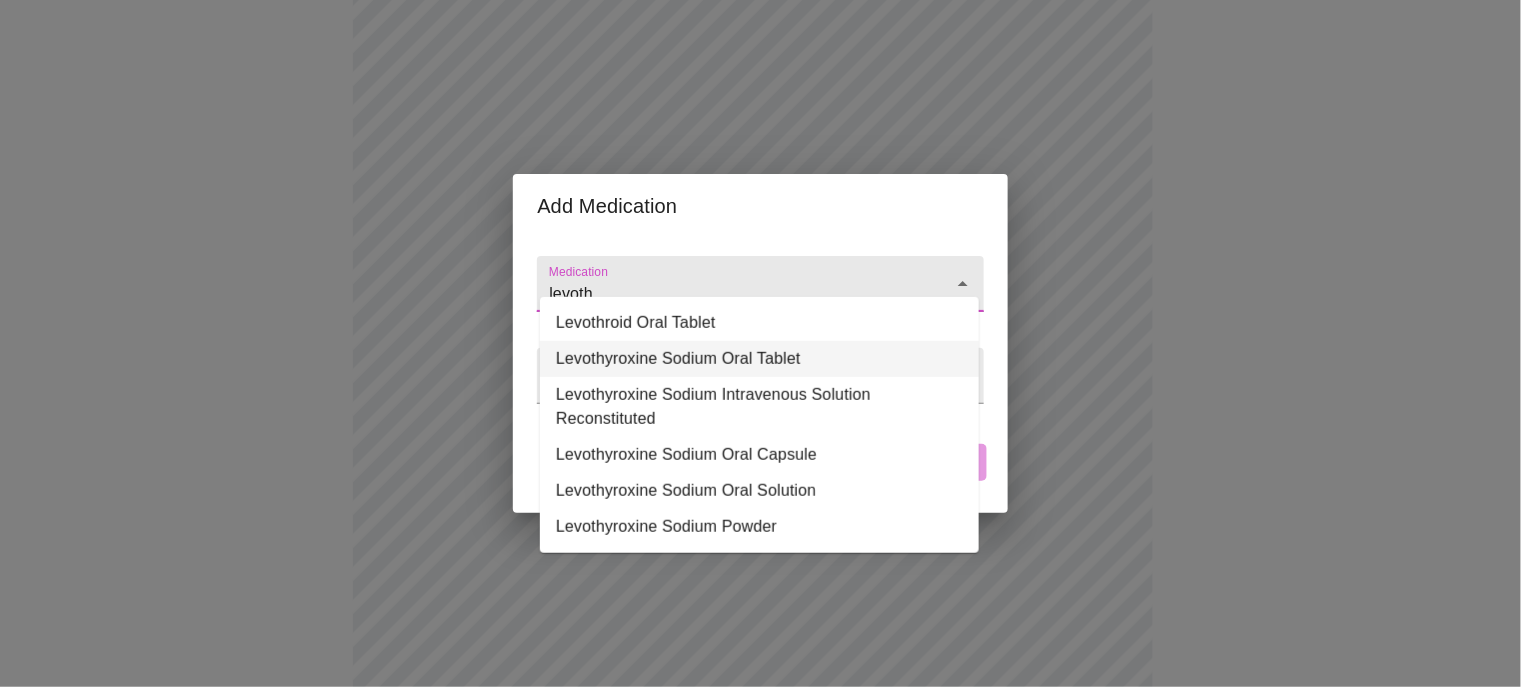 click on "Levothyroxine Sodium Oral Tablet" at bounding box center [759, 359] 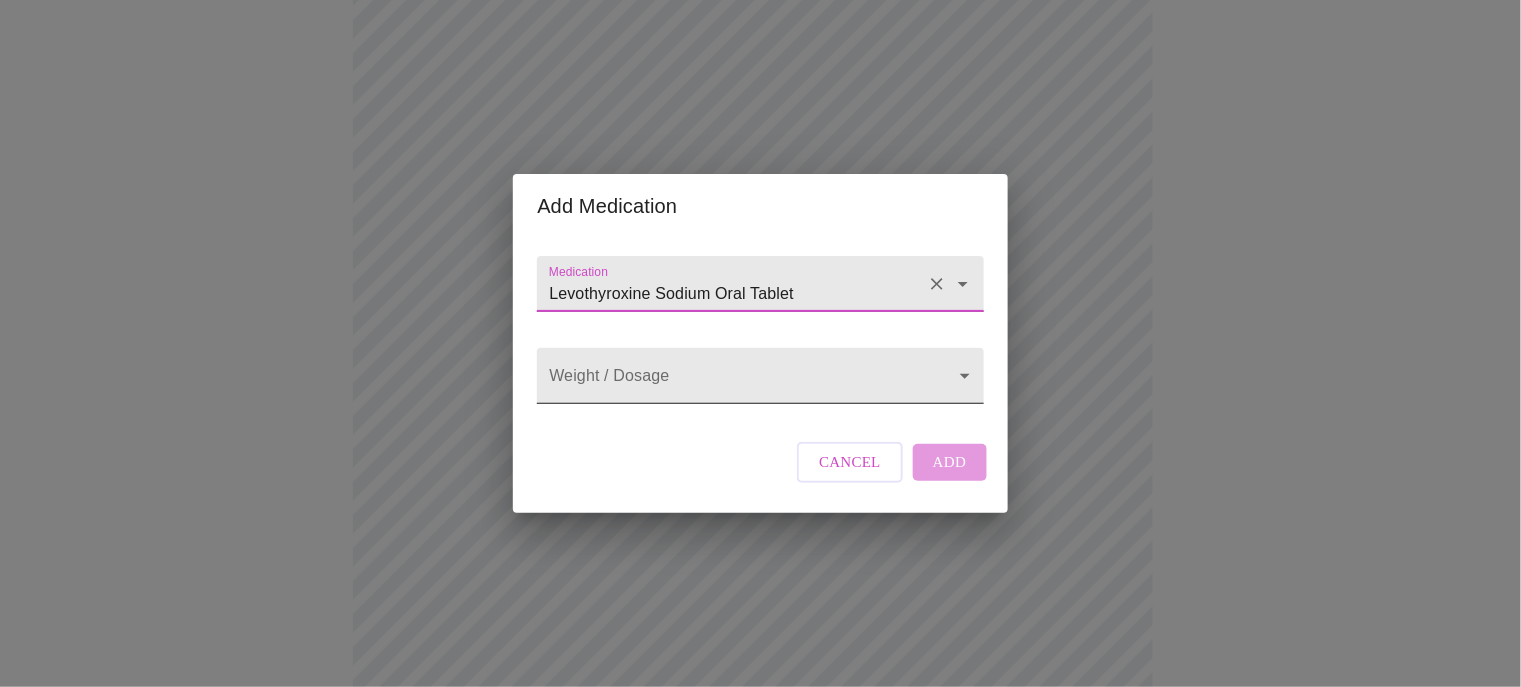 type on "Levothyroxine Sodium Oral Tablet" 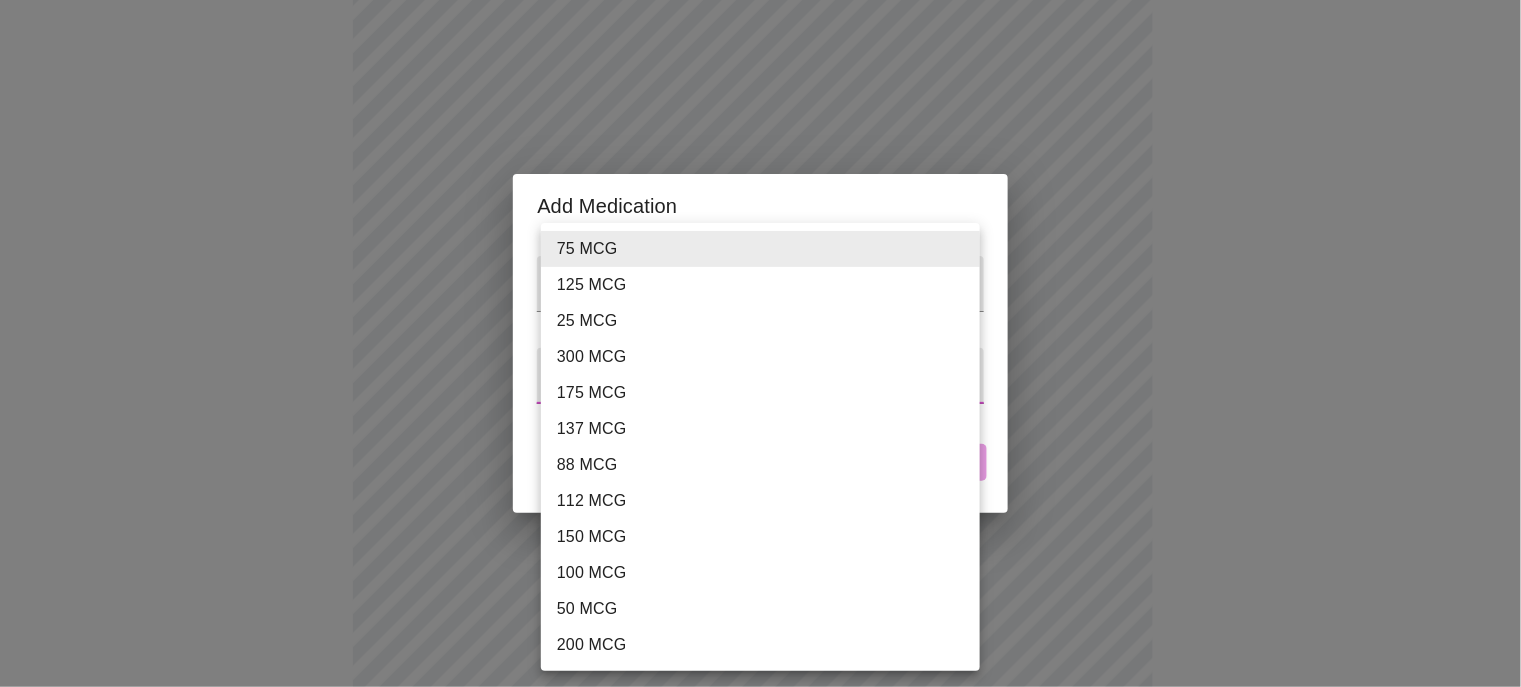 click on "MyMenopauseRx Appointments Messaging Labs Uploads Medications Community Refer a Friend Hi [FIRST] Intake Questions for Wed, Aug 6th 2025 @ 3:00pm-3:20pm 13 / 13 Settings Billing Invoices Log out Add Medication Medication Levothyroxine Sodium Oral Tablet Weight / Dosage Cancel Add 75 MCG 125 MCG 25 MCG 300 MCG 175 MCG 137 MCG 88 MCG 112 MCG 150 MCG 100 MCG 50 MCG 200 MCG" at bounding box center [760, 558] 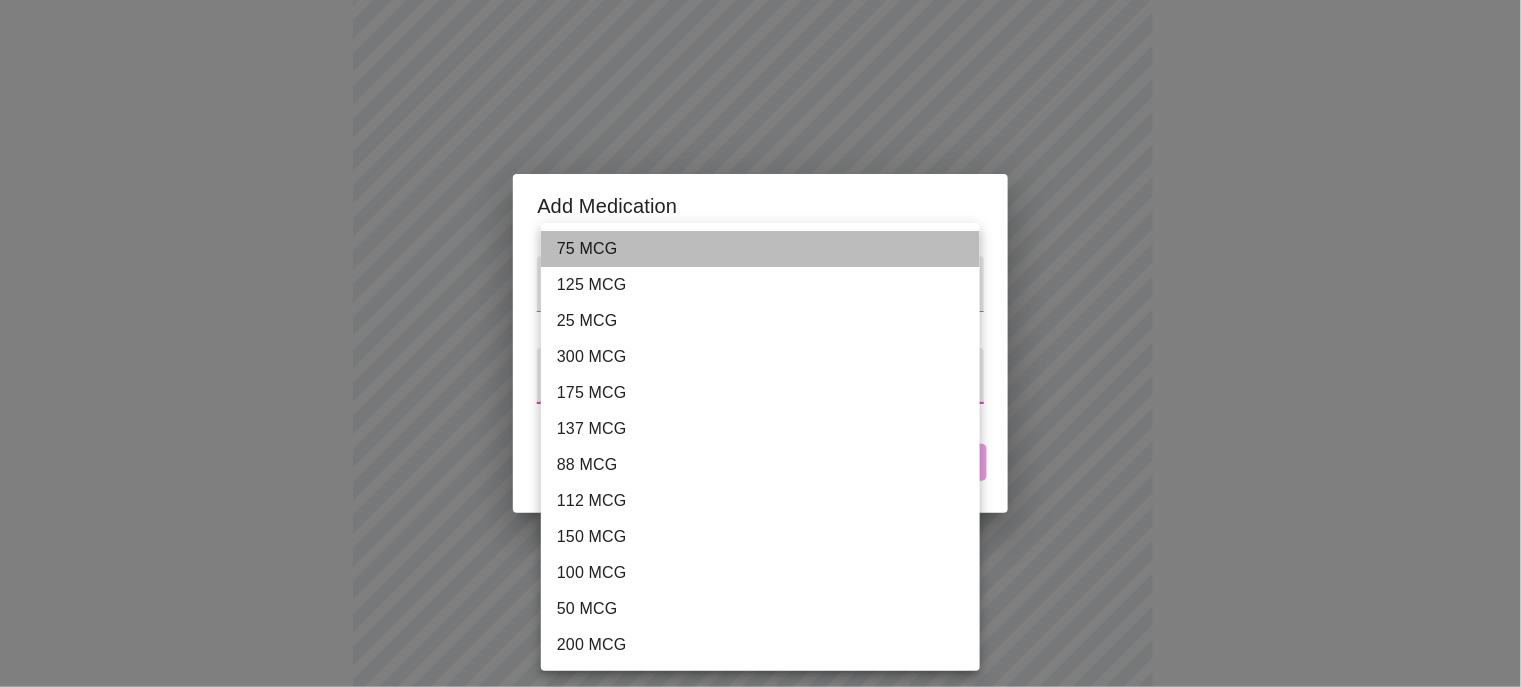 click on "75 MCG" at bounding box center [760, 249] 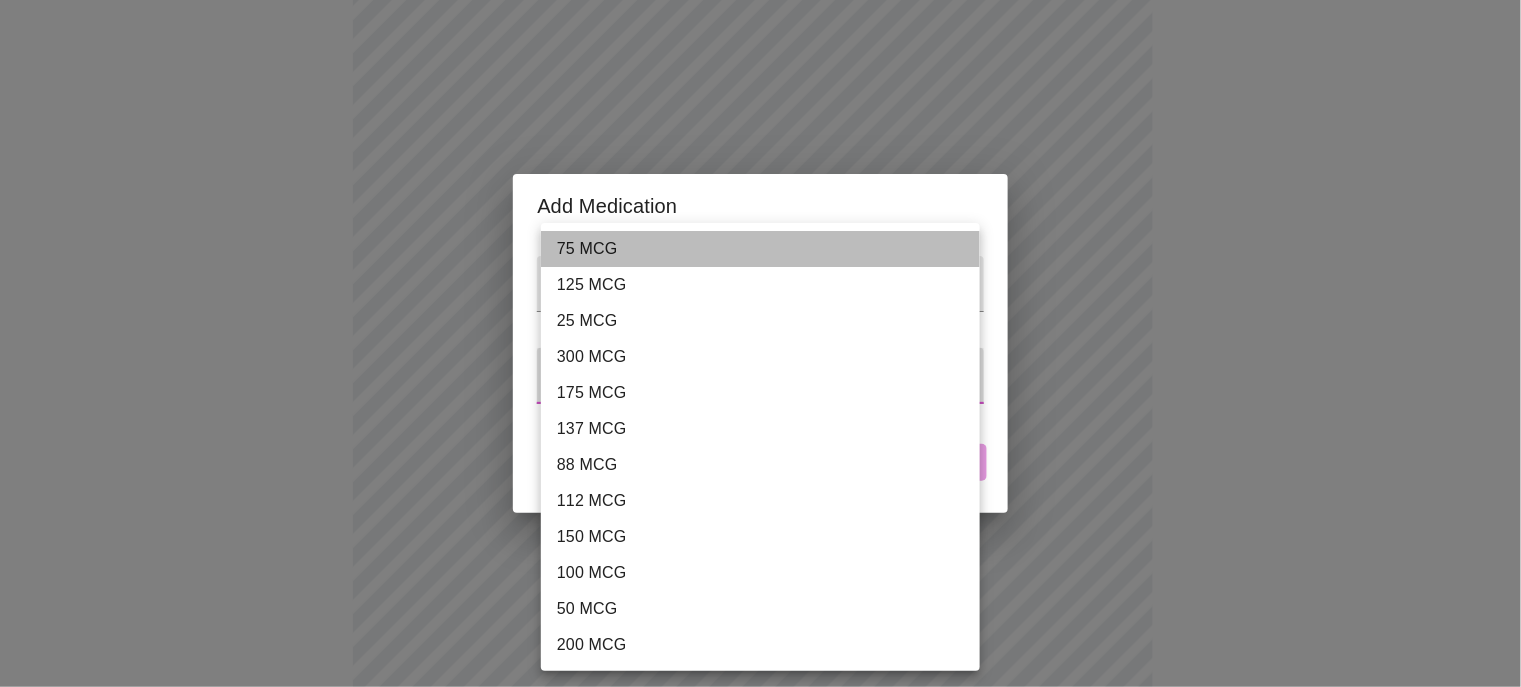 type on "75 MCG" 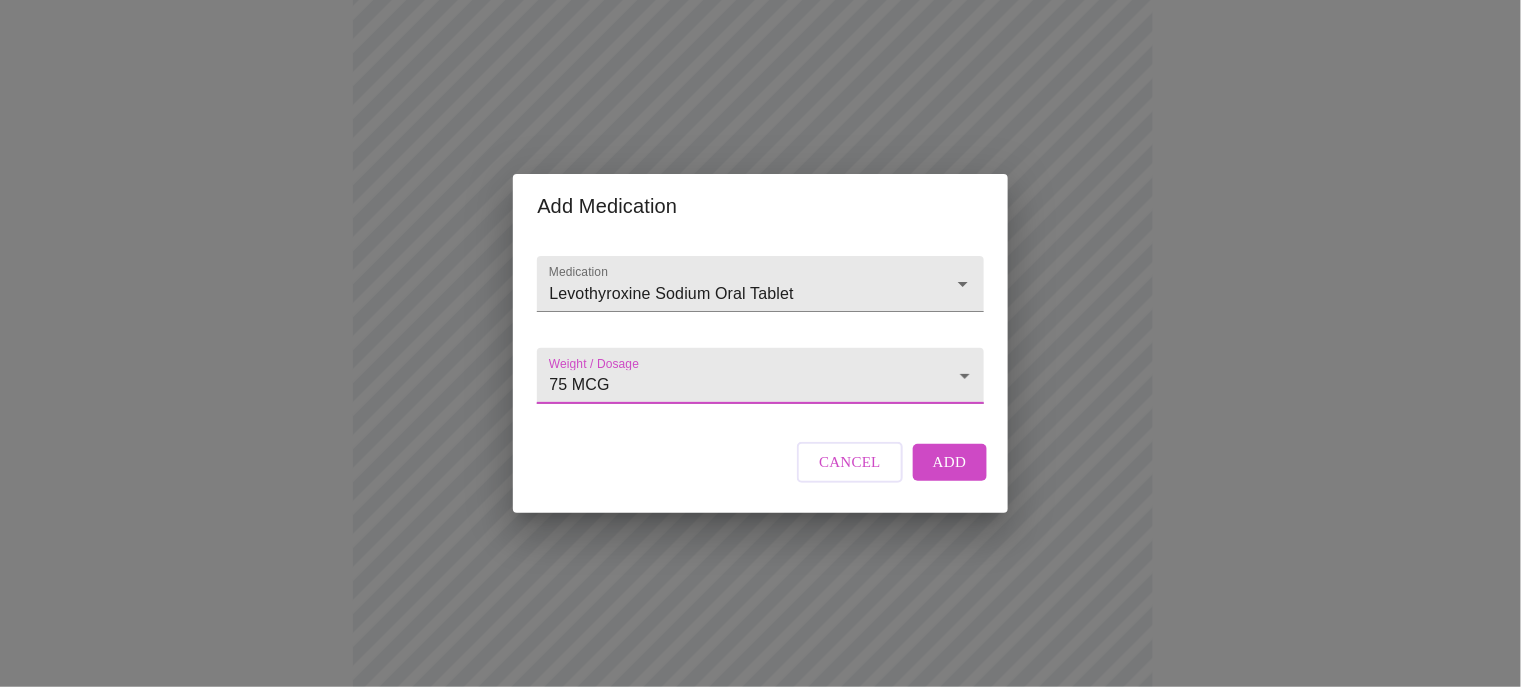 click on "Add" at bounding box center [950, 462] 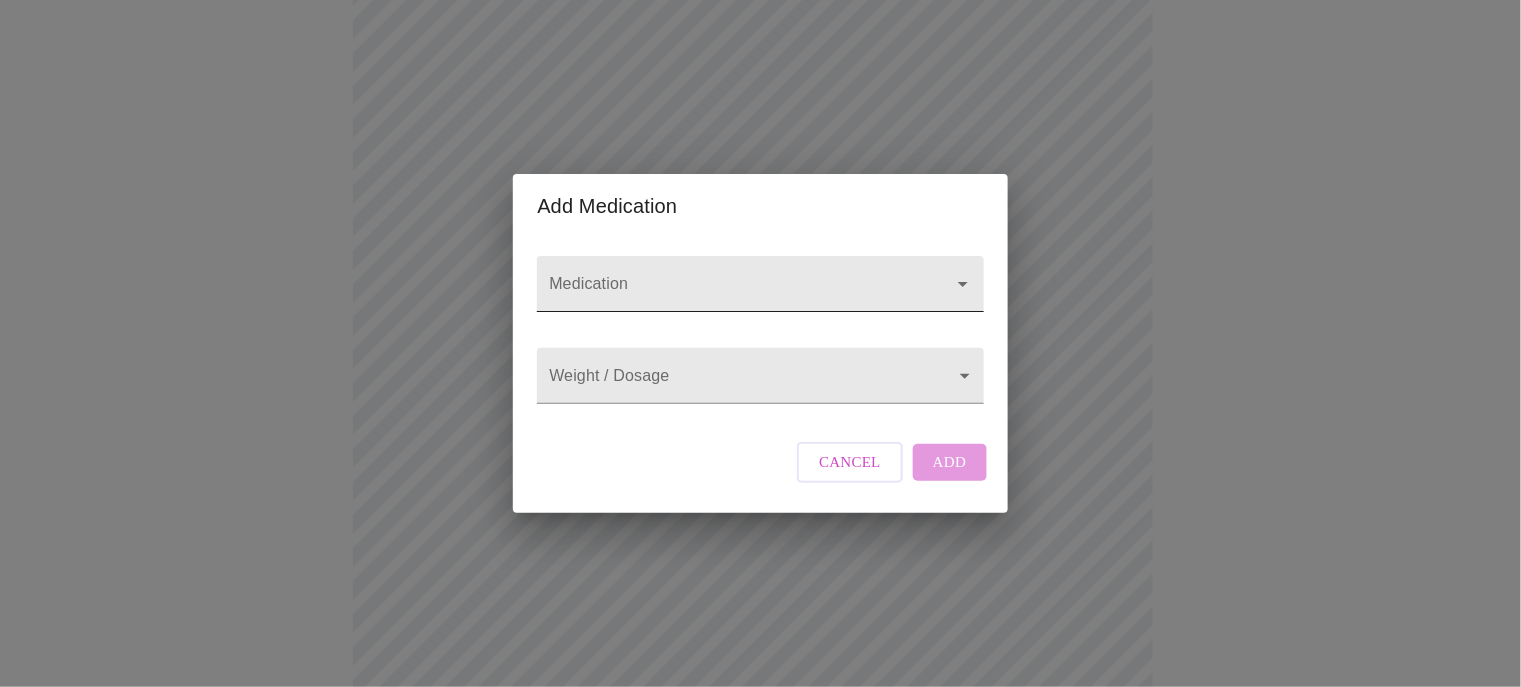 click on "Medication" at bounding box center (731, 293) 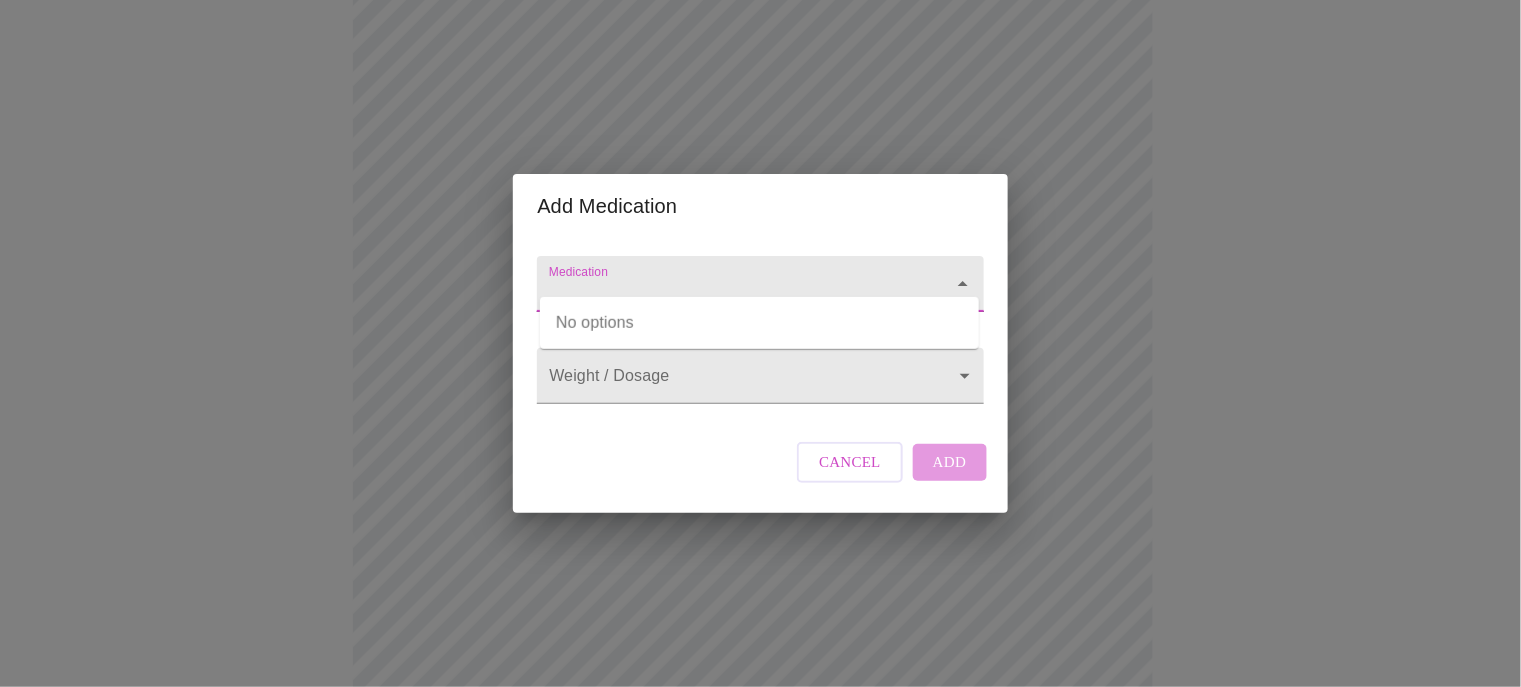 type on "[" 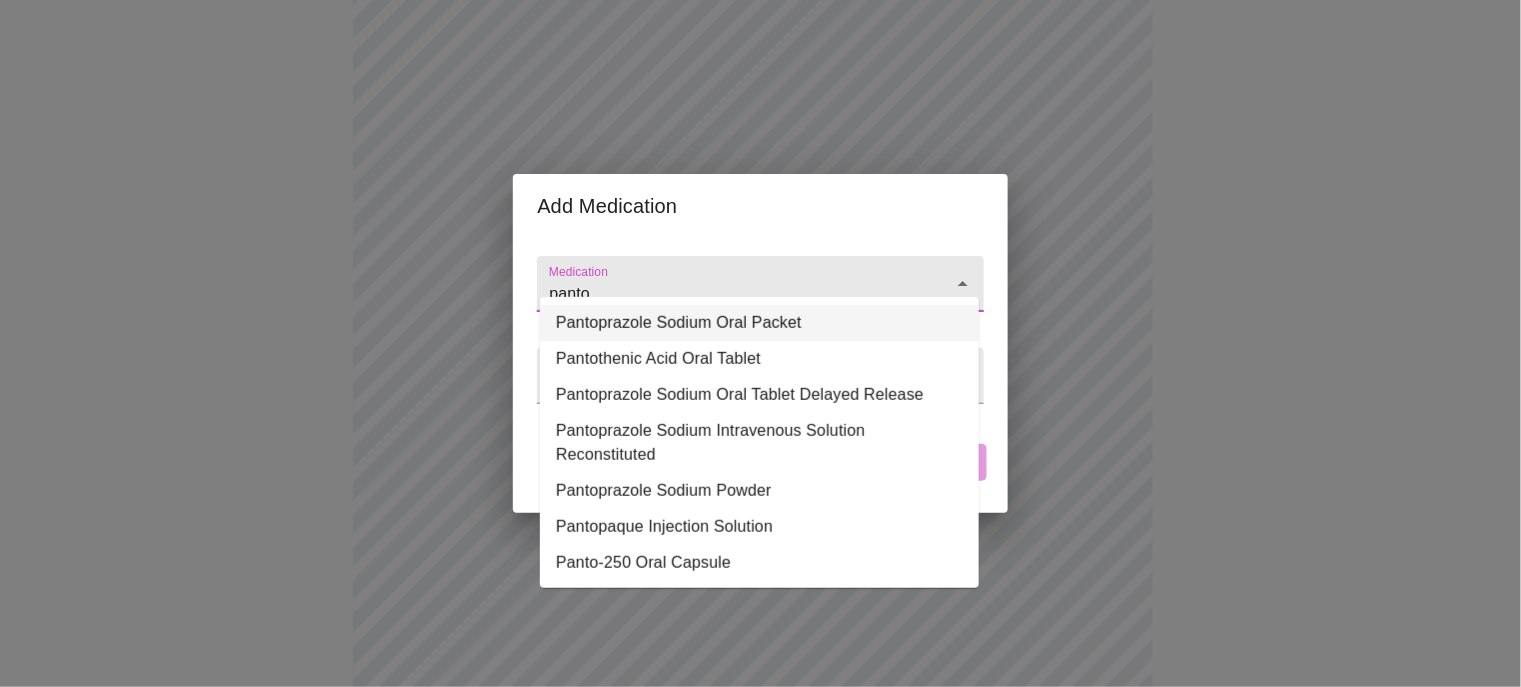 click on "Pantoprazole Sodium Oral Packet" at bounding box center (759, 323) 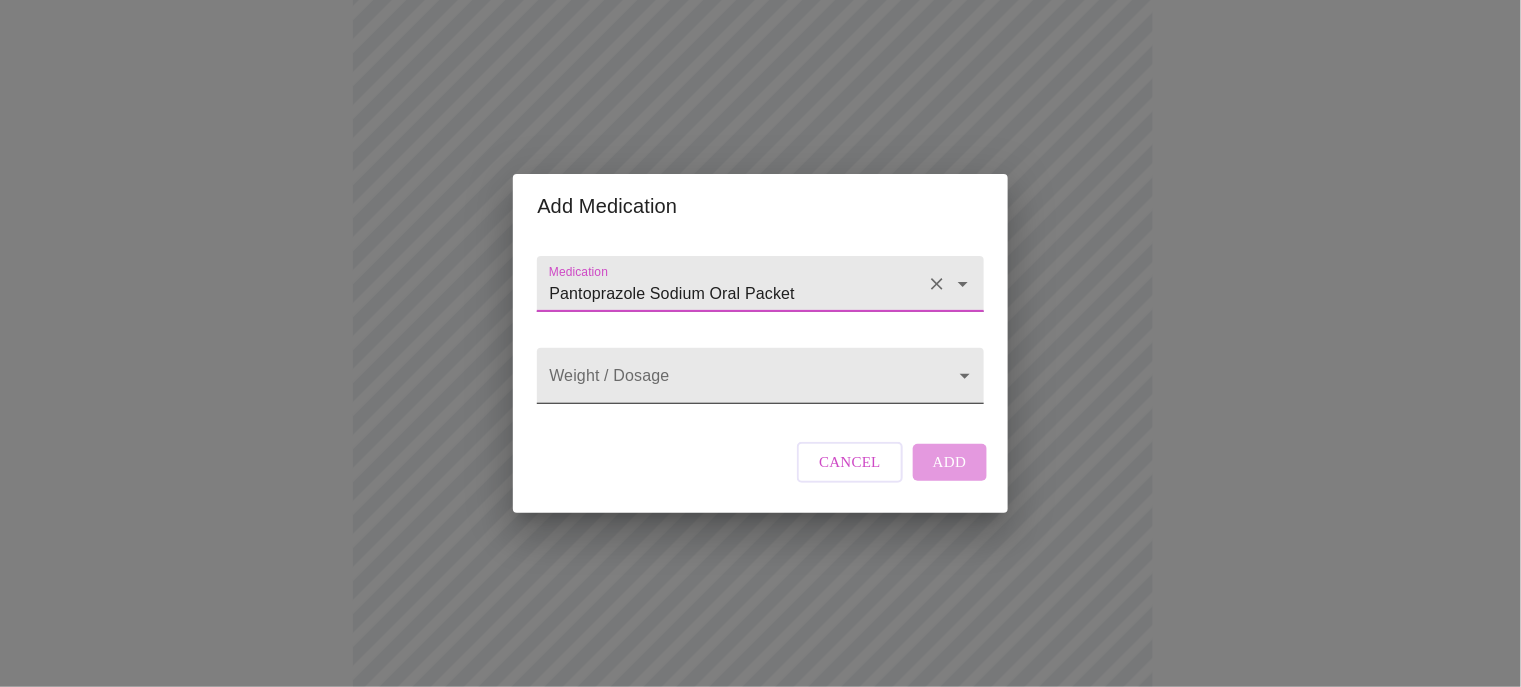 type on "Pantoprazole Sodium Oral Packet" 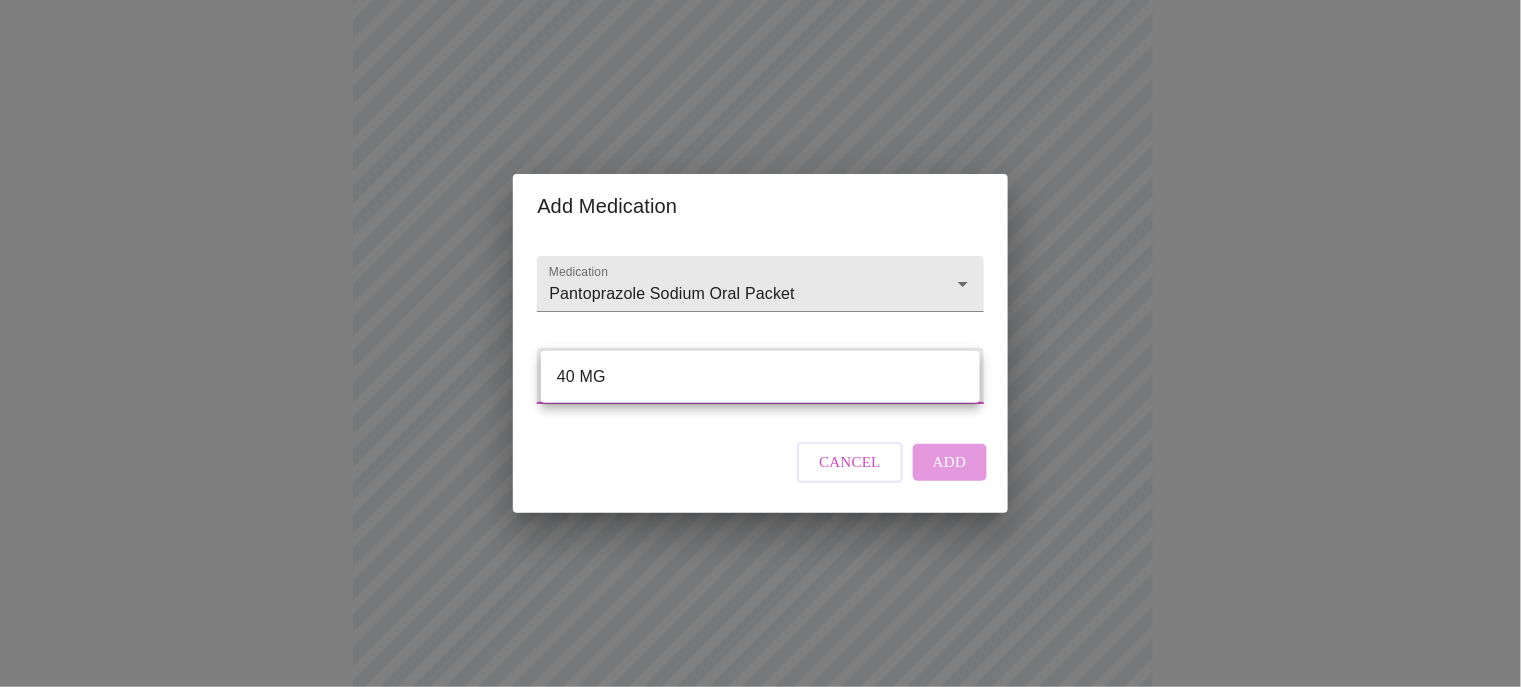click on "40 MG" at bounding box center [760, 377] 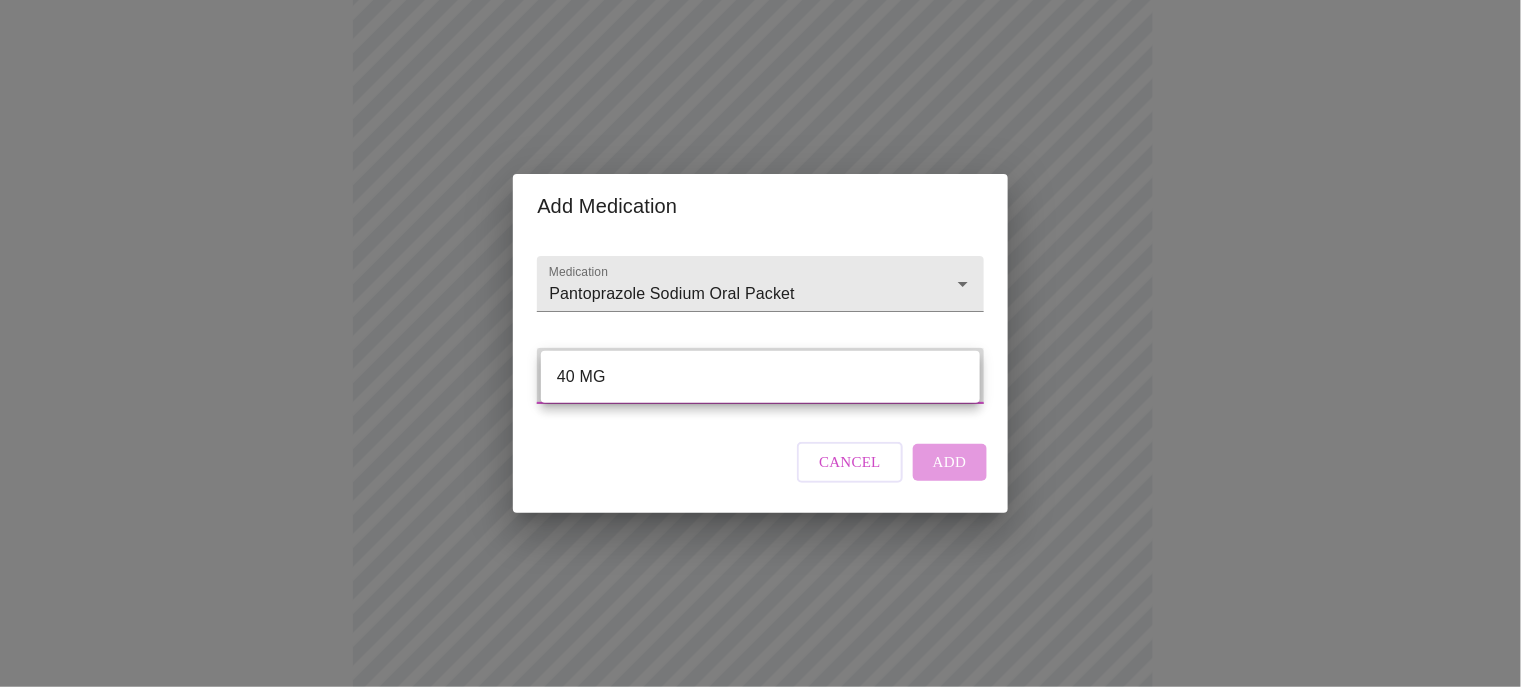 type on "40 MG" 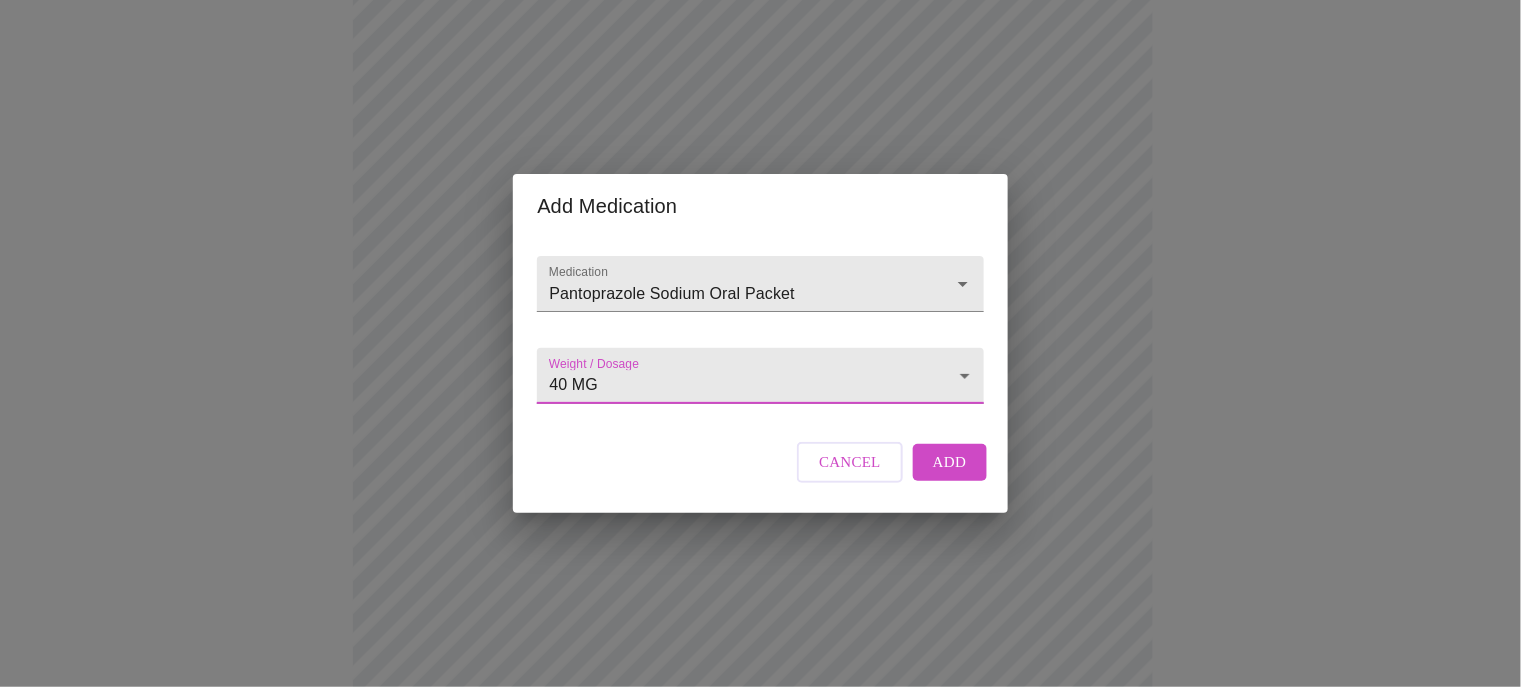 click on "Add" at bounding box center [950, 462] 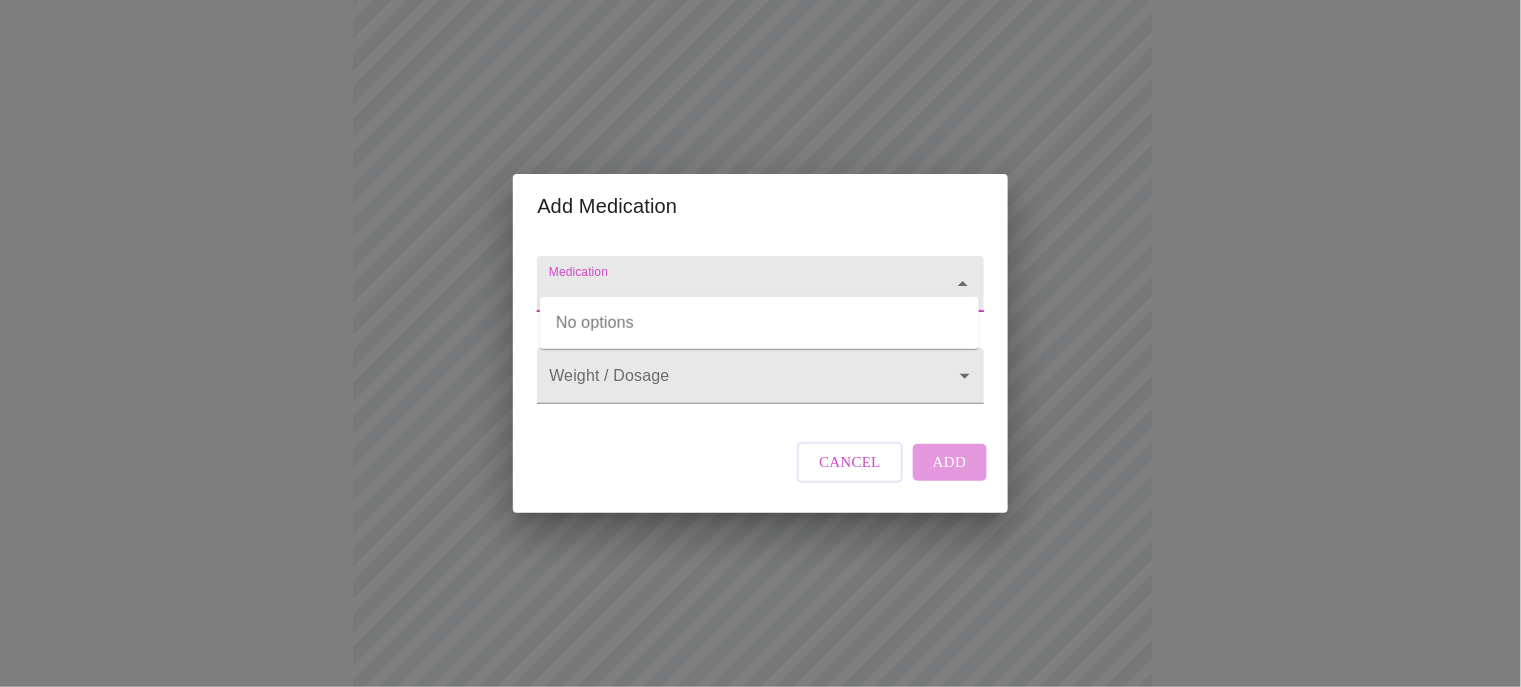 click on "Medication" at bounding box center [731, 293] 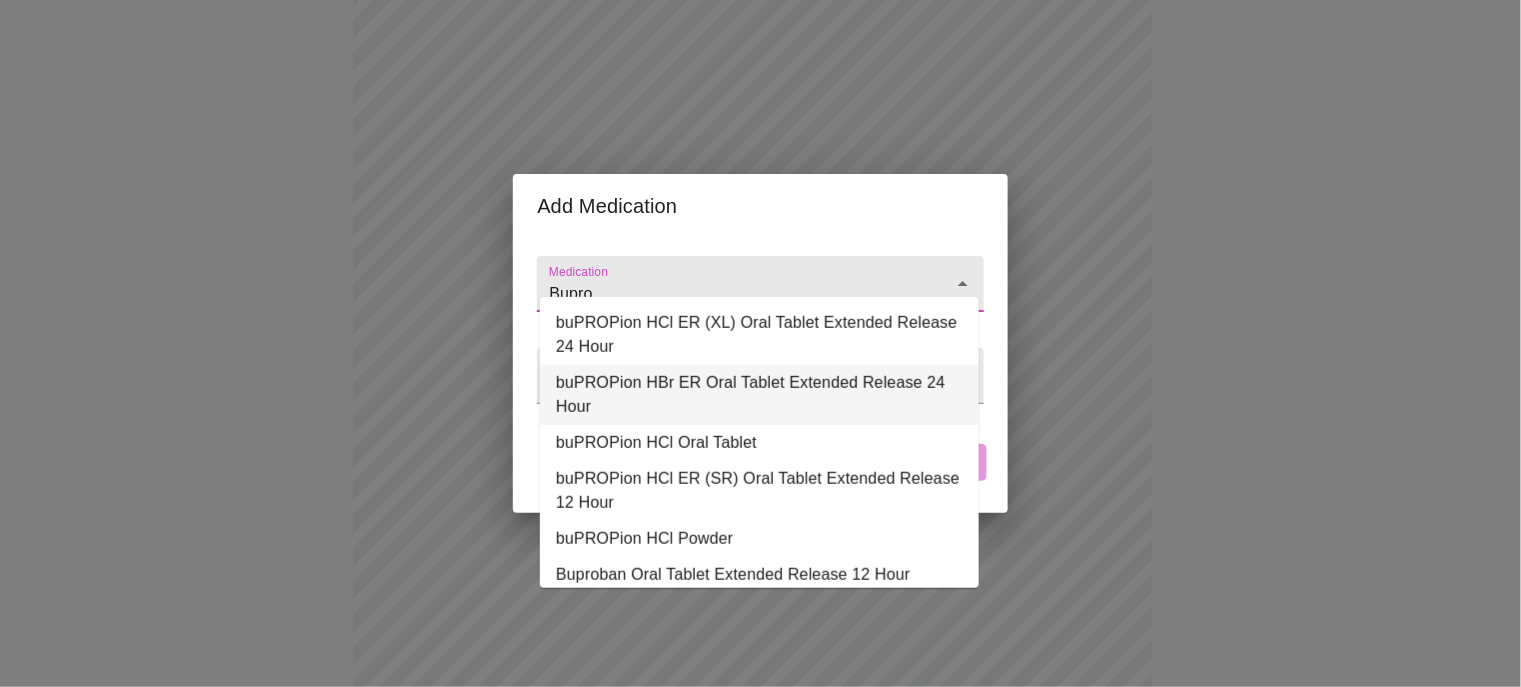 click on "buPROPion HBr ER Oral Tablet Extended Release 24 Hour" at bounding box center [759, 395] 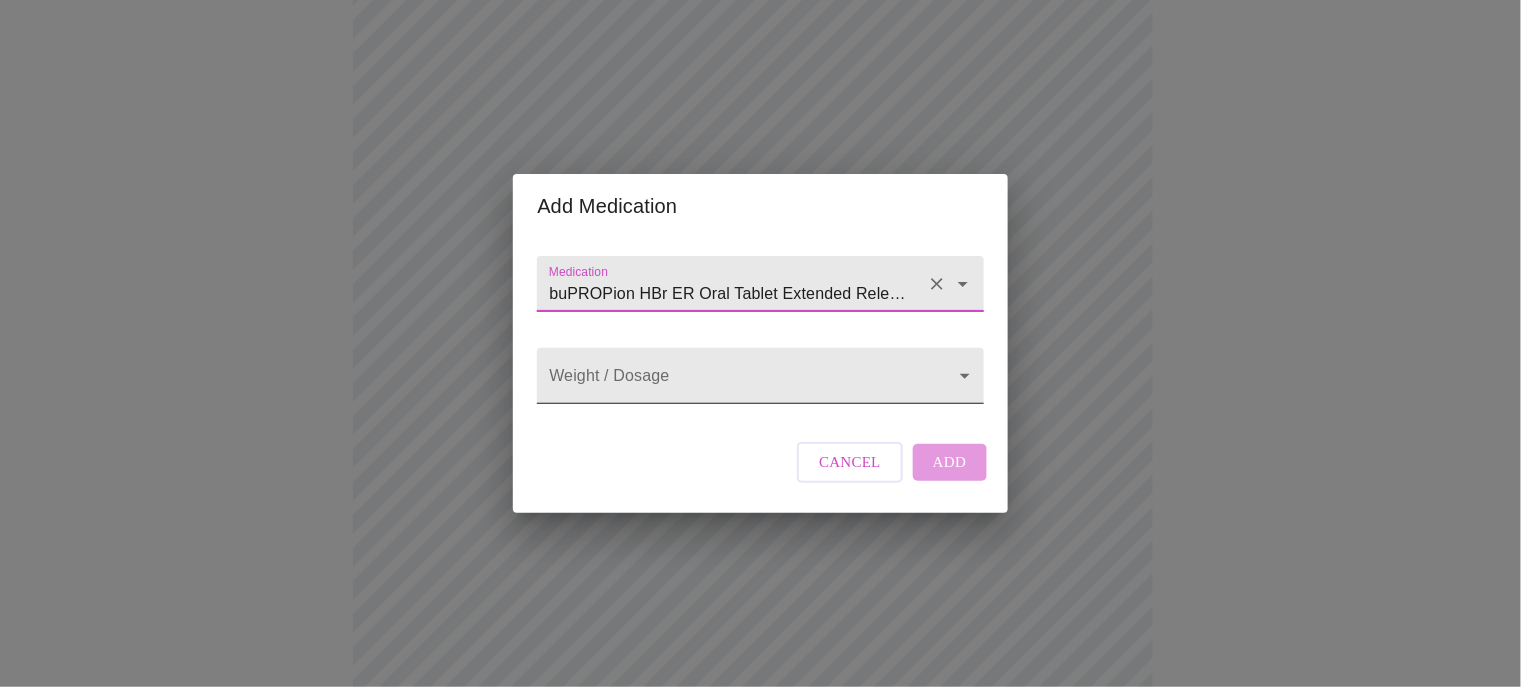 type on "buPROPion HBr ER Oral Tablet Extended Release 24 Hour" 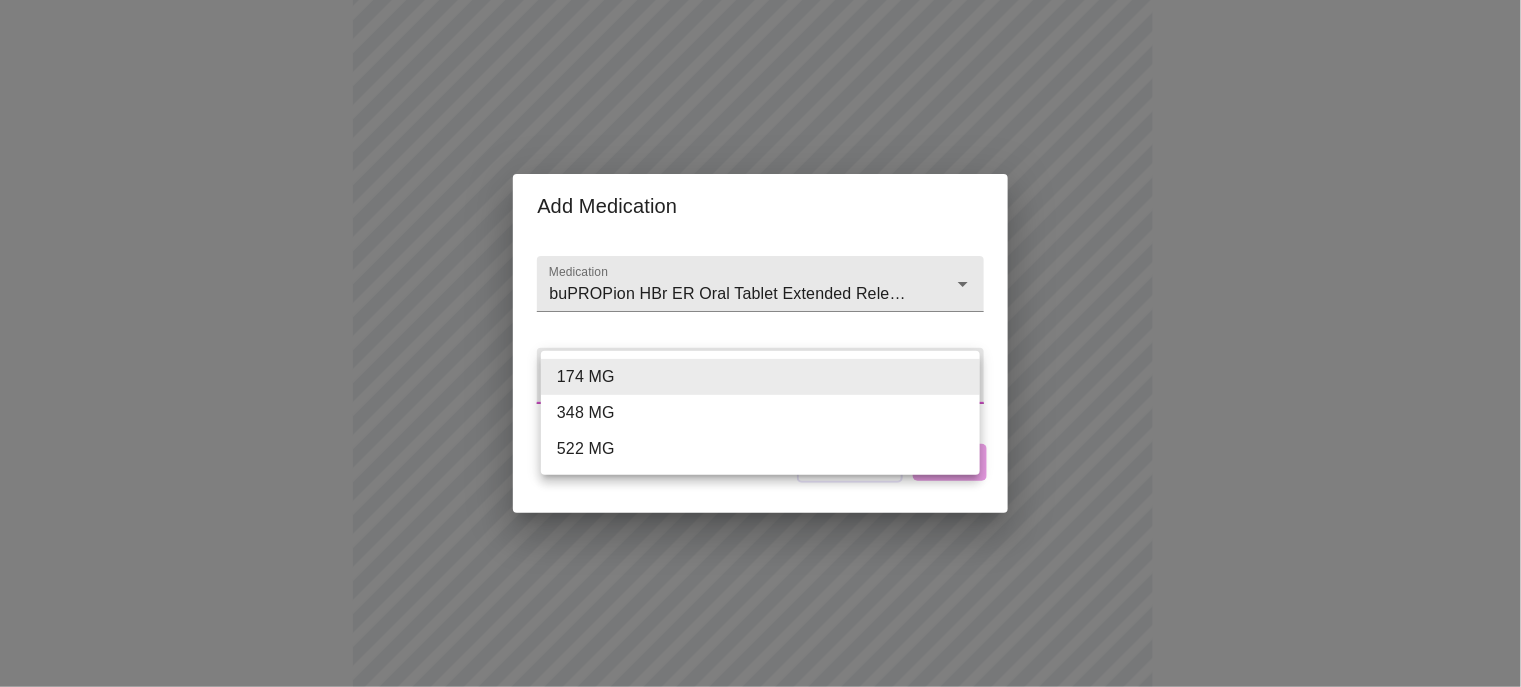 click on "MyMenopauseRx Appointments Messaging Labs Uploads Medications Community Refer a Friend Hi [FIRST] Intake Questions for Wed, Aug 6th 2025 @ 3:00pm-3:20pm 13 / 13 Settings Billing Invoices Log out Add Medication Medication buPROPion HBr ER Oral Tablet Extended Release 24 Hour Weight / Dosage Cancel Add 174 MG 348 MG 522 MG" at bounding box center (760, 616) 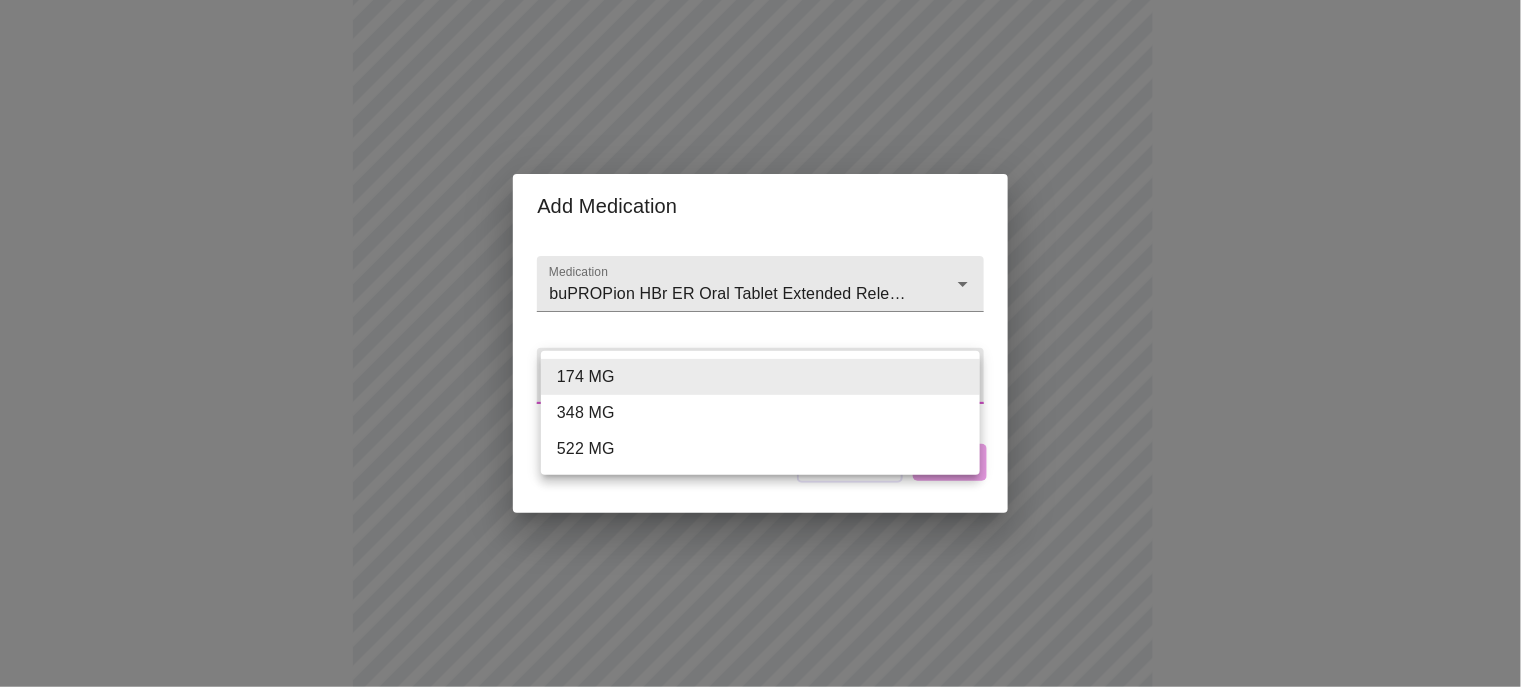 click on "348 MG" at bounding box center (760, 413) 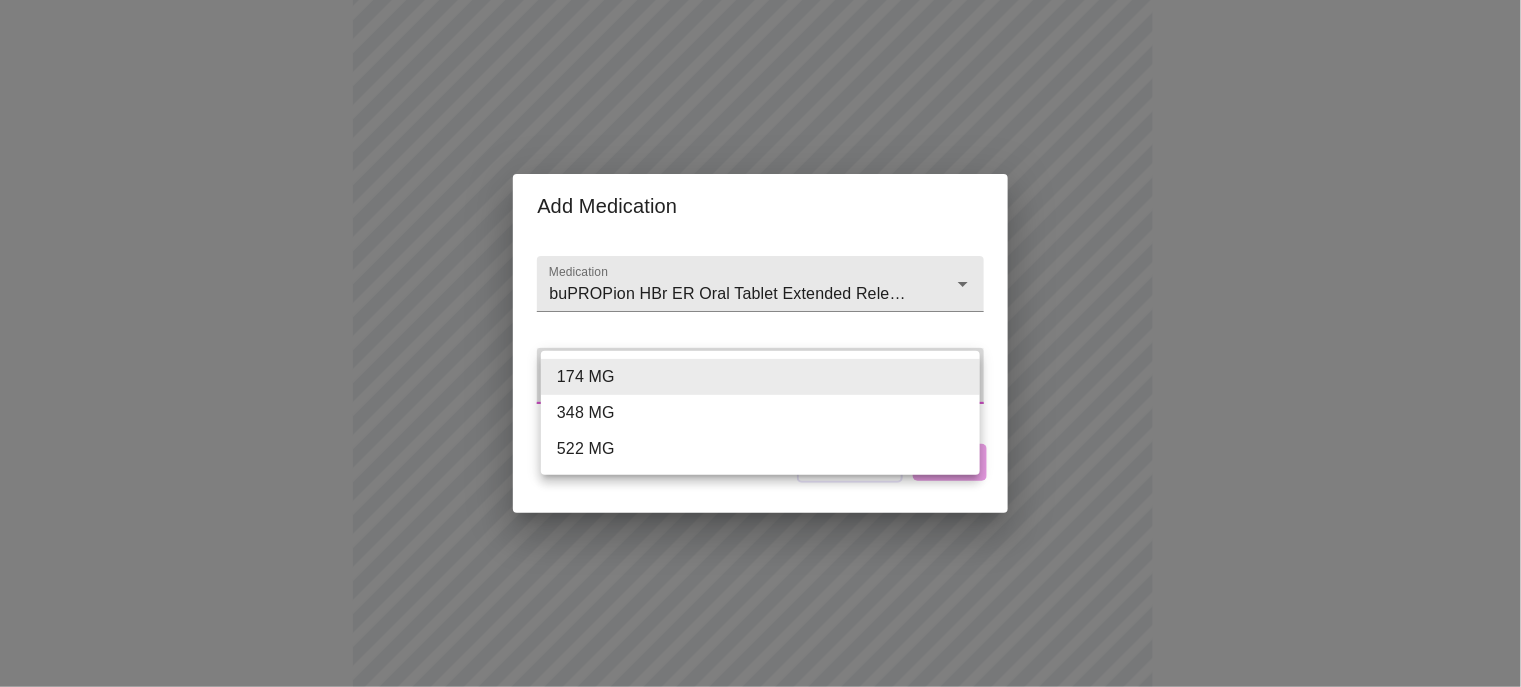 type on "348 MG" 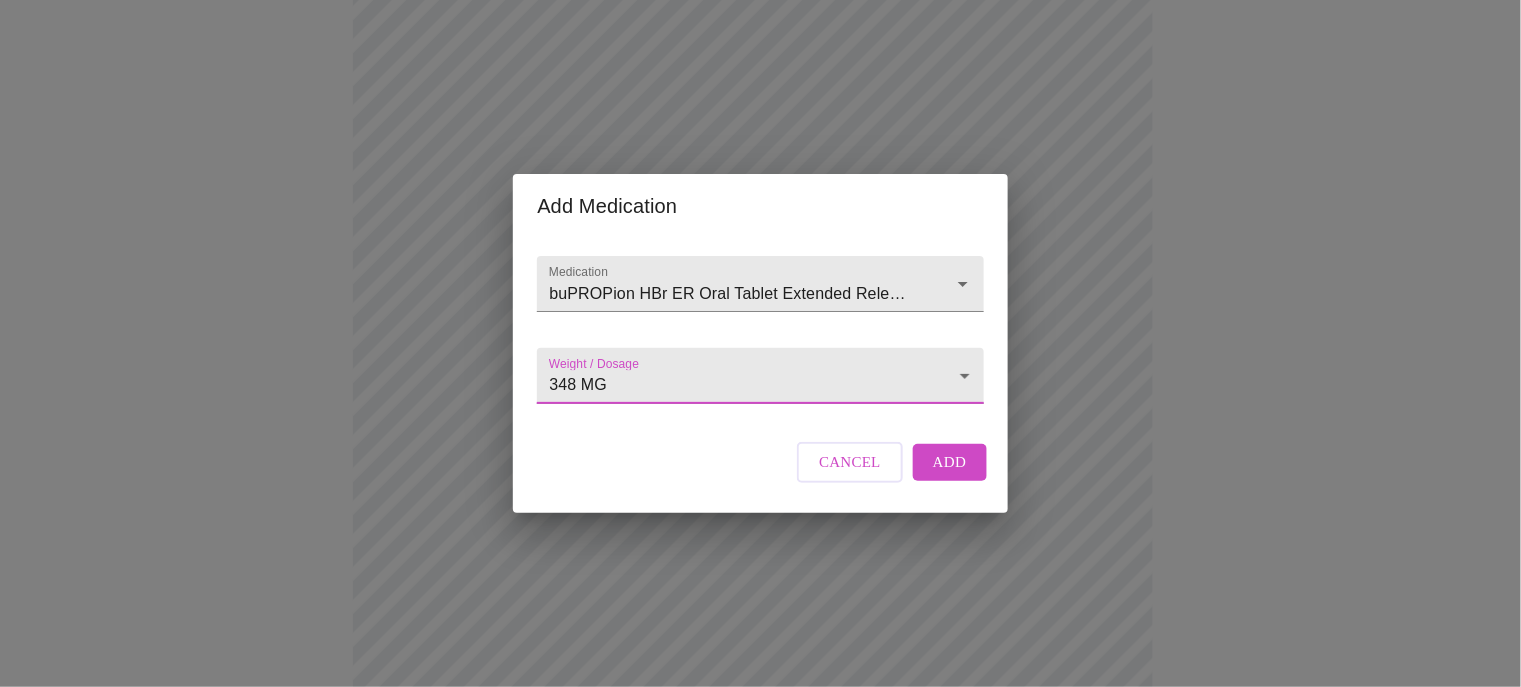 click on "Add" at bounding box center [950, 462] 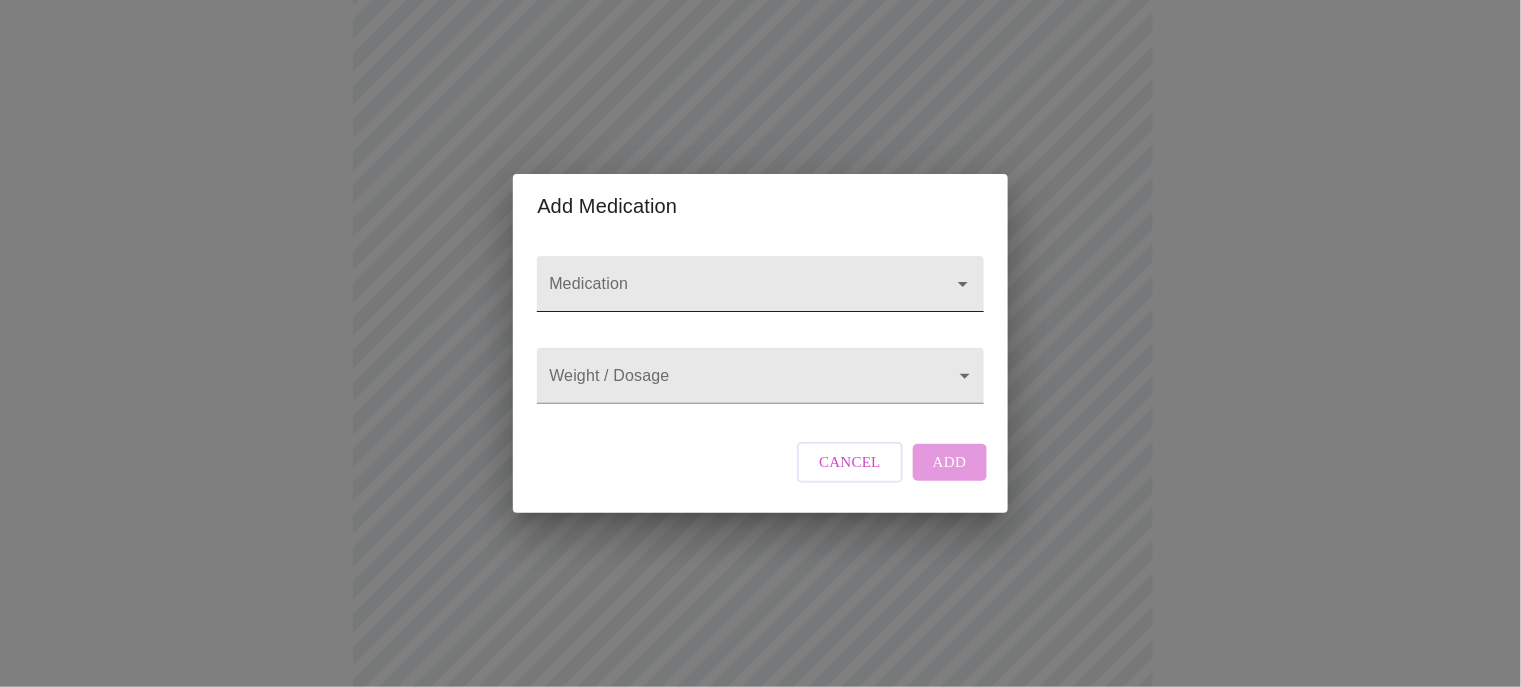 click on "Medication" at bounding box center [731, 293] 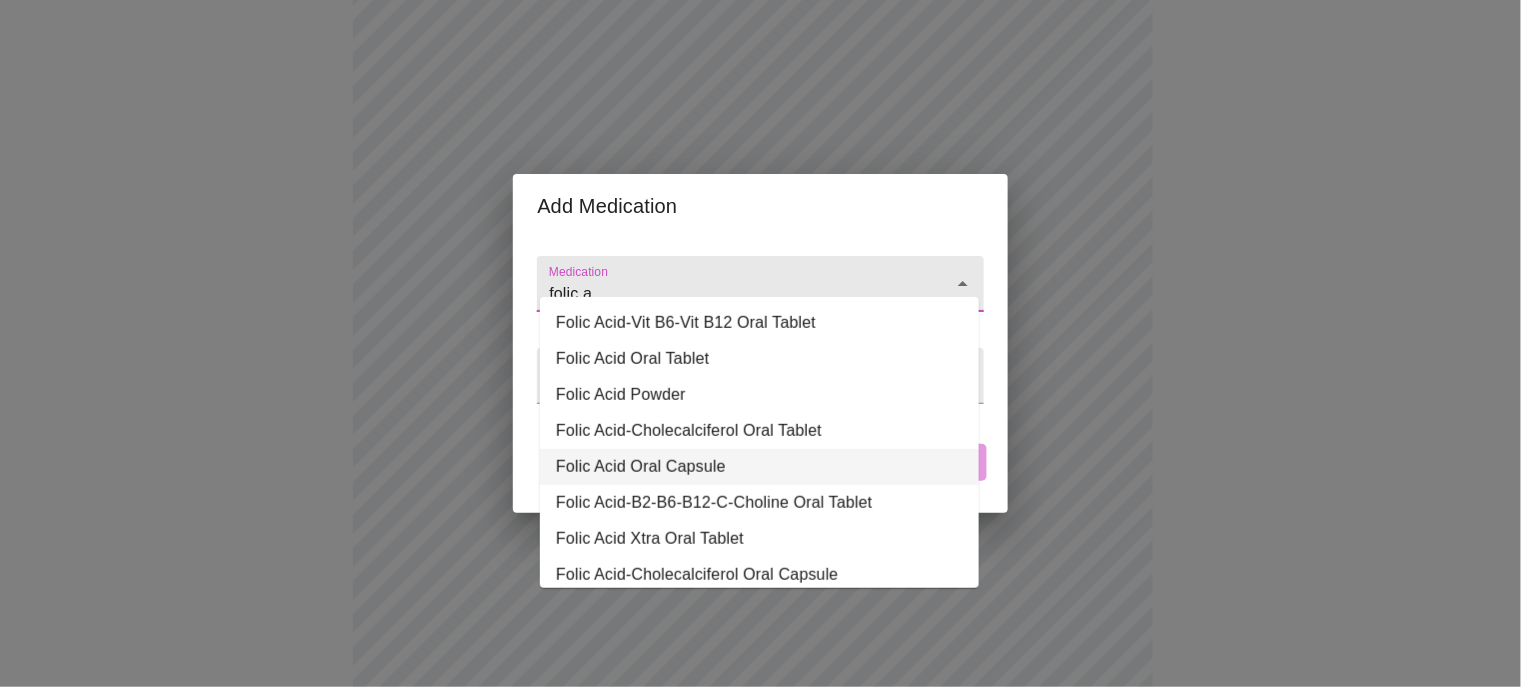 click on "Folic Acid Oral Capsule" at bounding box center (759, 467) 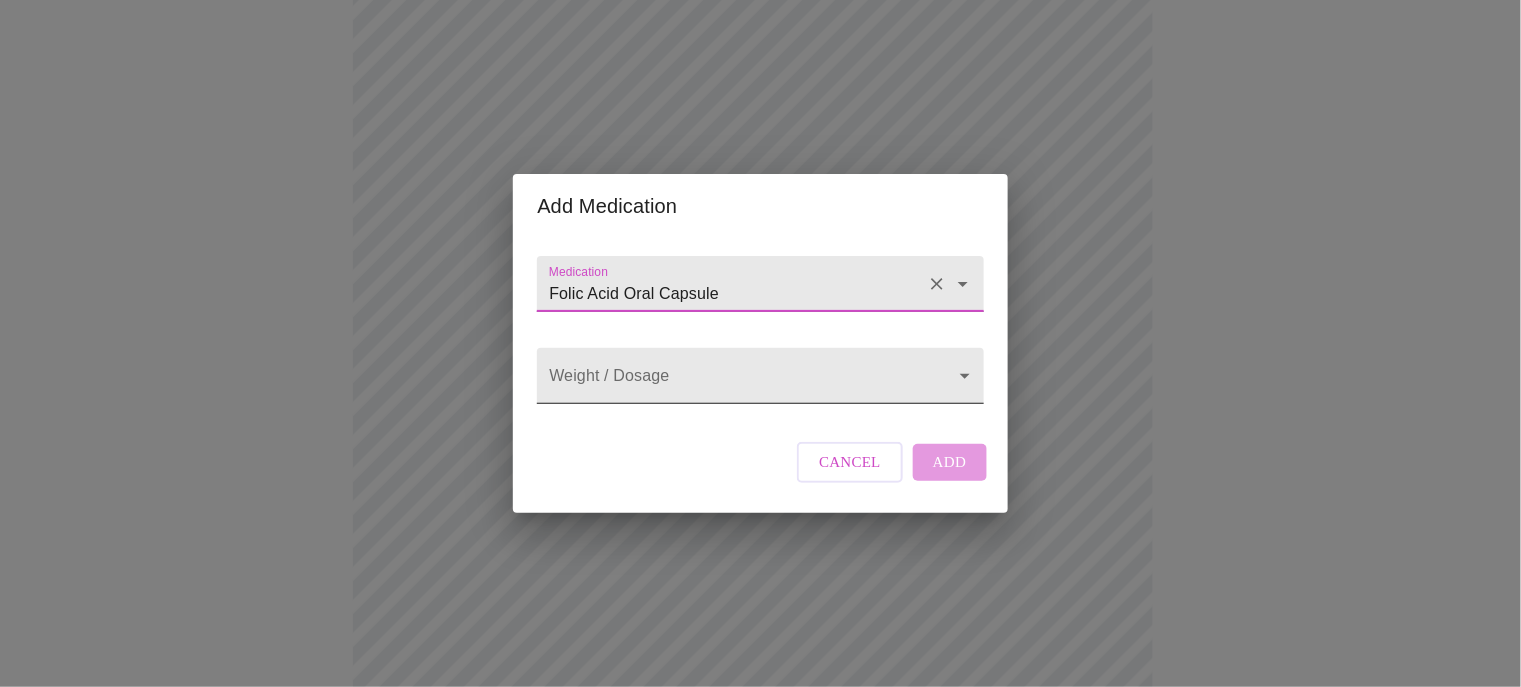 type on "Folic Acid Oral Capsule" 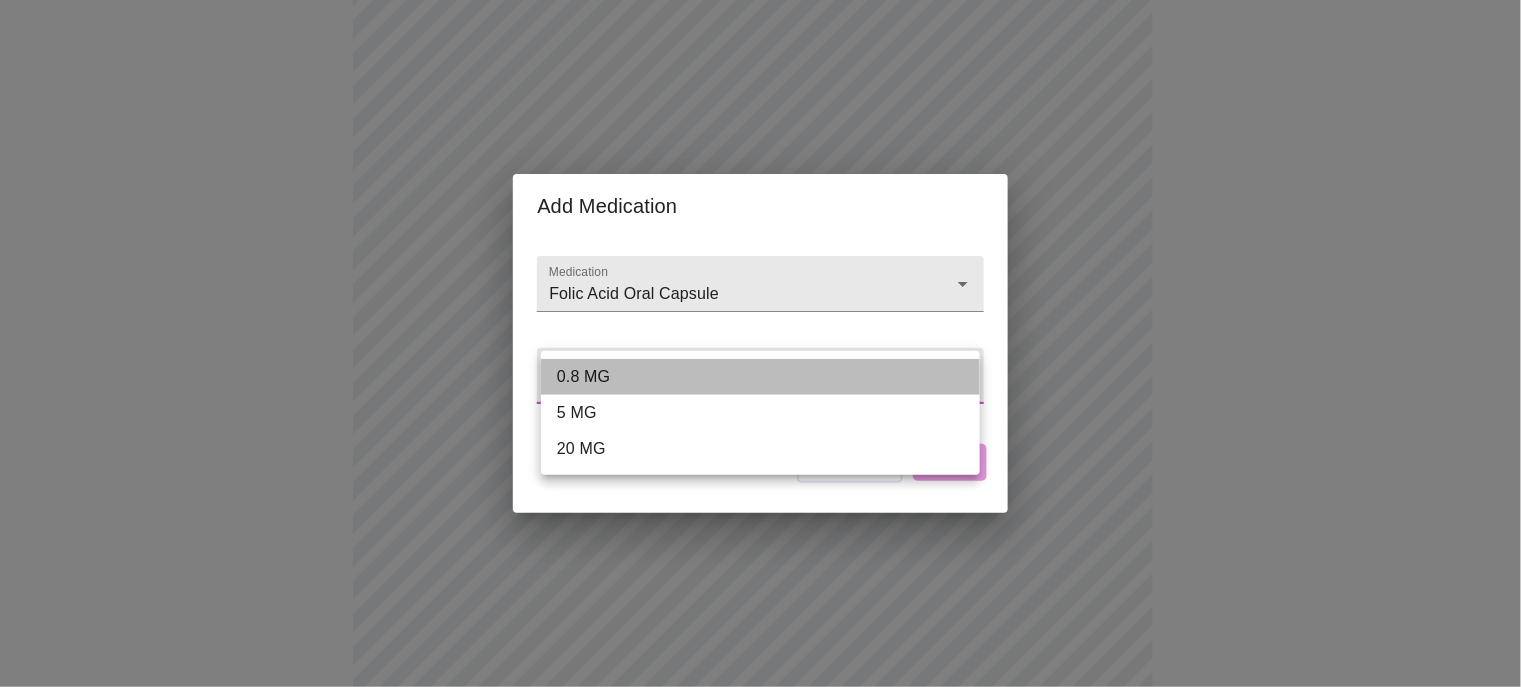 click on "0.8 MG" at bounding box center [760, 377] 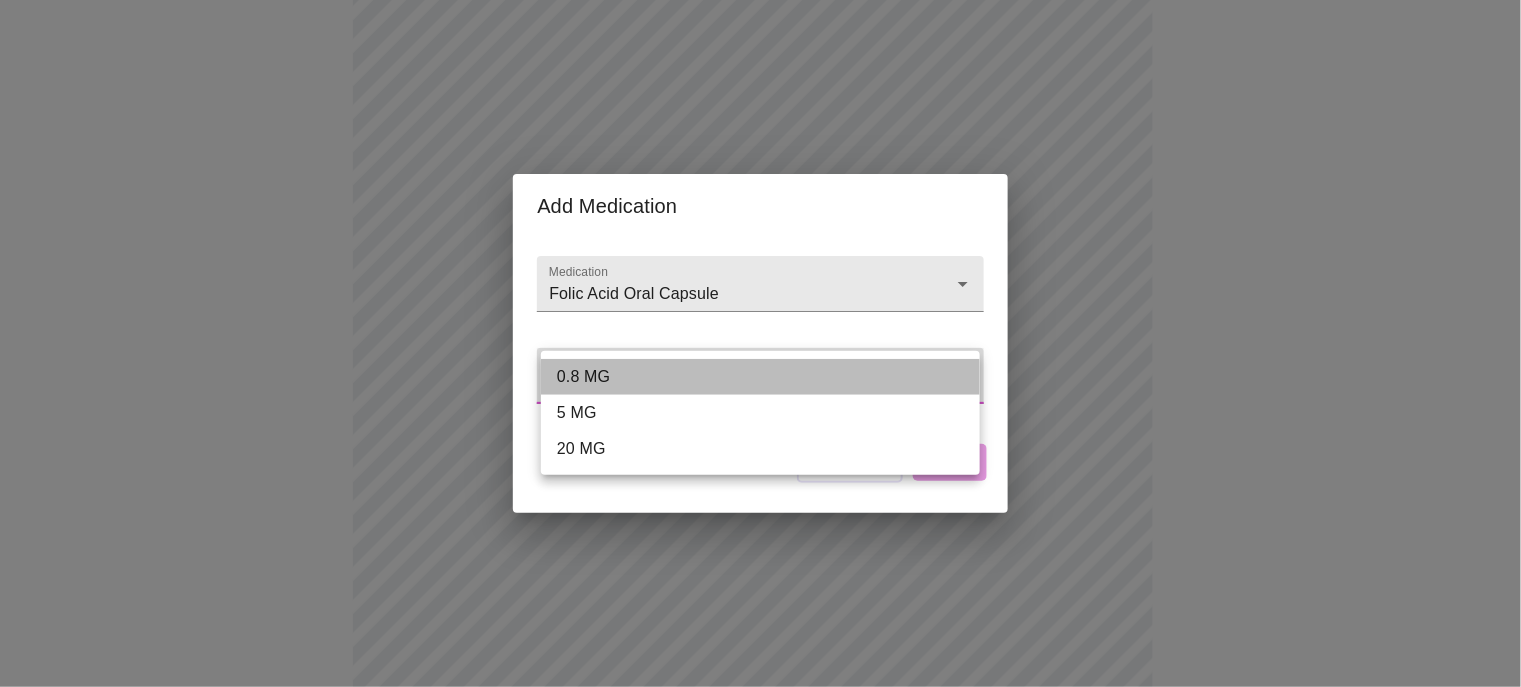 type on "0.8 MG" 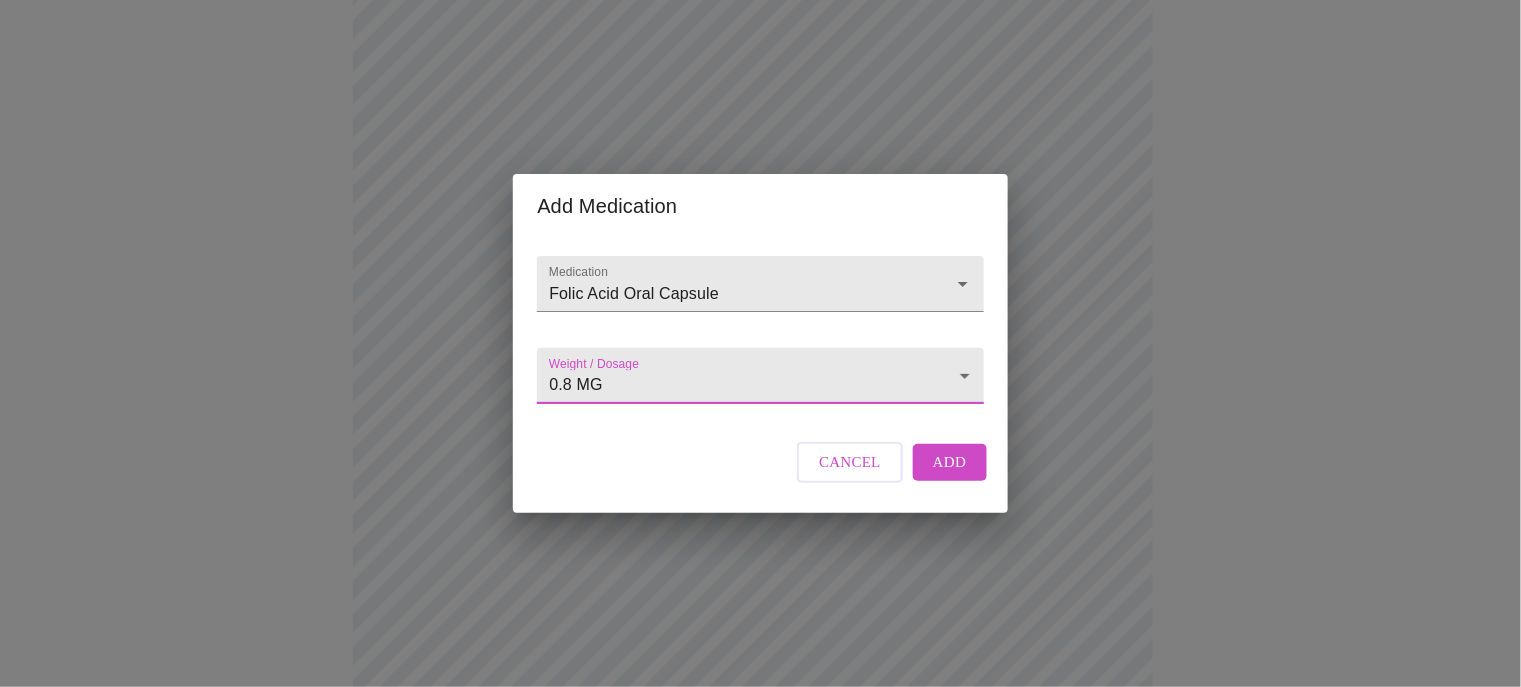 click on "Add" at bounding box center (950, 462) 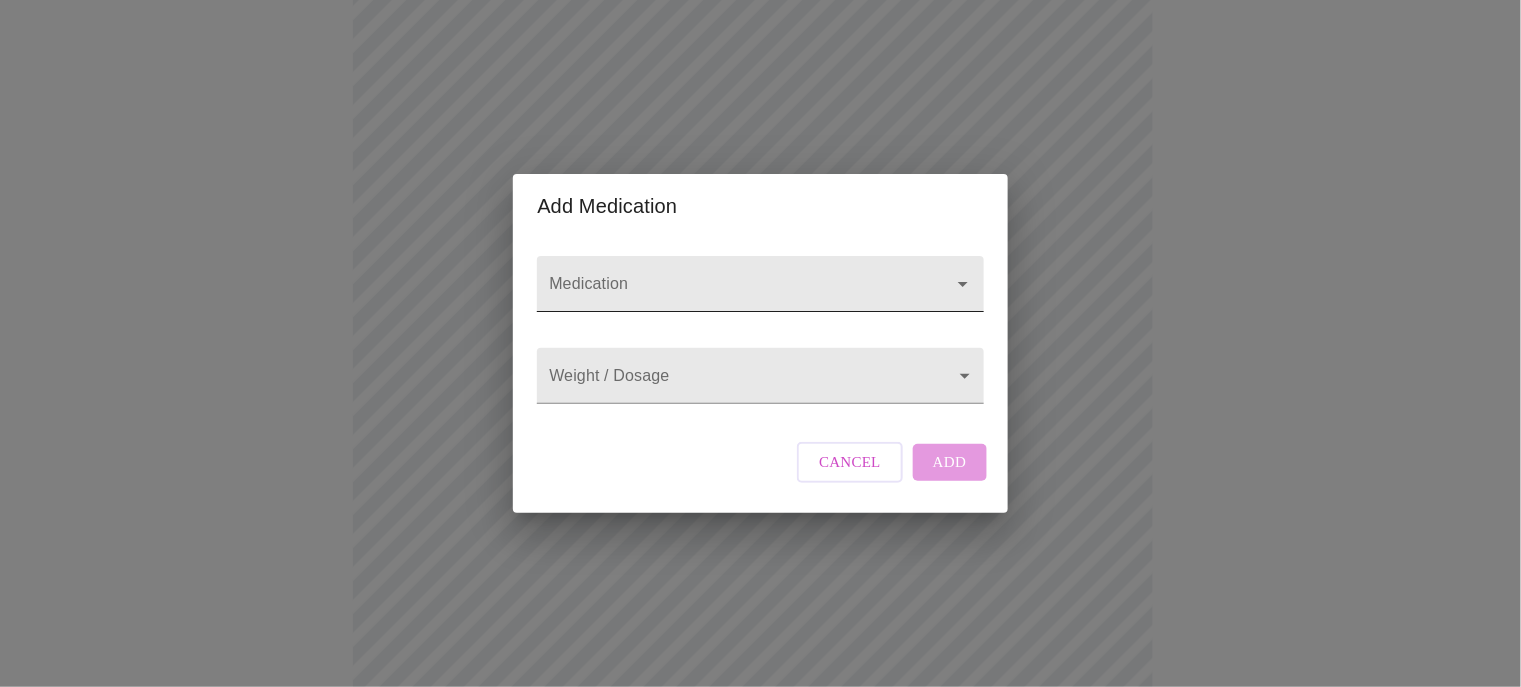 click on "Medication" at bounding box center (731, 293) 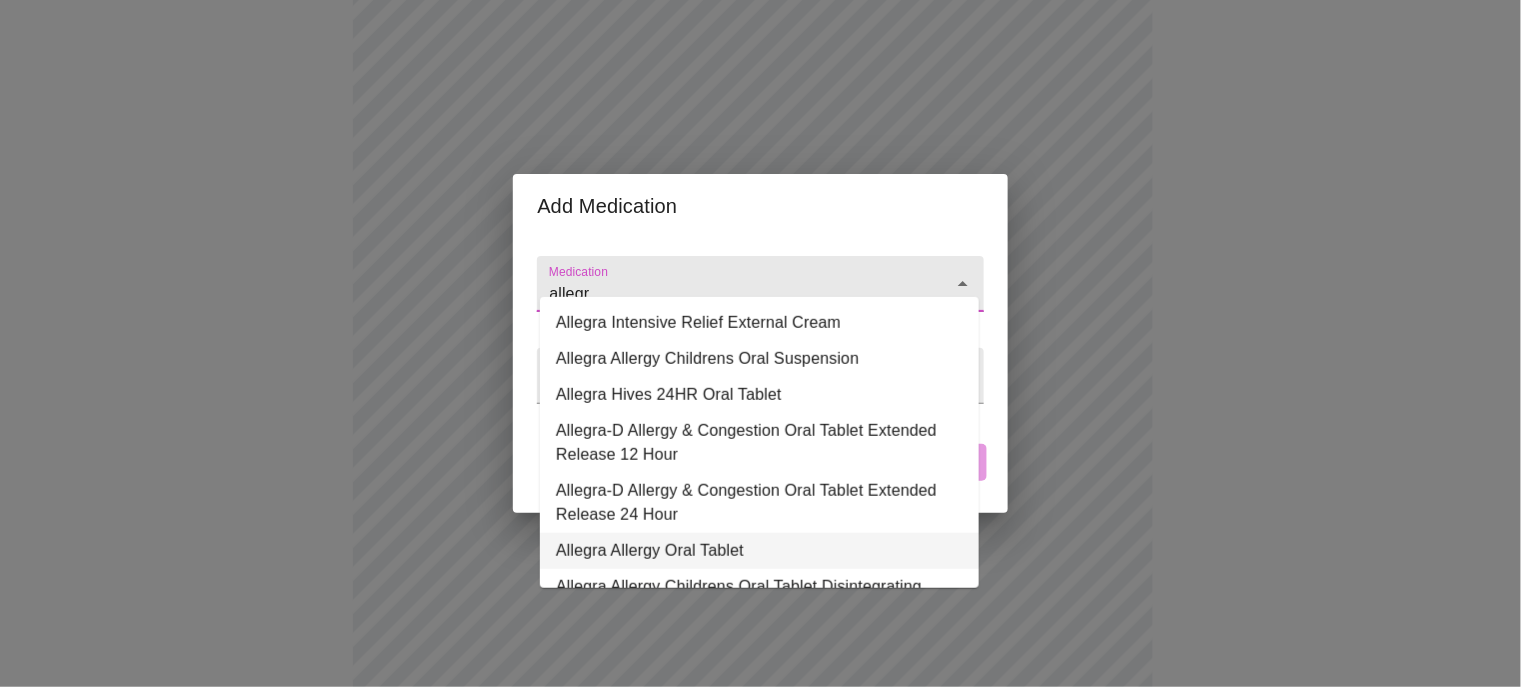 click on "Allegra Allergy Oral Tablet" at bounding box center [759, 551] 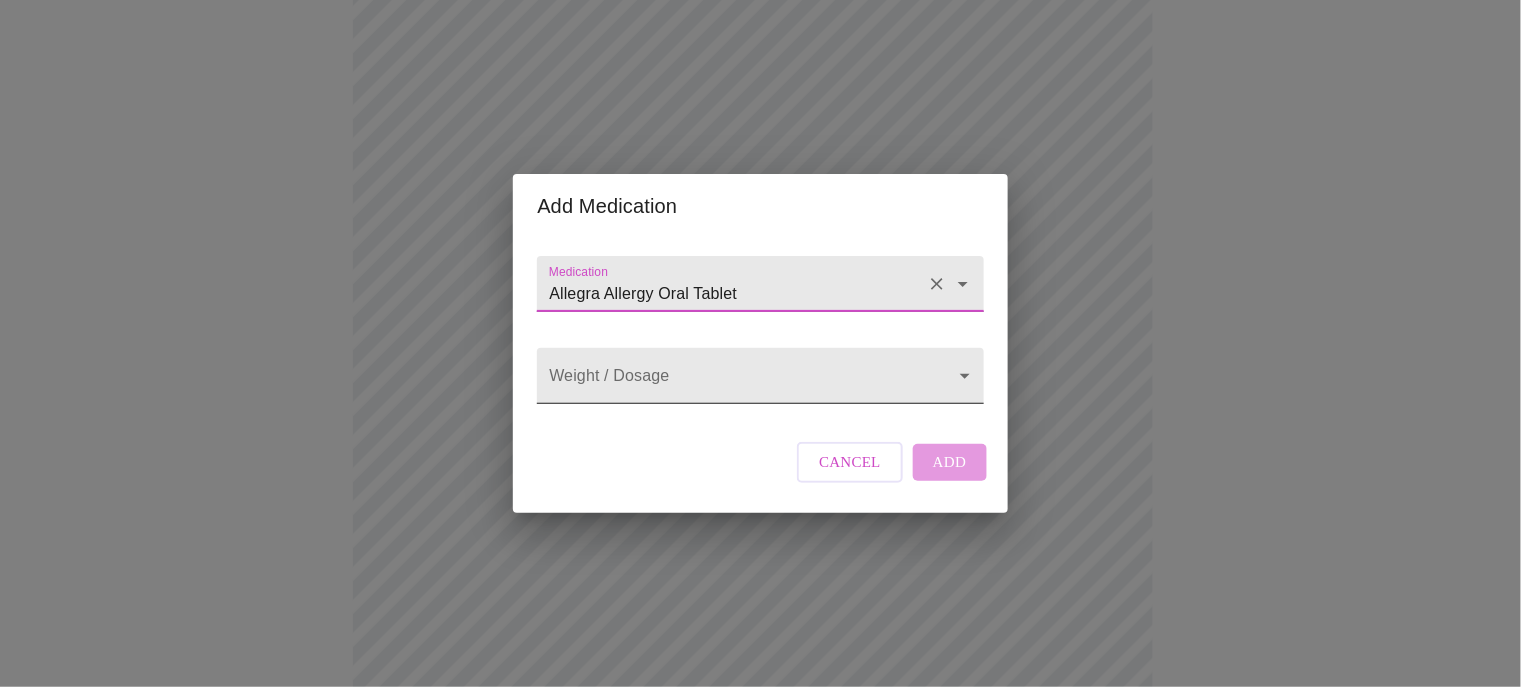 type on "Allegra Allergy Oral Tablet" 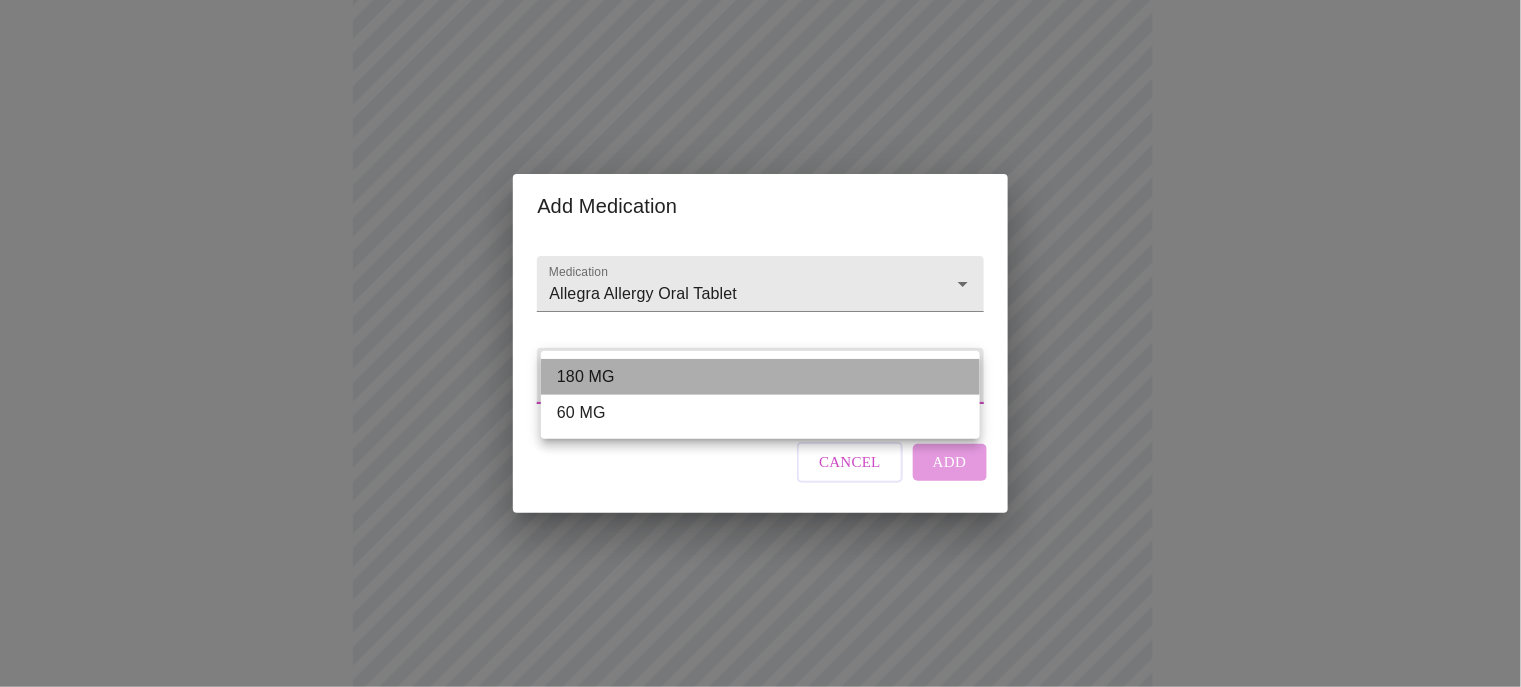 click on "180 MG" at bounding box center (760, 377) 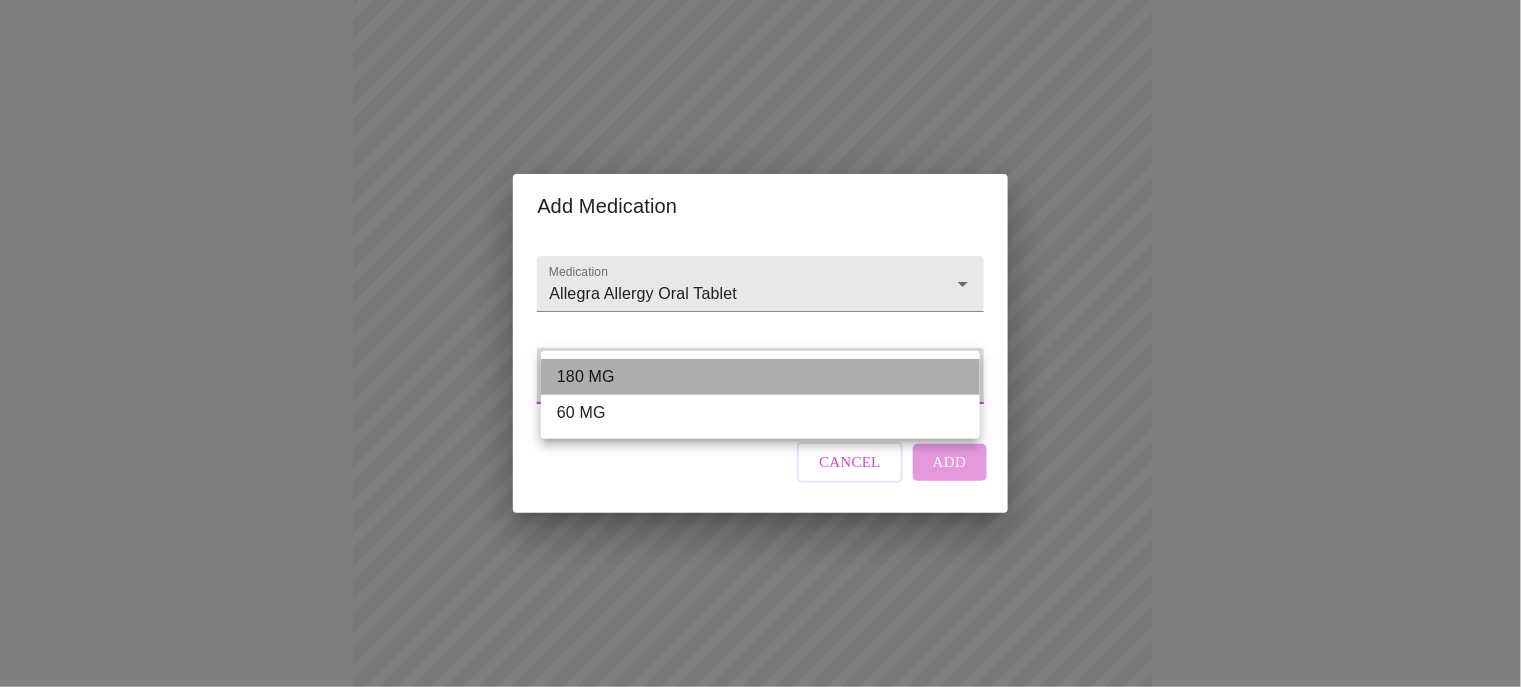 type on "180 MG" 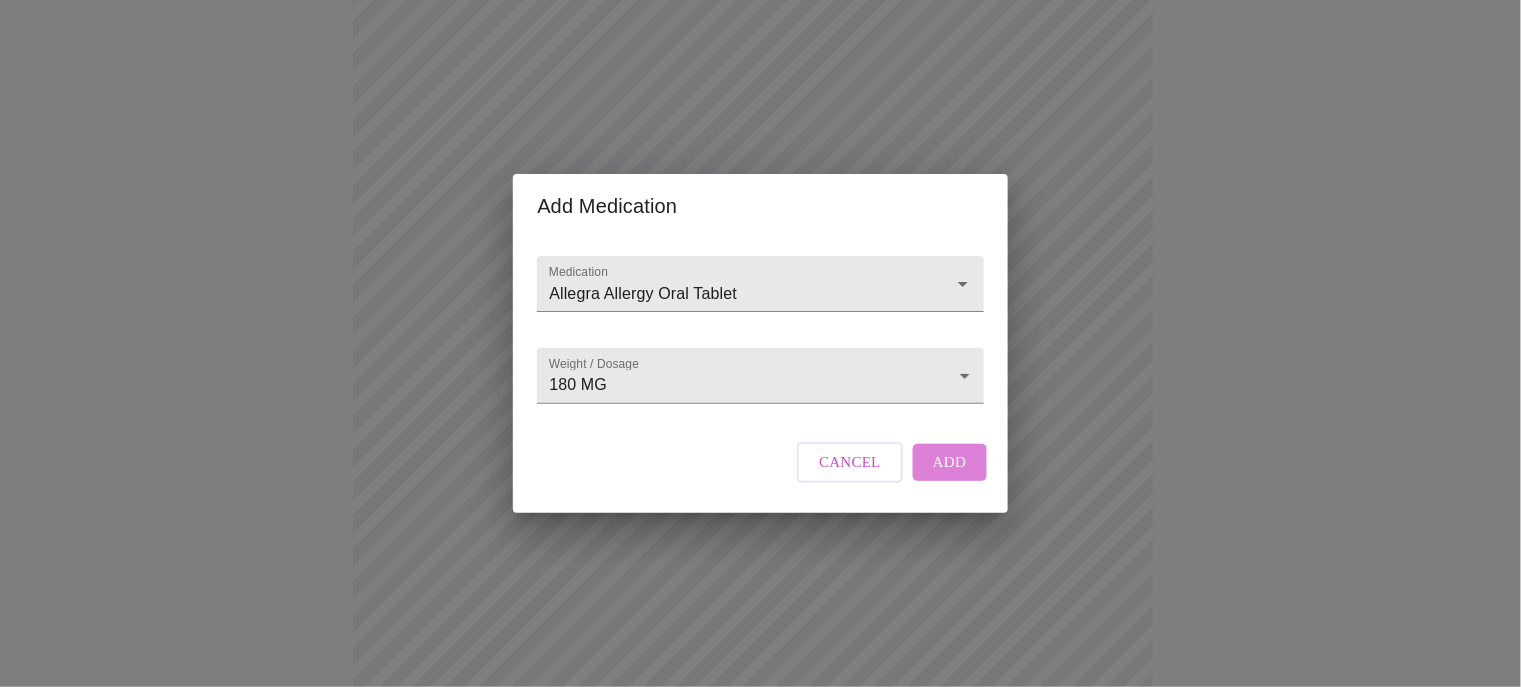 click on "Add" at bounding box center (950, 462) 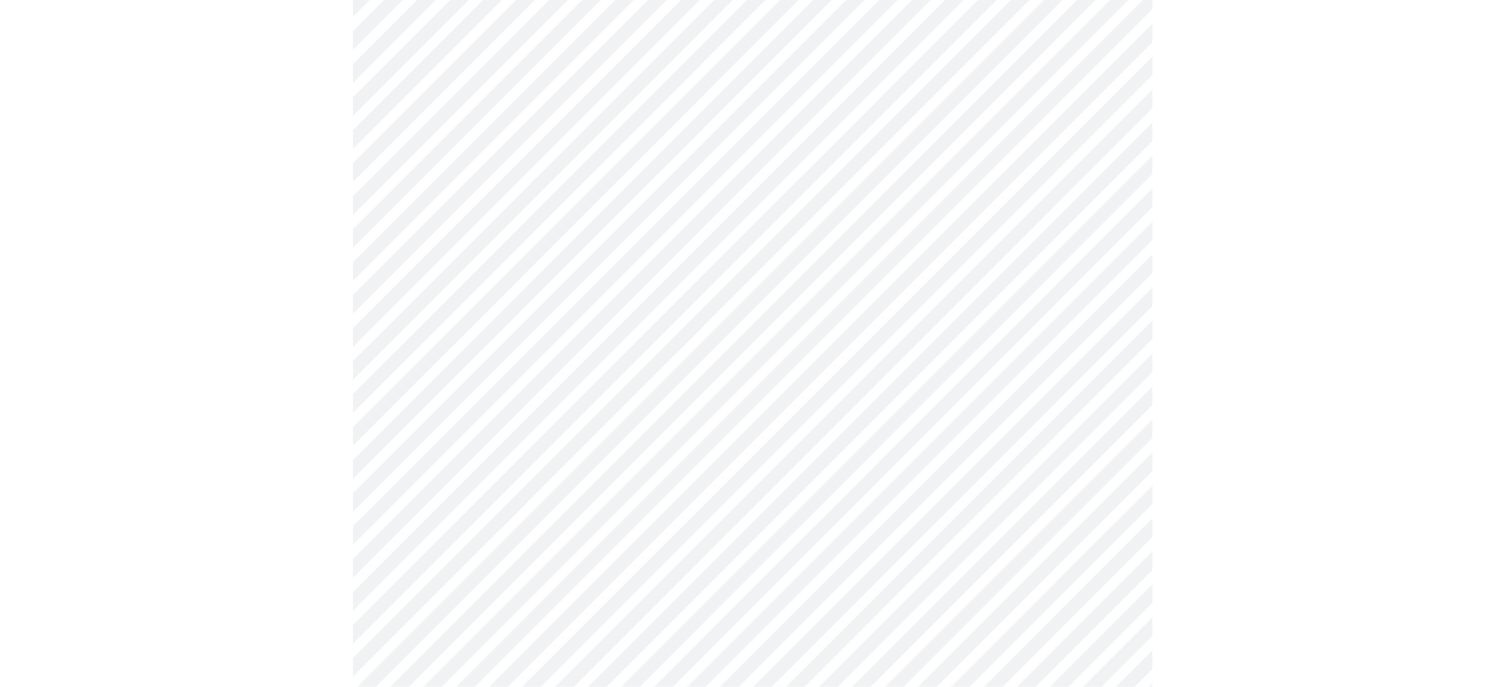 scroll, scrollTop: 1148, scrollLeft: 0, axis: vertical 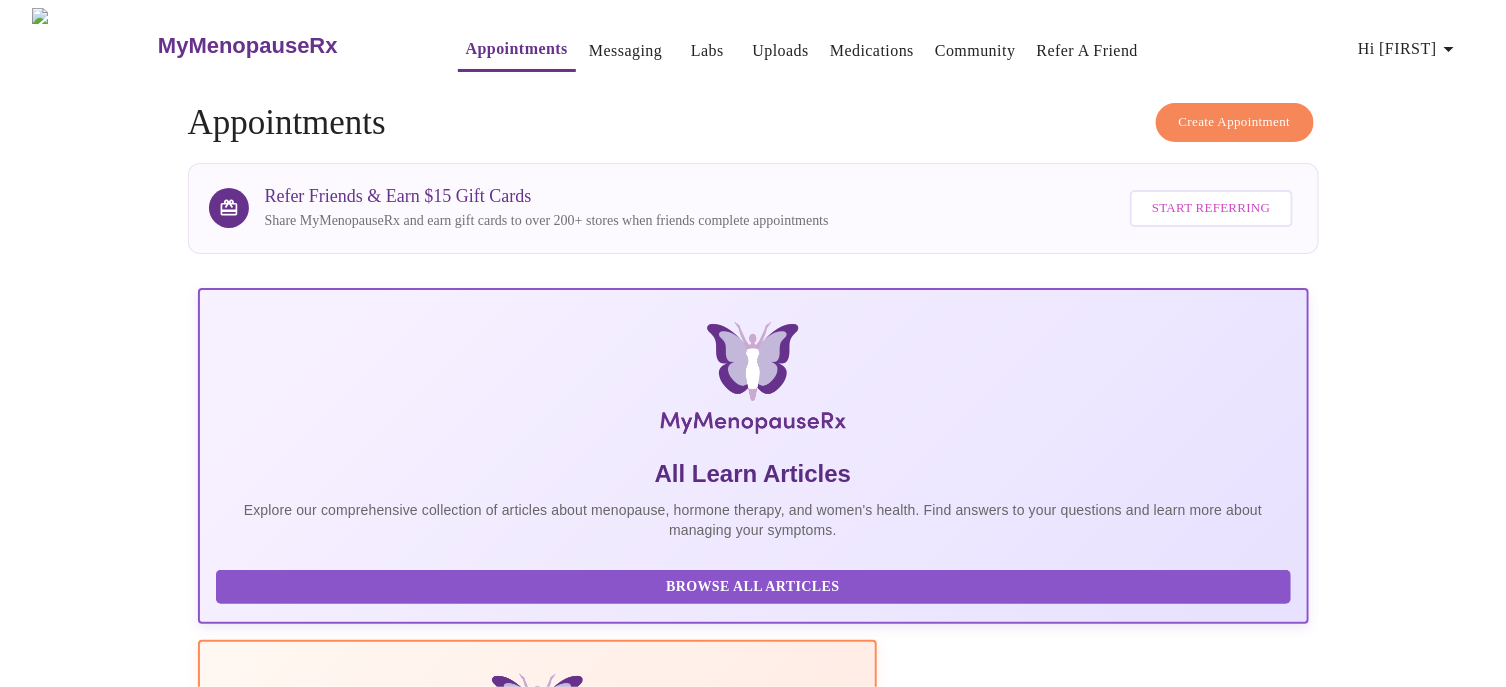 click on "Hi [FIRST]" at bounding box center (1409, 49) 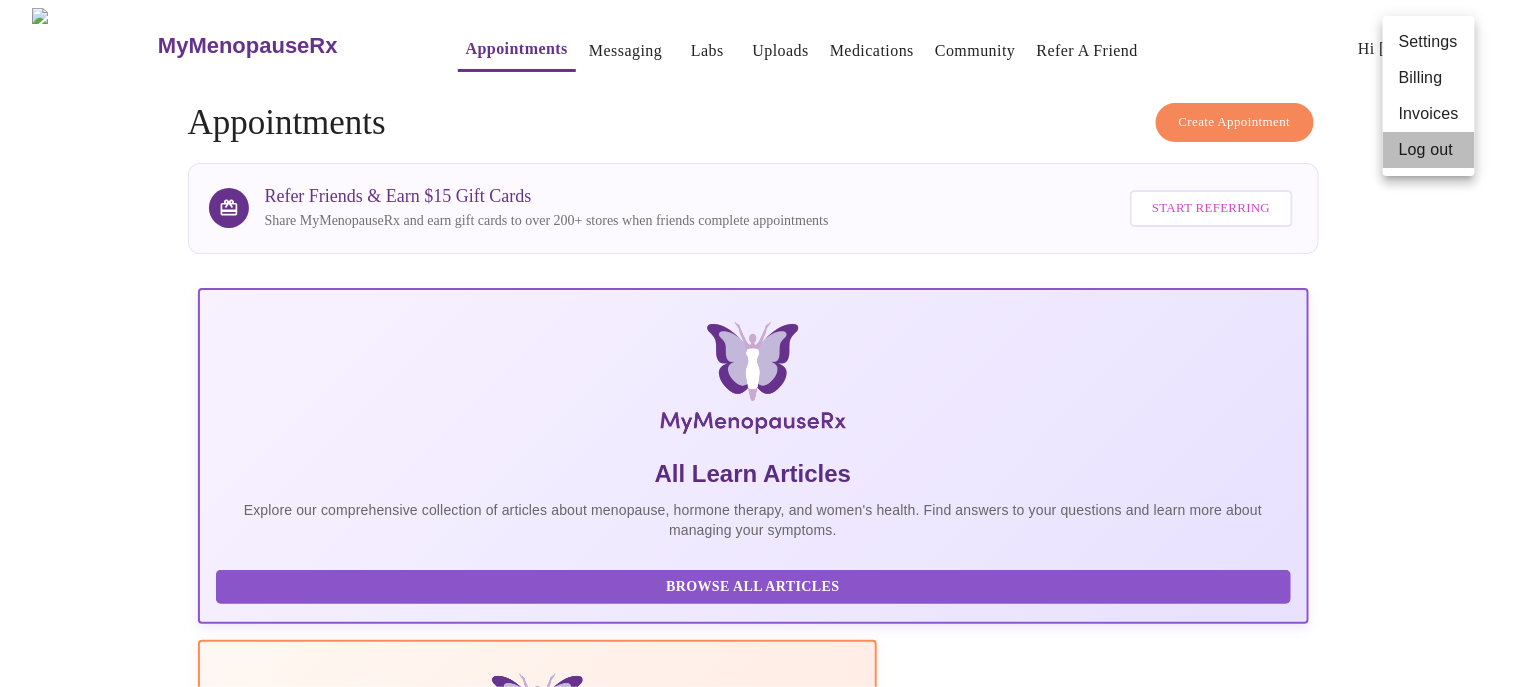 click on "Log out" at bounding box center (1429, 150) 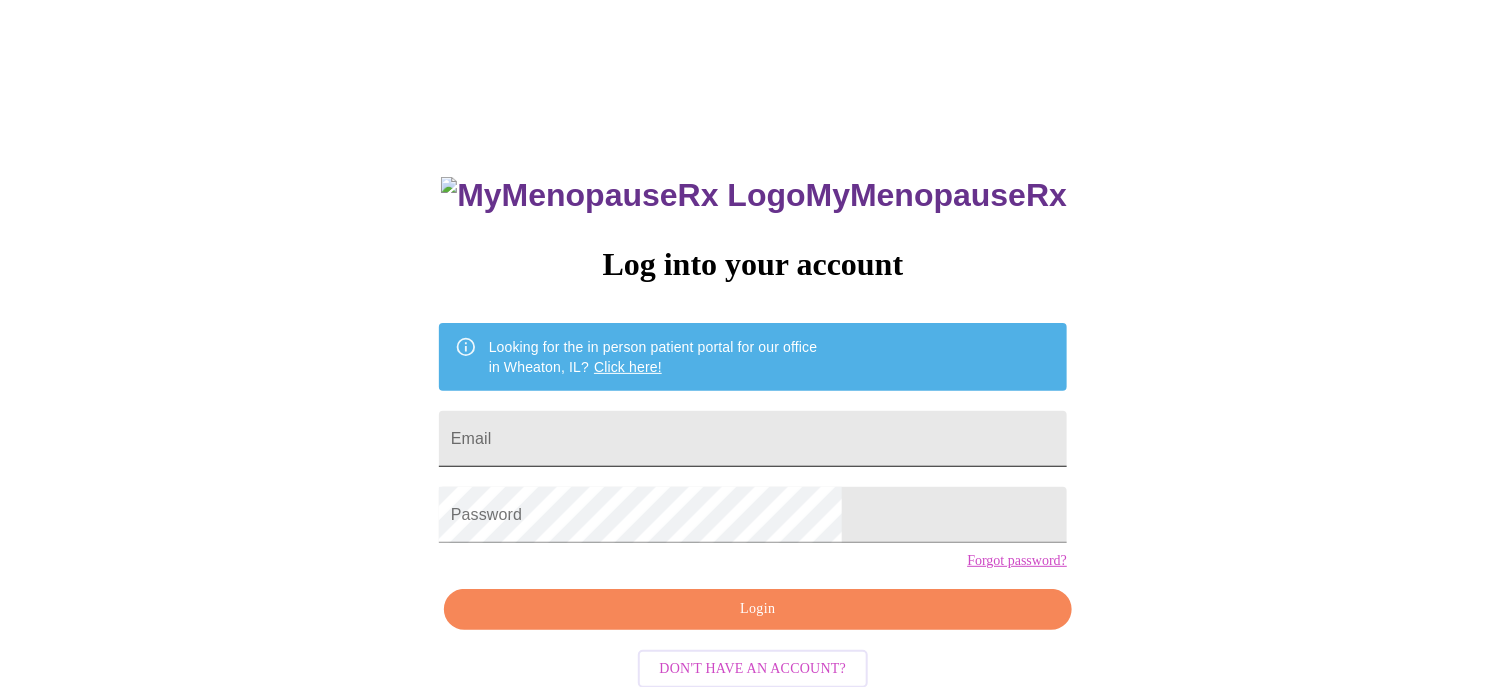 click on "Email" at bounding box center (753, 439) 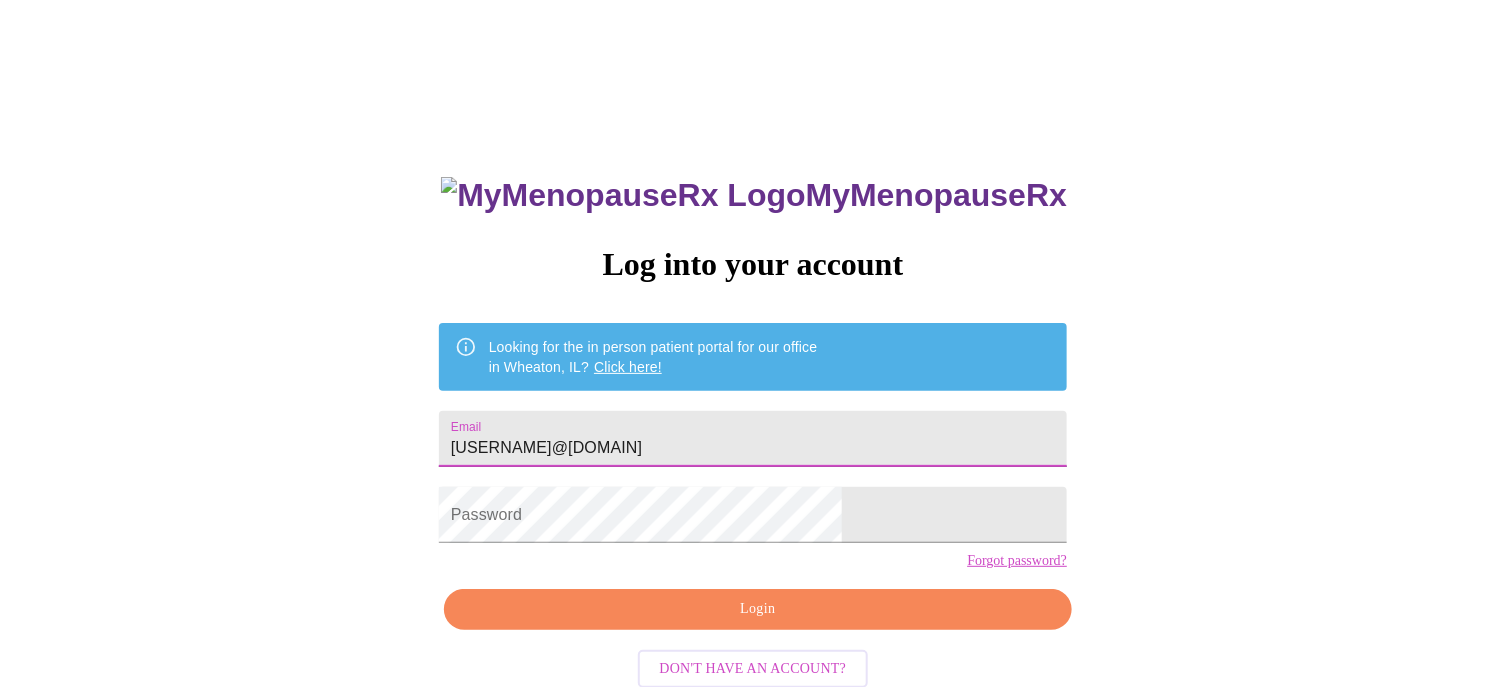 type on "[USERNAME]@[DOMAIN]" 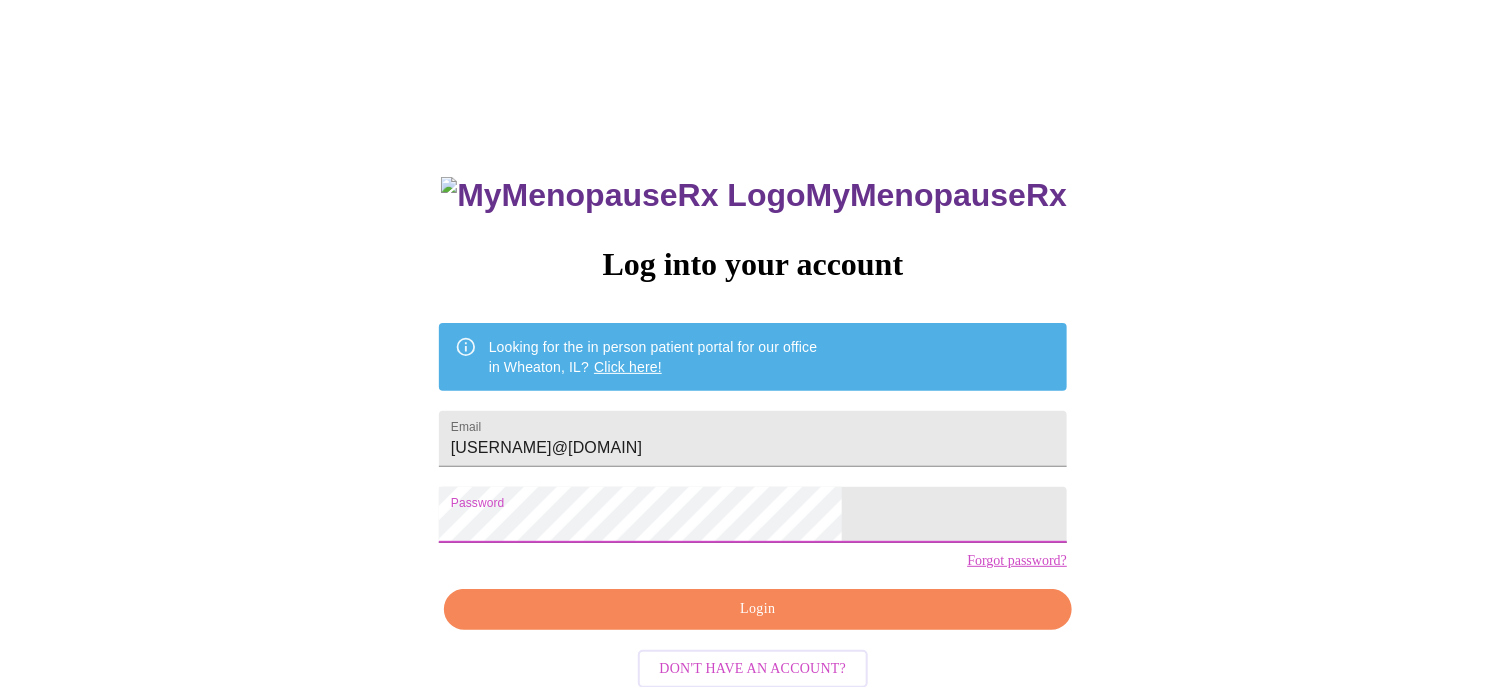 click at bounding box center (842, 515) 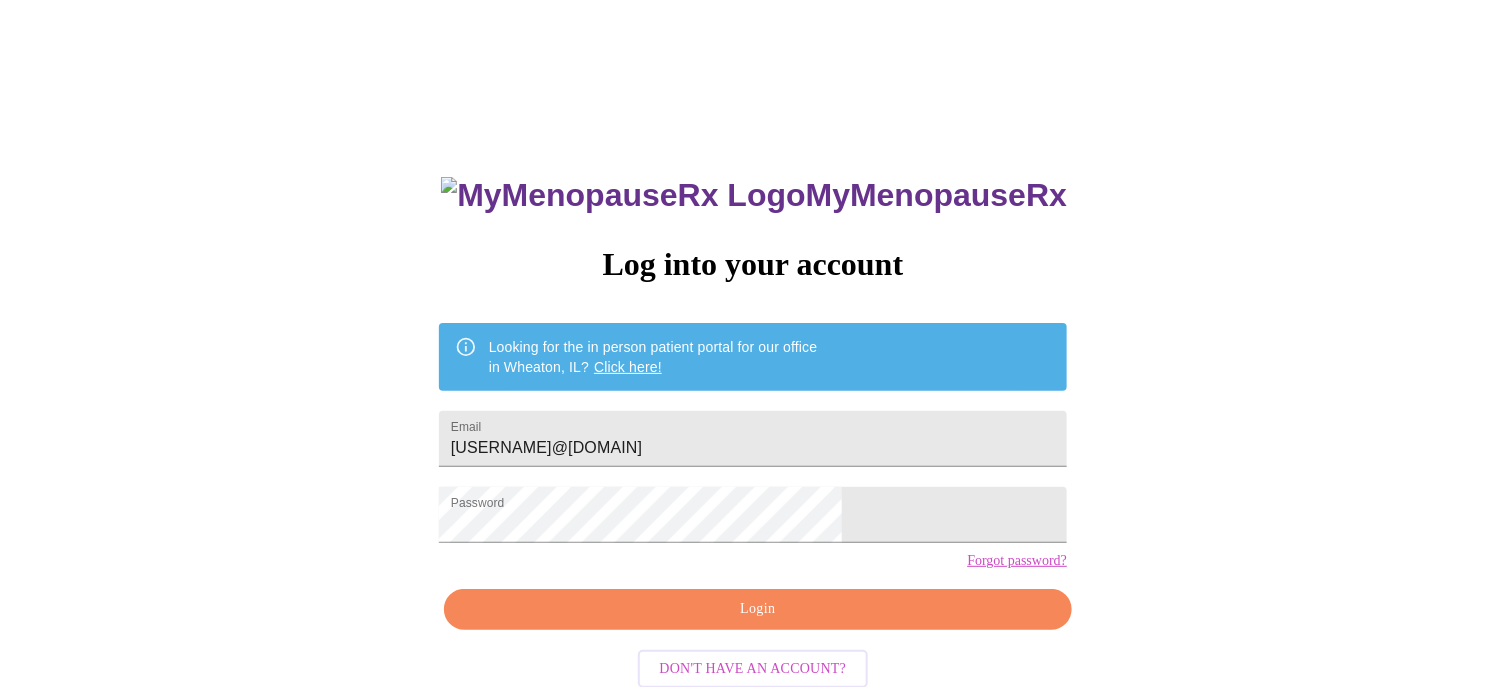 click on "Login" at bounding box center (758, 609) 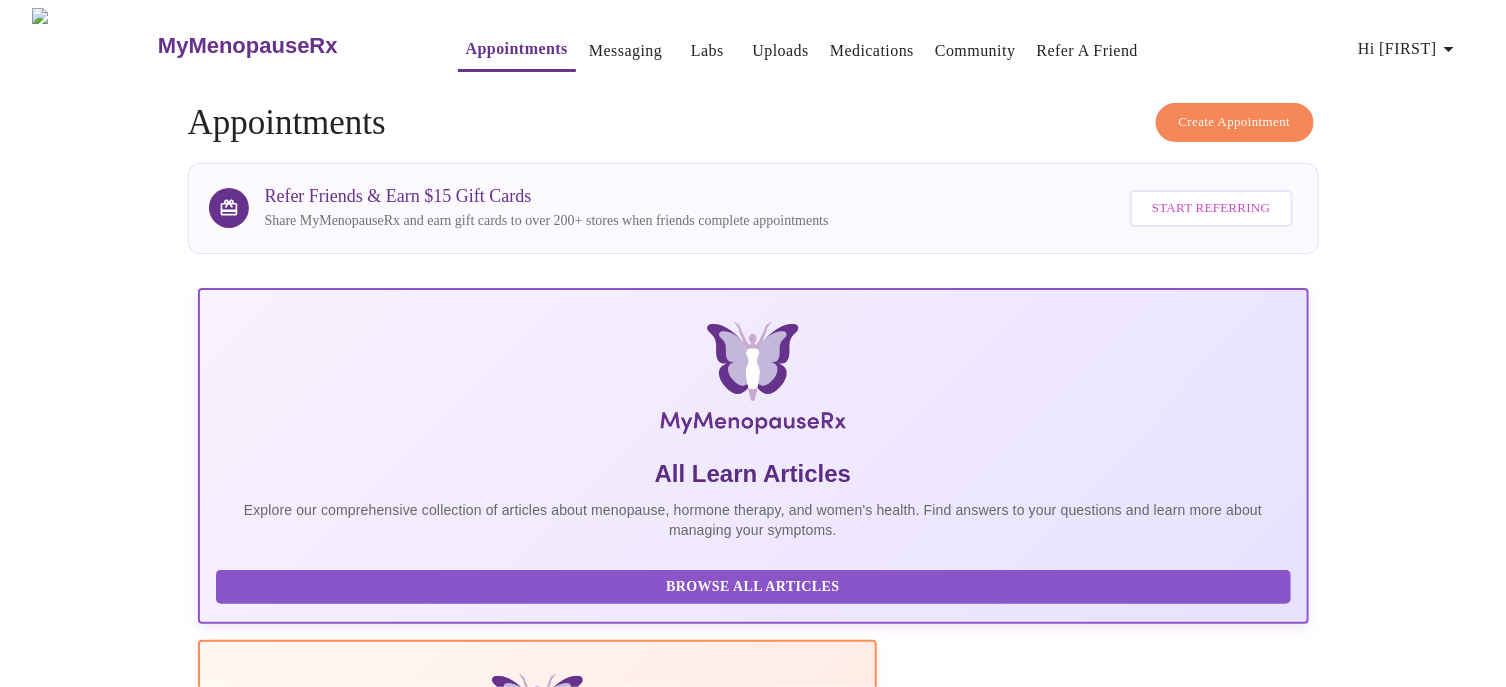 click on "Hi [FIRST]" at bounding box center [1409, 49] 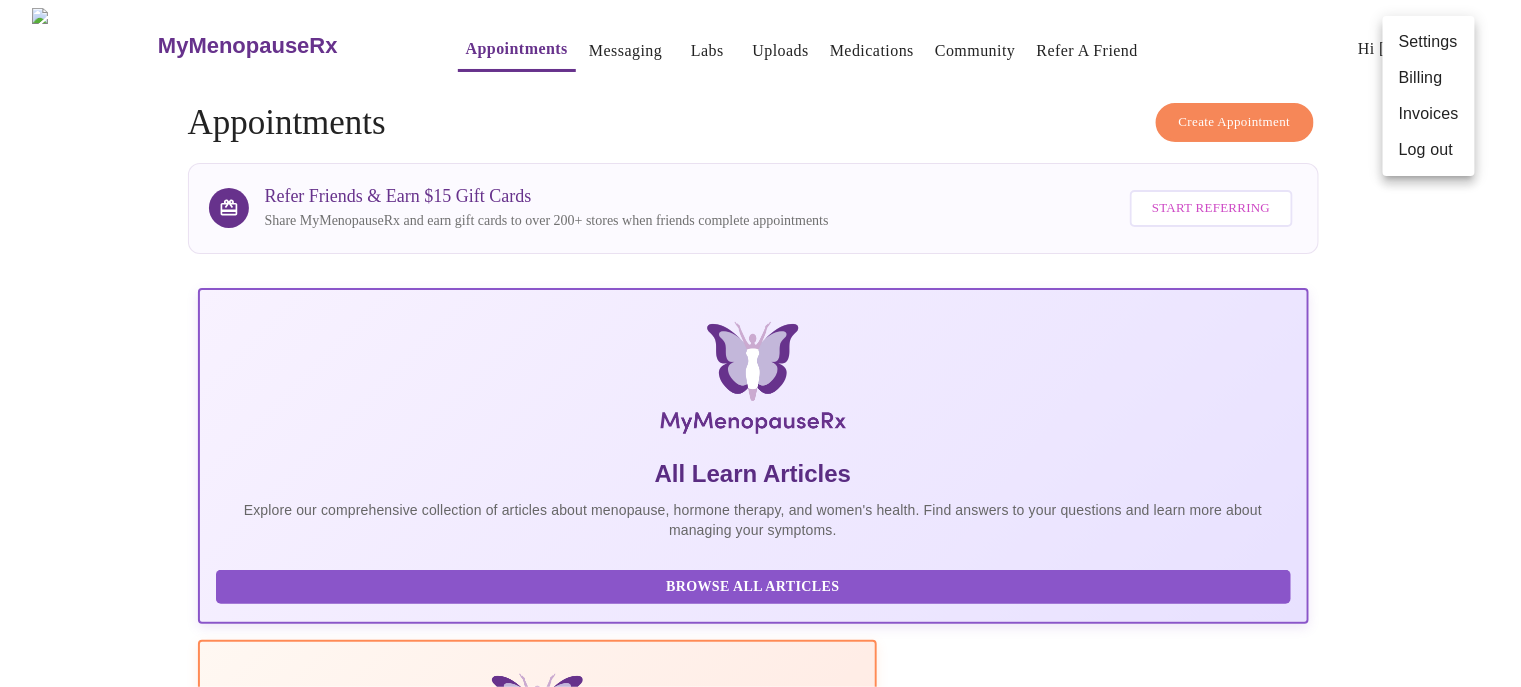 click on "Log out" at bounding box center [1429, 150] 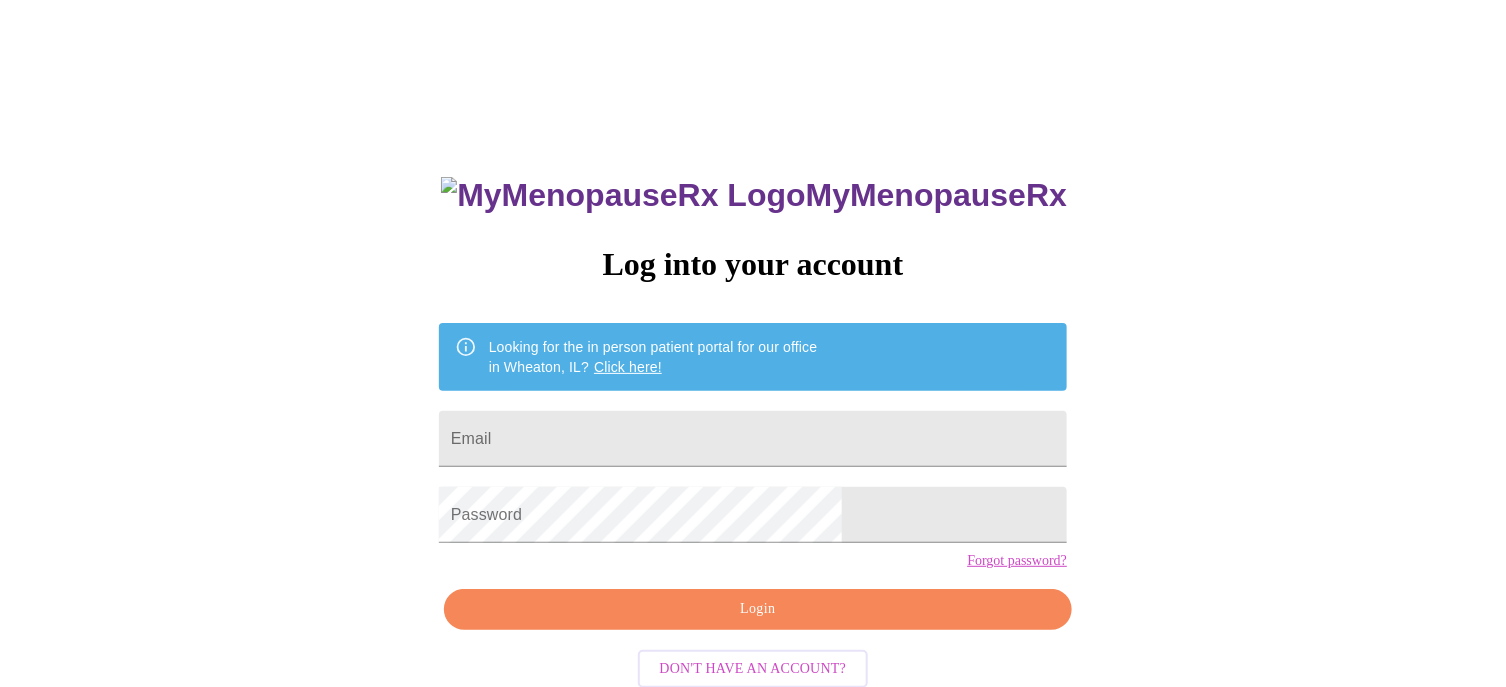 type on "[USERNAME]@[DOMAIN]" 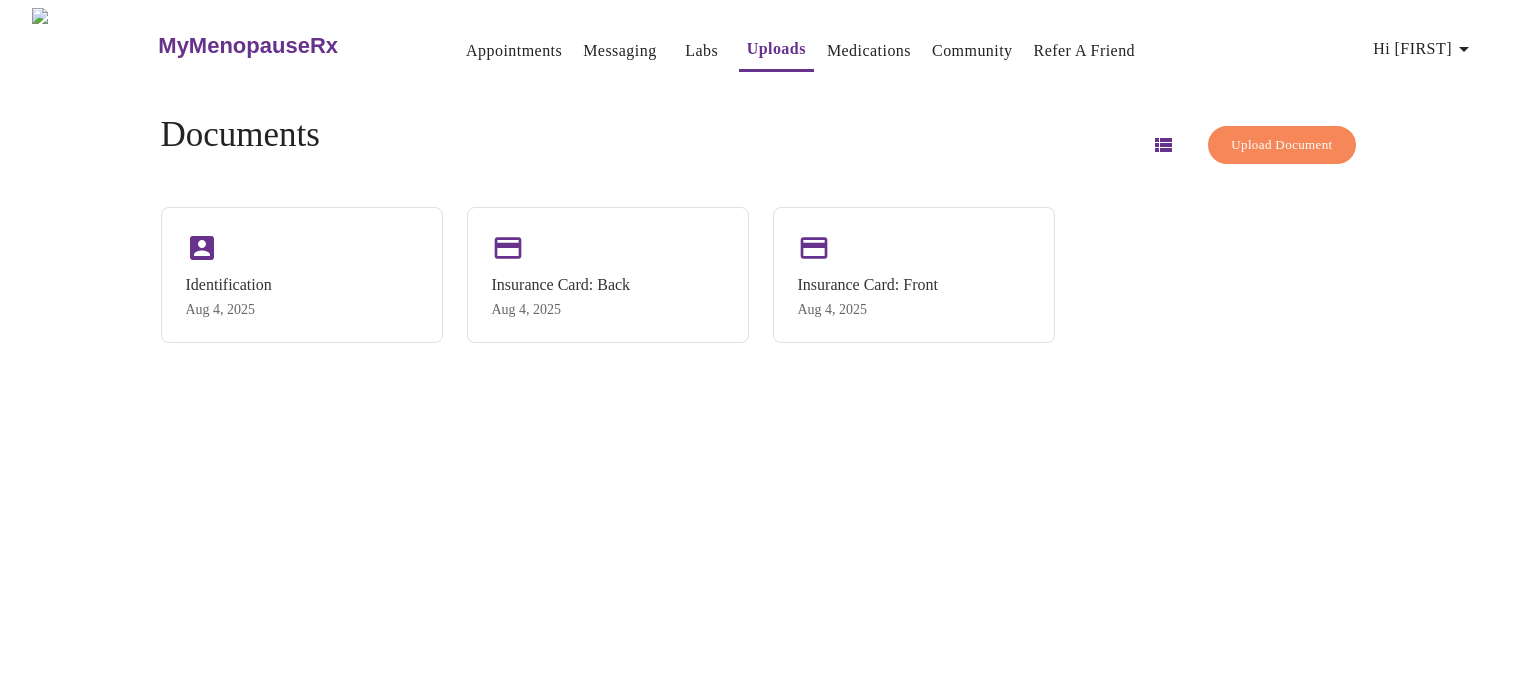 scroll, scrollTop: 0, scrollLeft: 0, axis: both 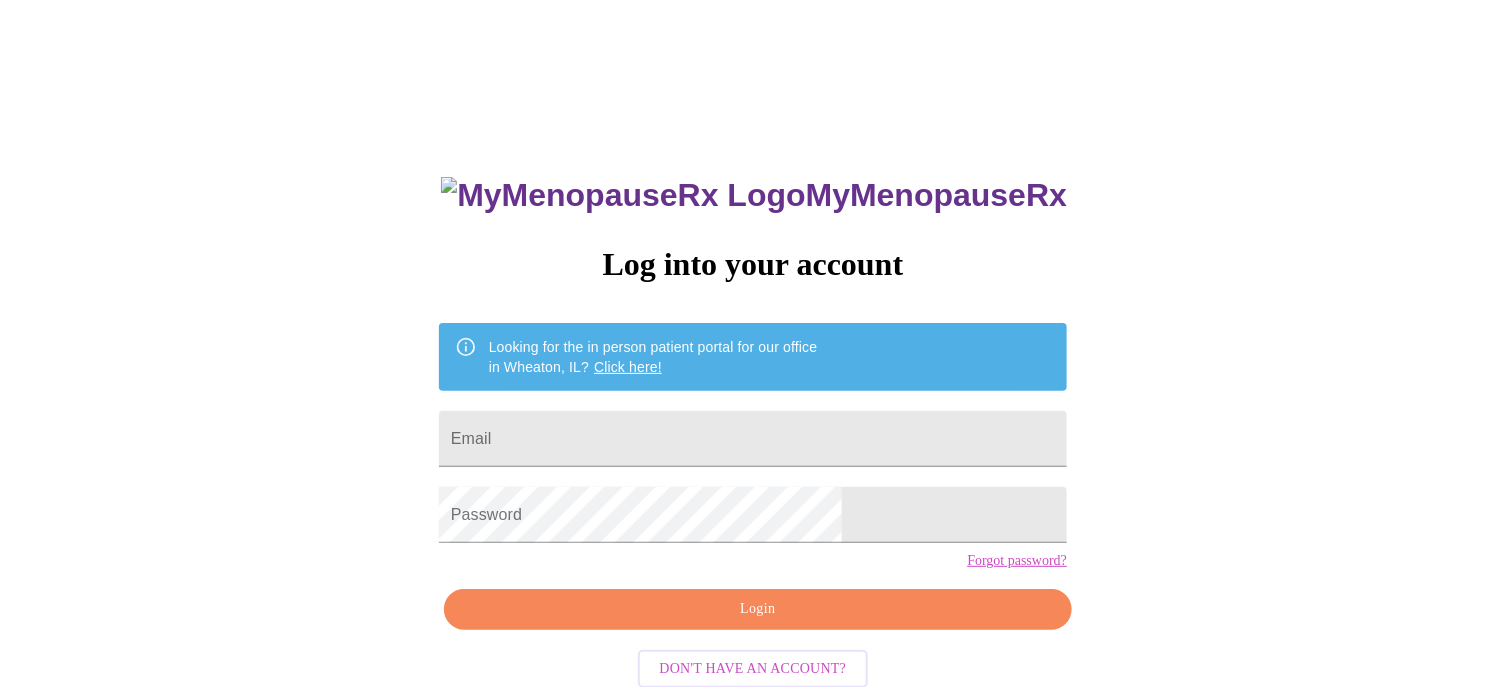type on "[USERNAME]@[DOMAIN]" 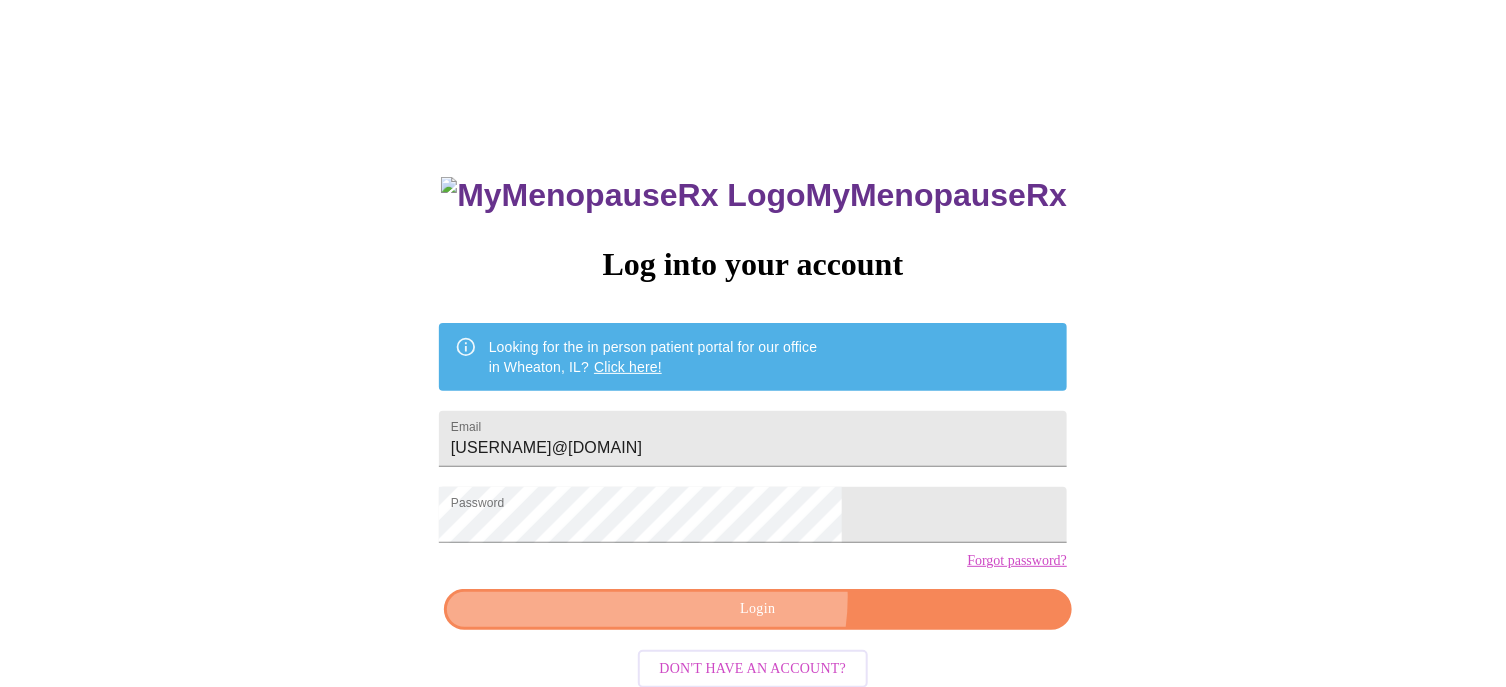 click on "Login" at bounding box center (758, 609) 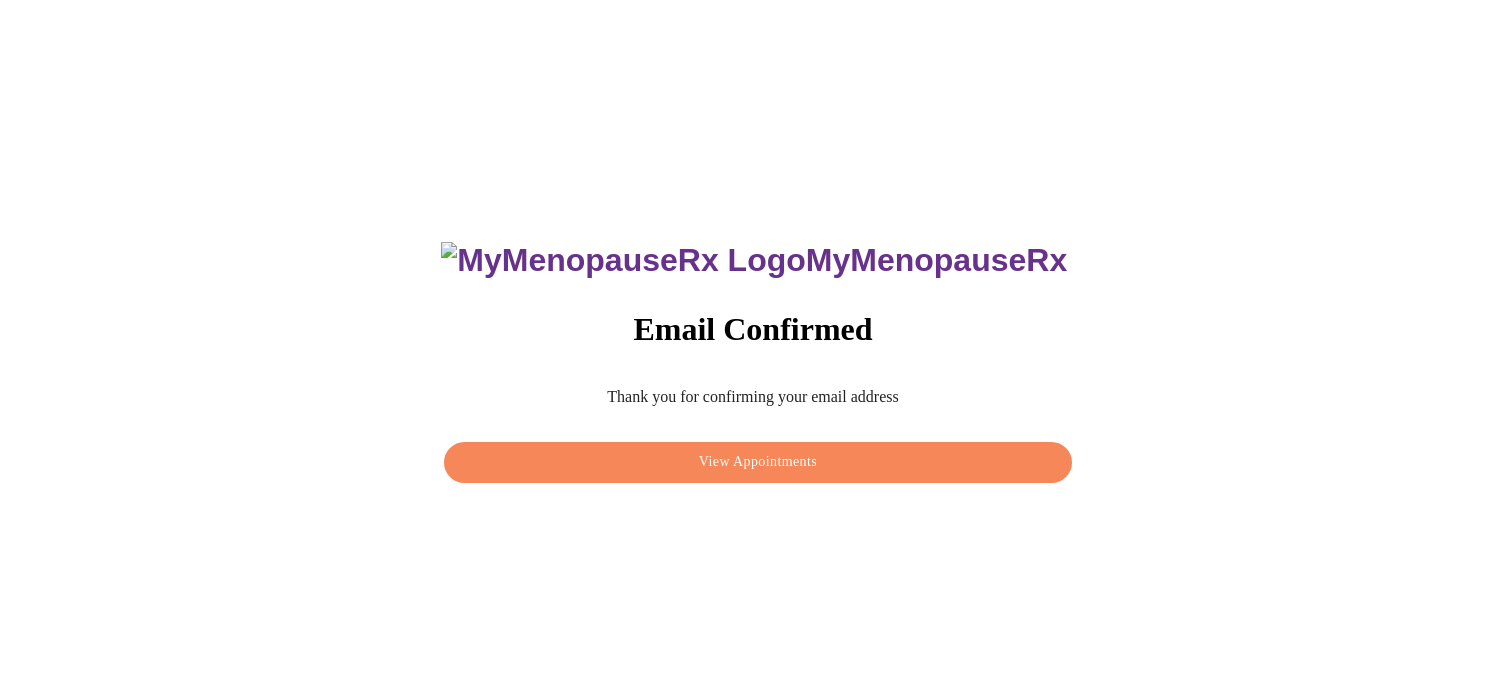 scroll, scrollTop: 0, scrollLeft: 0, axis: both 